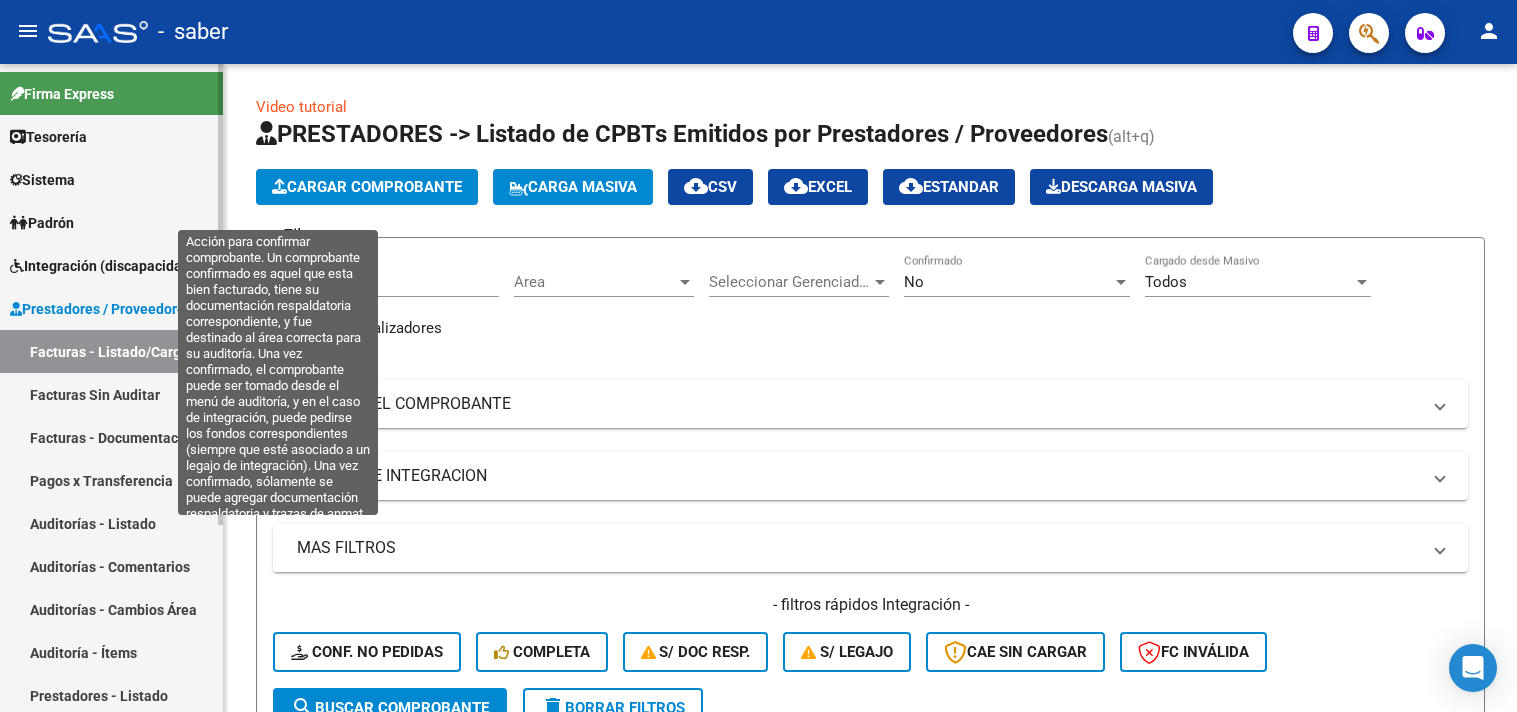 scroll, scrollTop: 0, scrollLeft: 0, axis: both 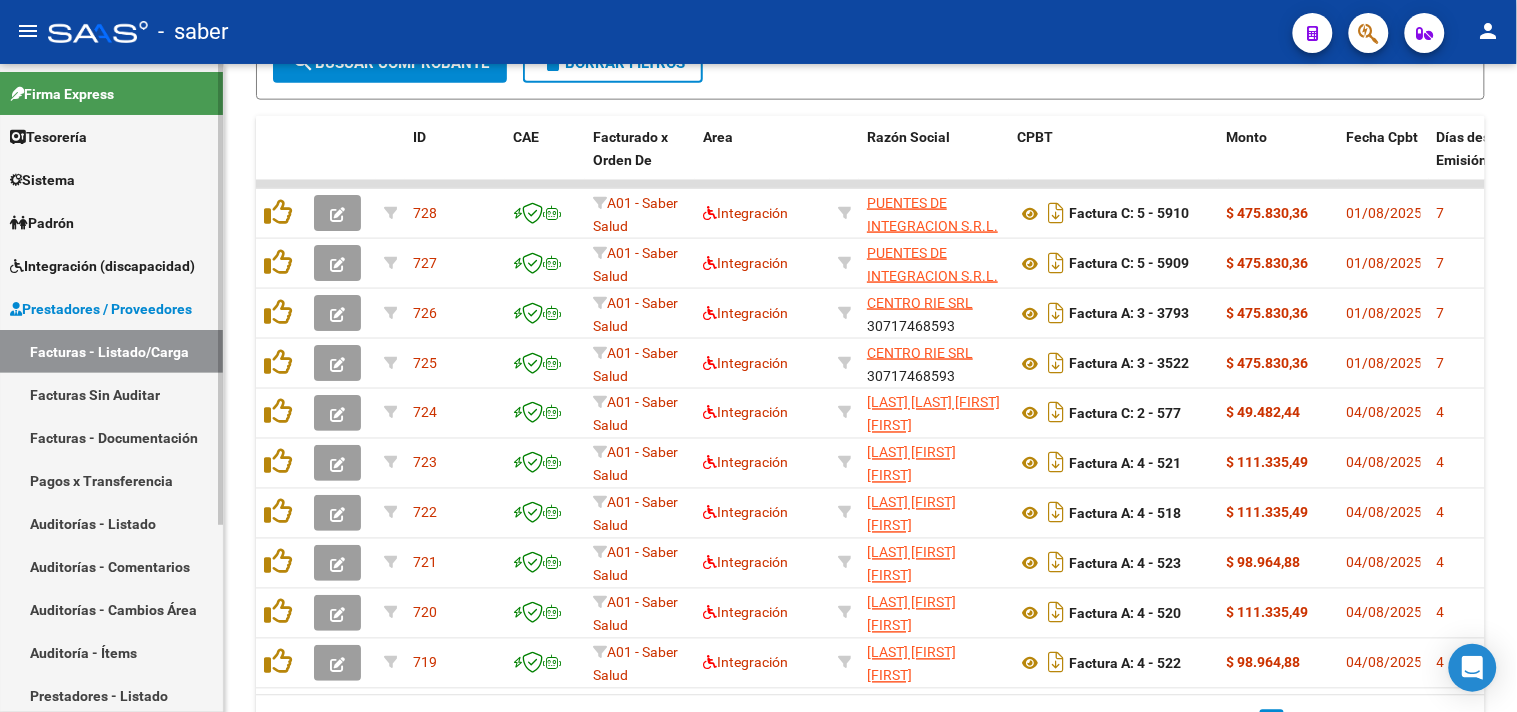 click on "Prestadores / Proveedores" at bounding box center (101, 309) 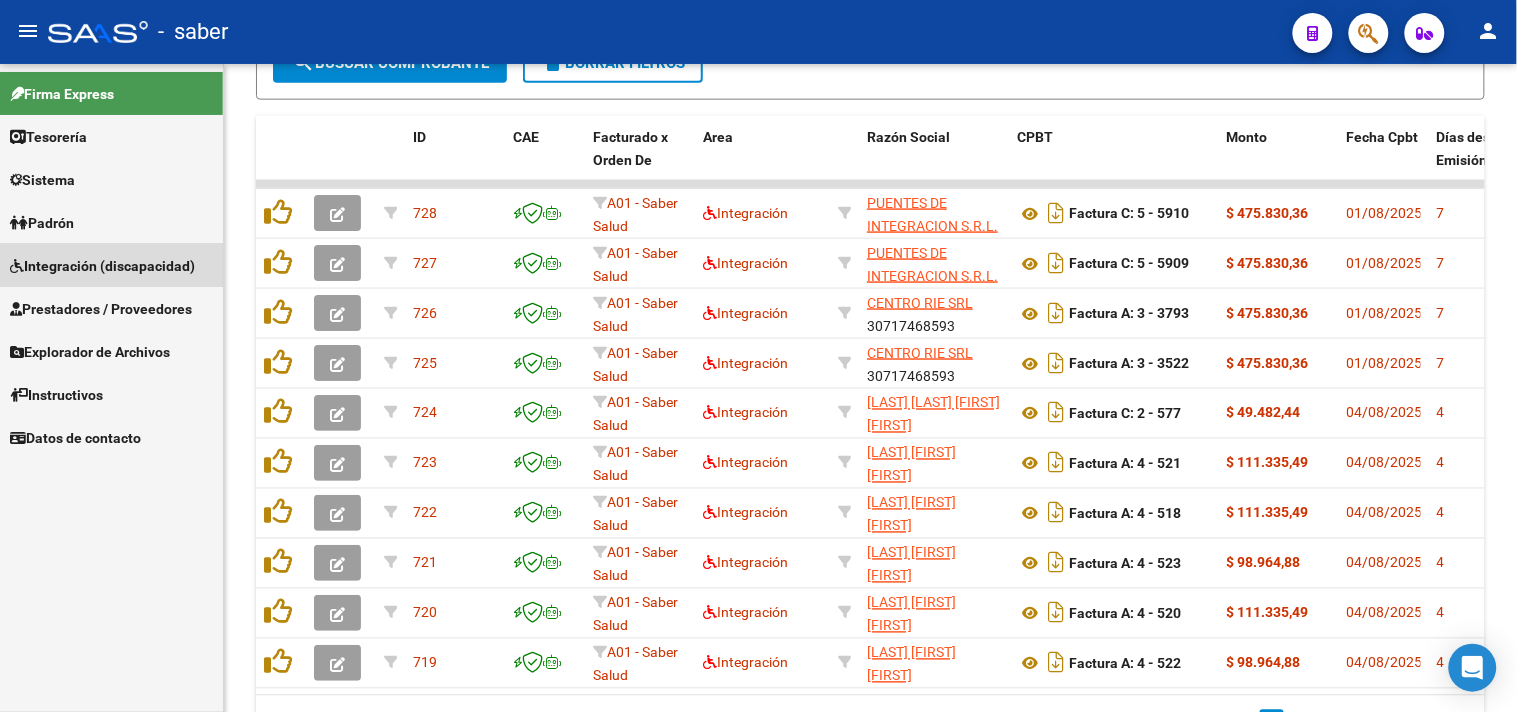 click on "Integración (discapacidad)" at bounding box center [102, 266] 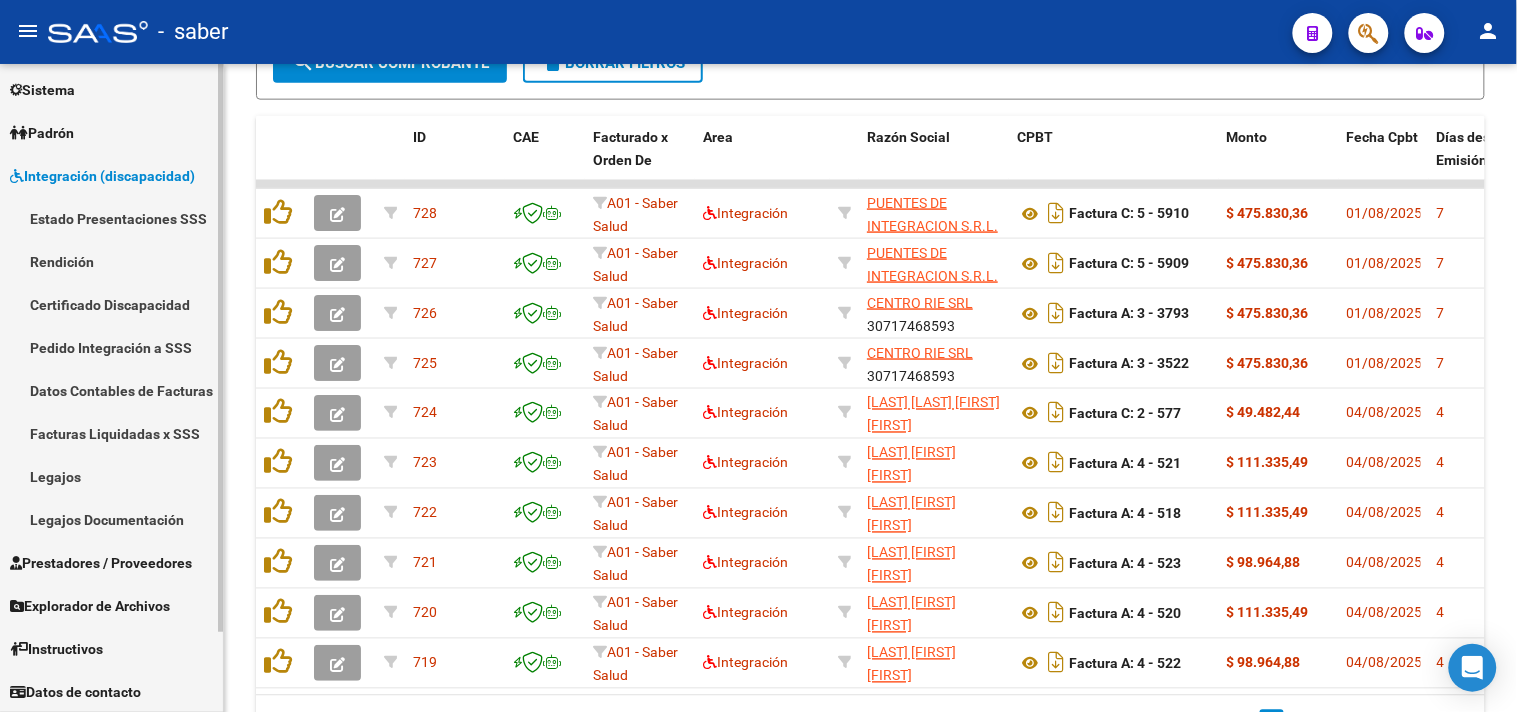 scroll, scrollTop: 0, scrollLeft: 0, axis: both 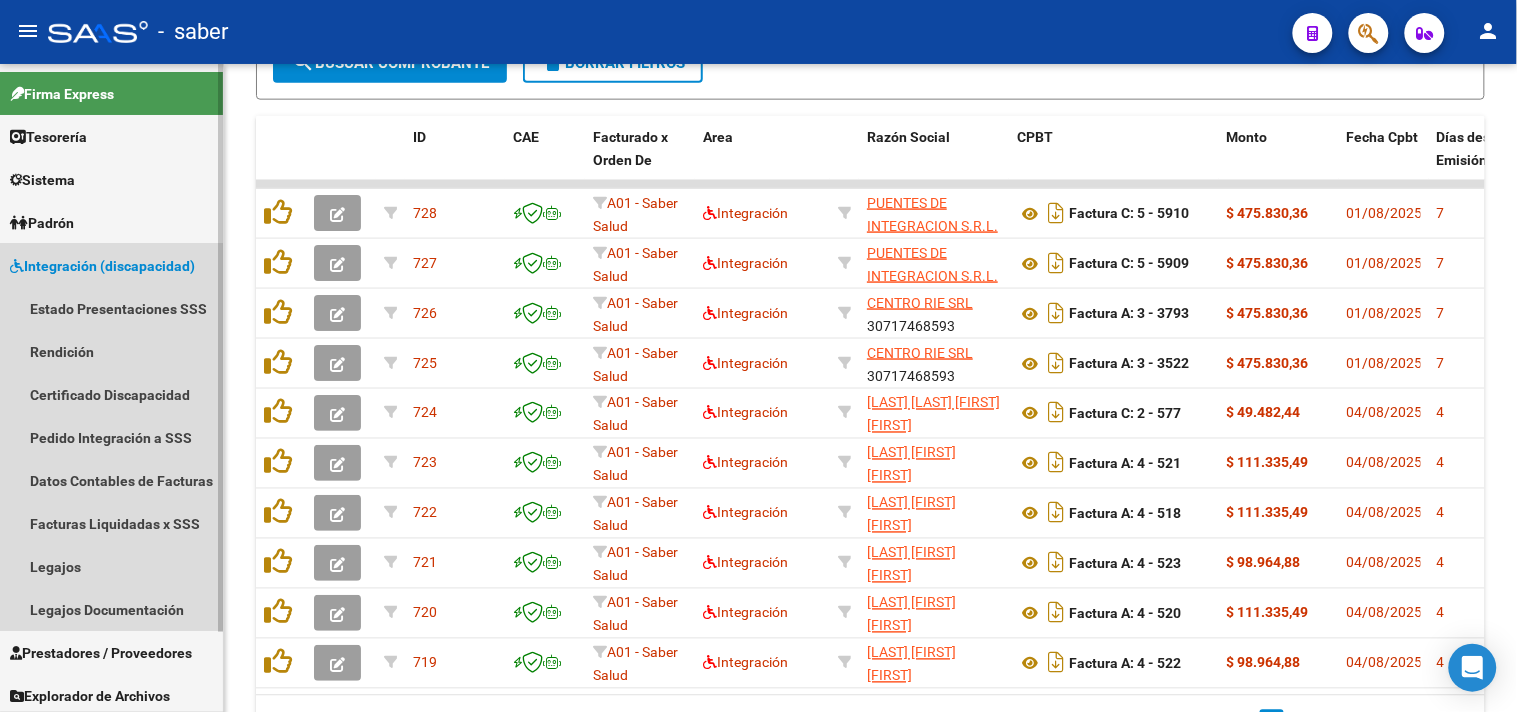 click on "Integración (discapacidad)" at bounding box center [102, 266] 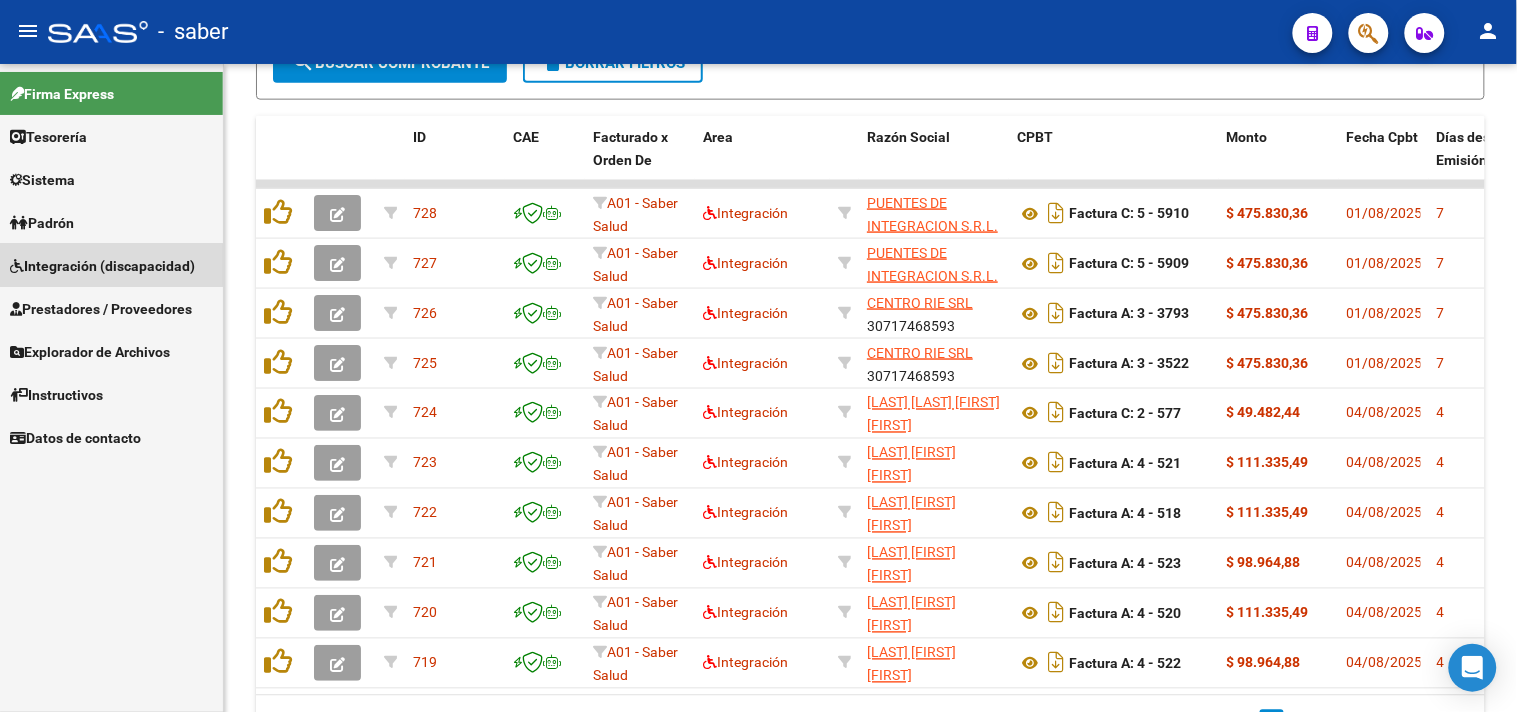 click on "Integración (discapacidad)" at bounding box center (102, 266) 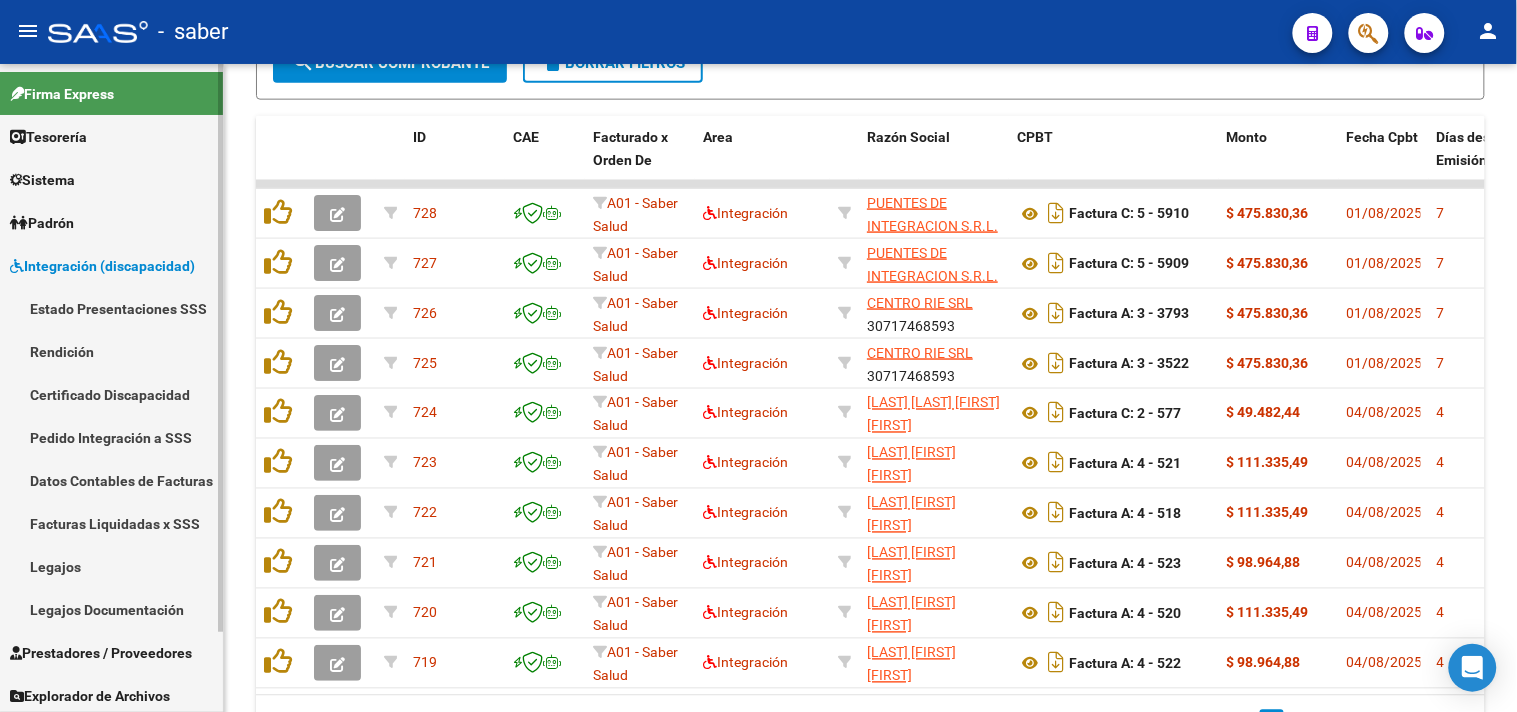 click on "Rendición" at bounding box center (111, 351) 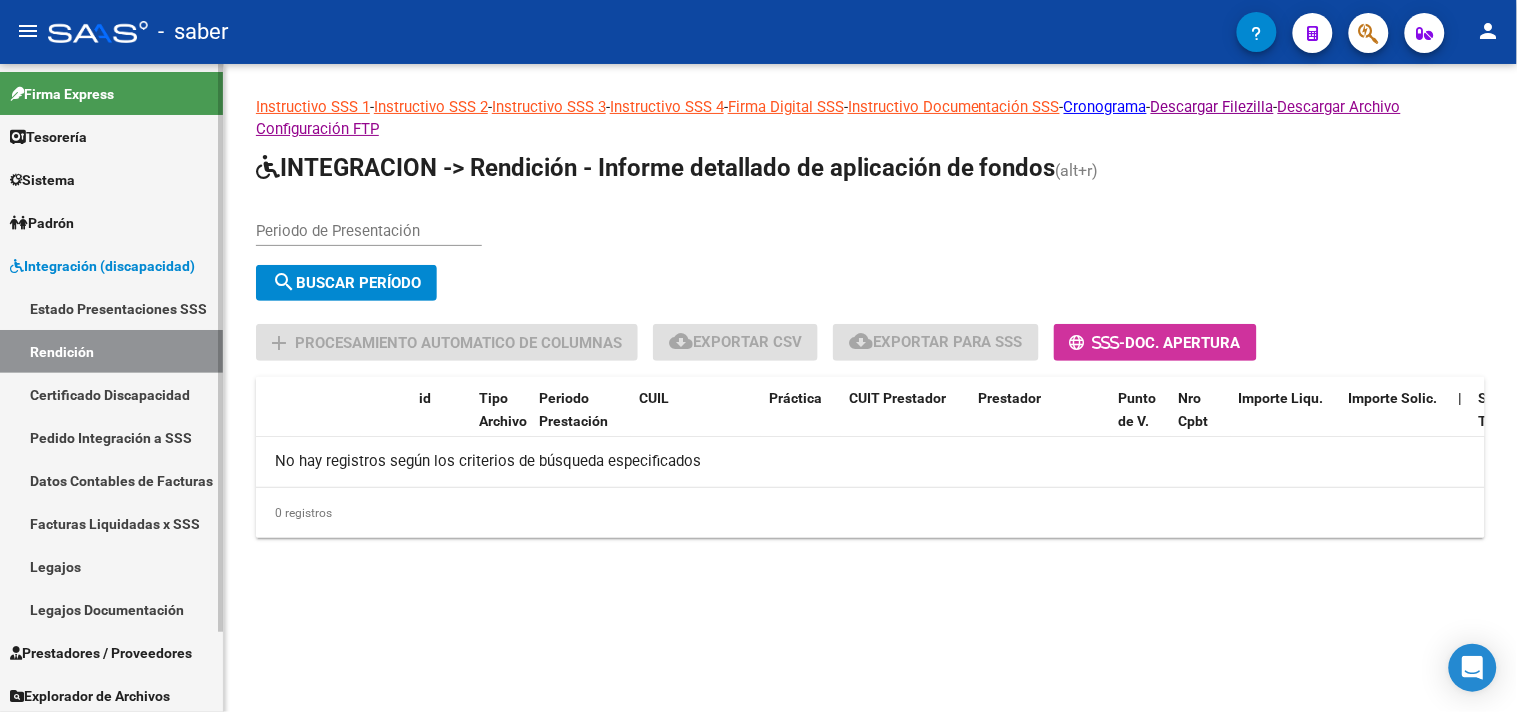 scroll, scrollTop: 0, scrollLeft: 0, axis: both 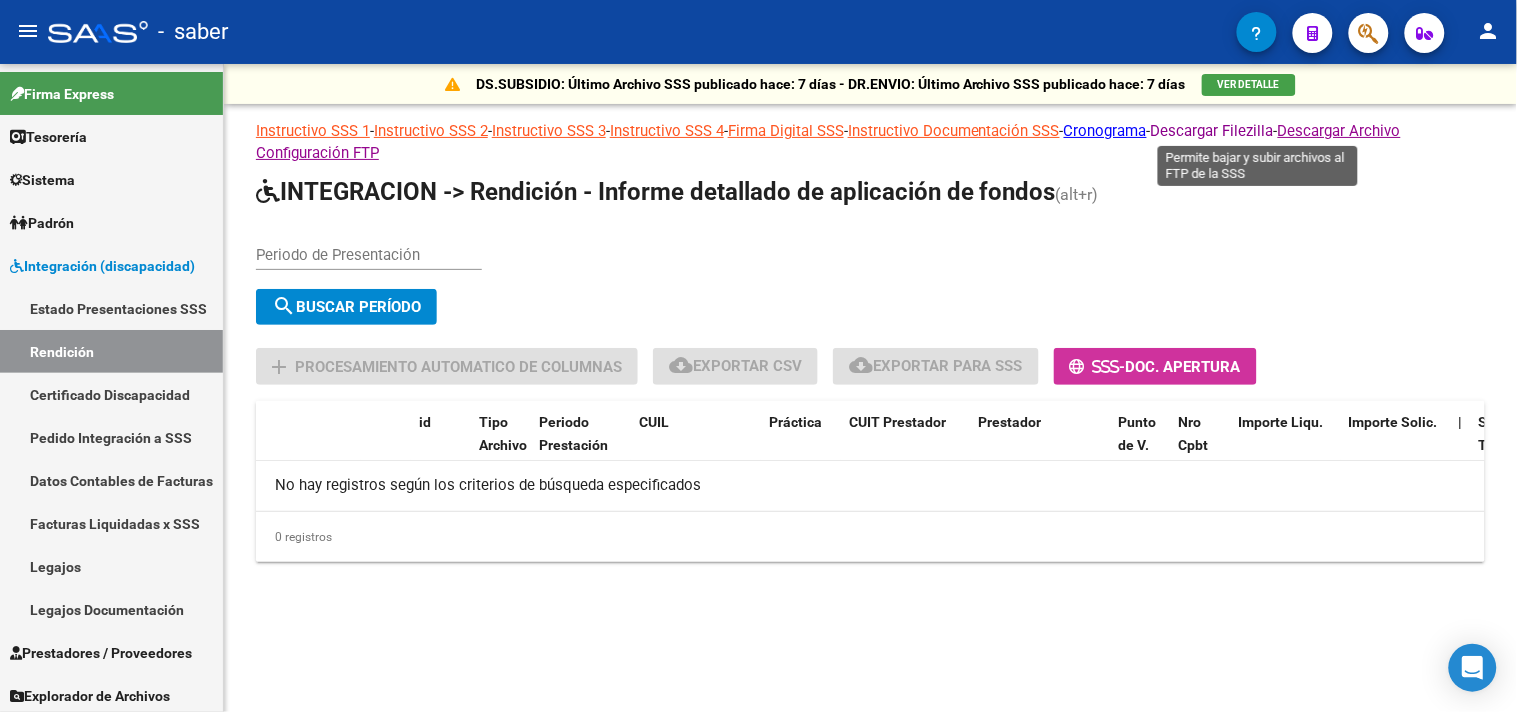 click on "Descargar Filezilla" 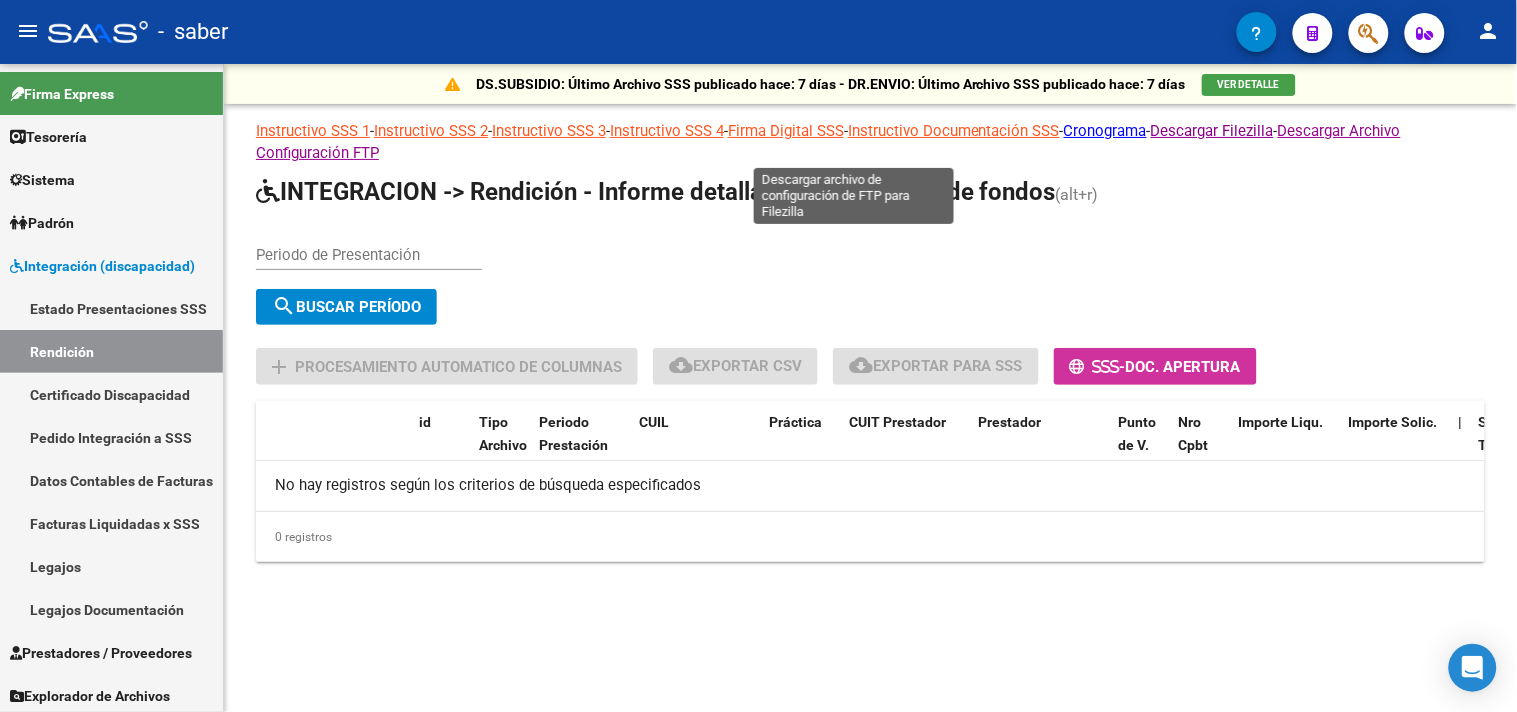 click on "Descargar Archivo Configuración FTP" 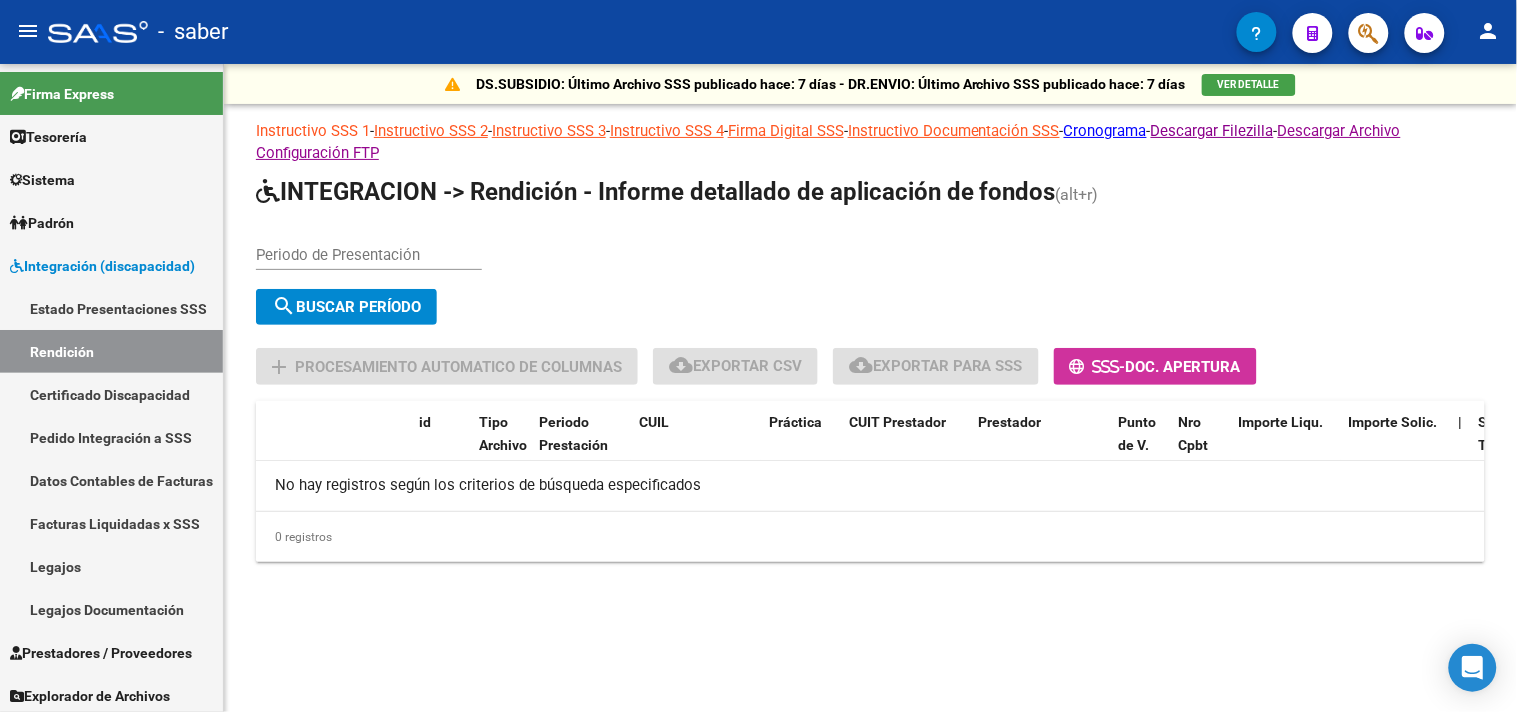 click on "Instructivo SSS 1" 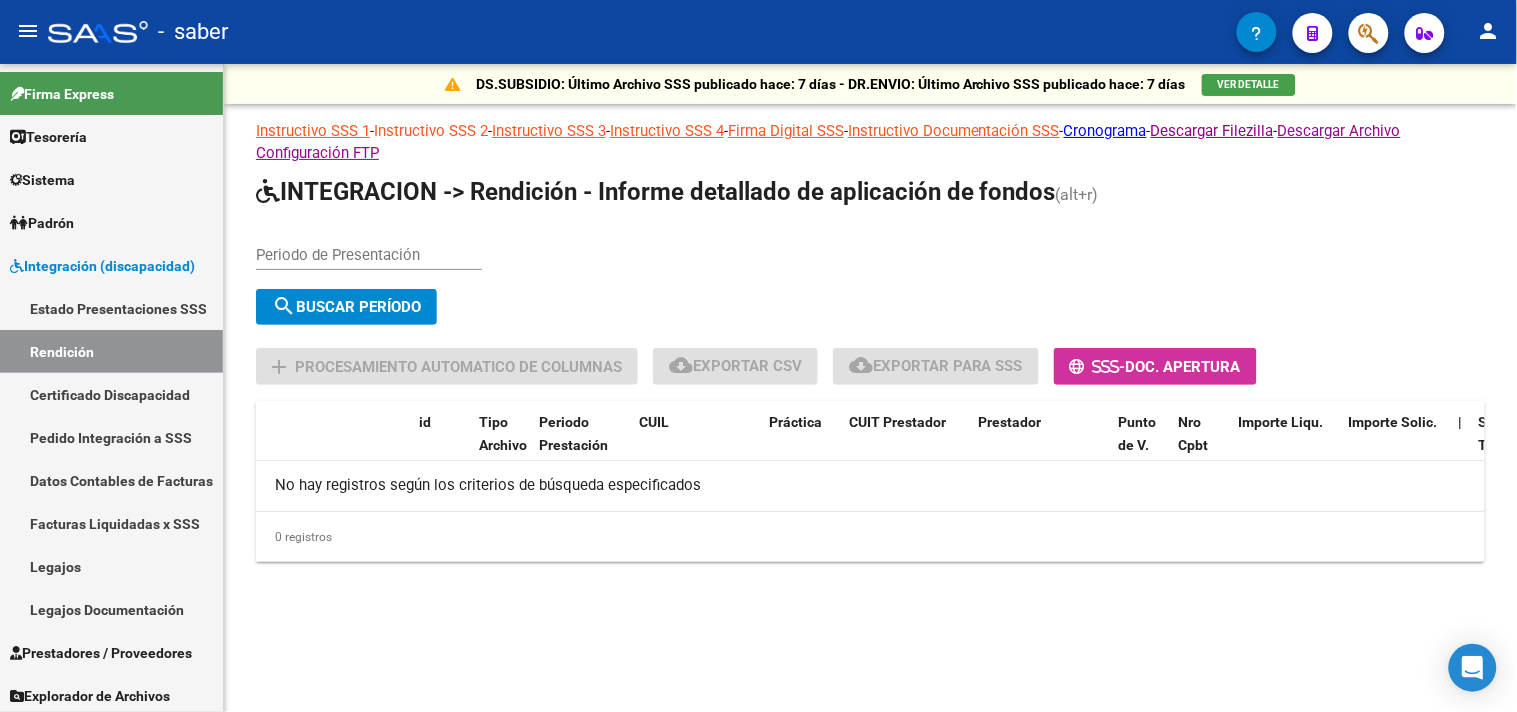 click on "Instructivo SSS 2" 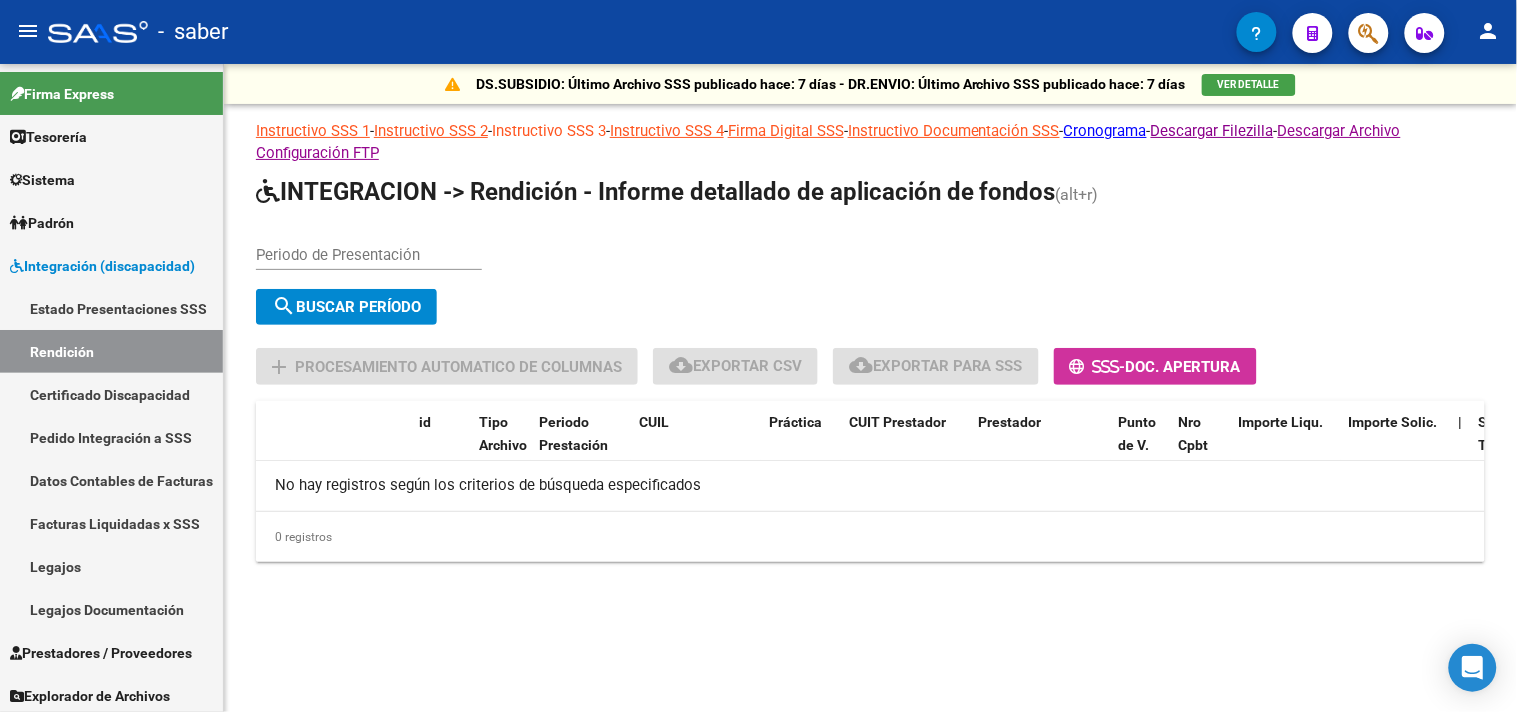 click on "Instructivo SSS 3" 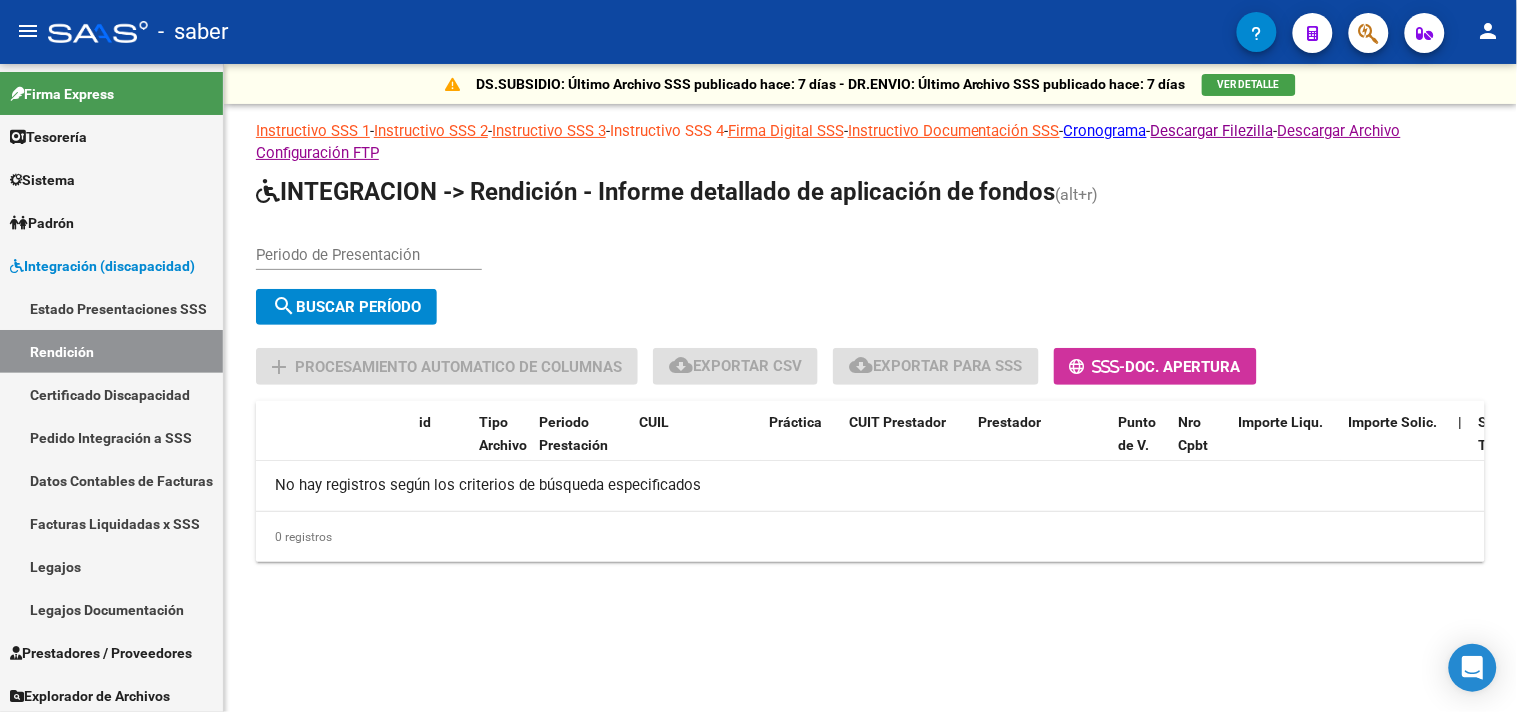 click on "Instructivo SSS 4" 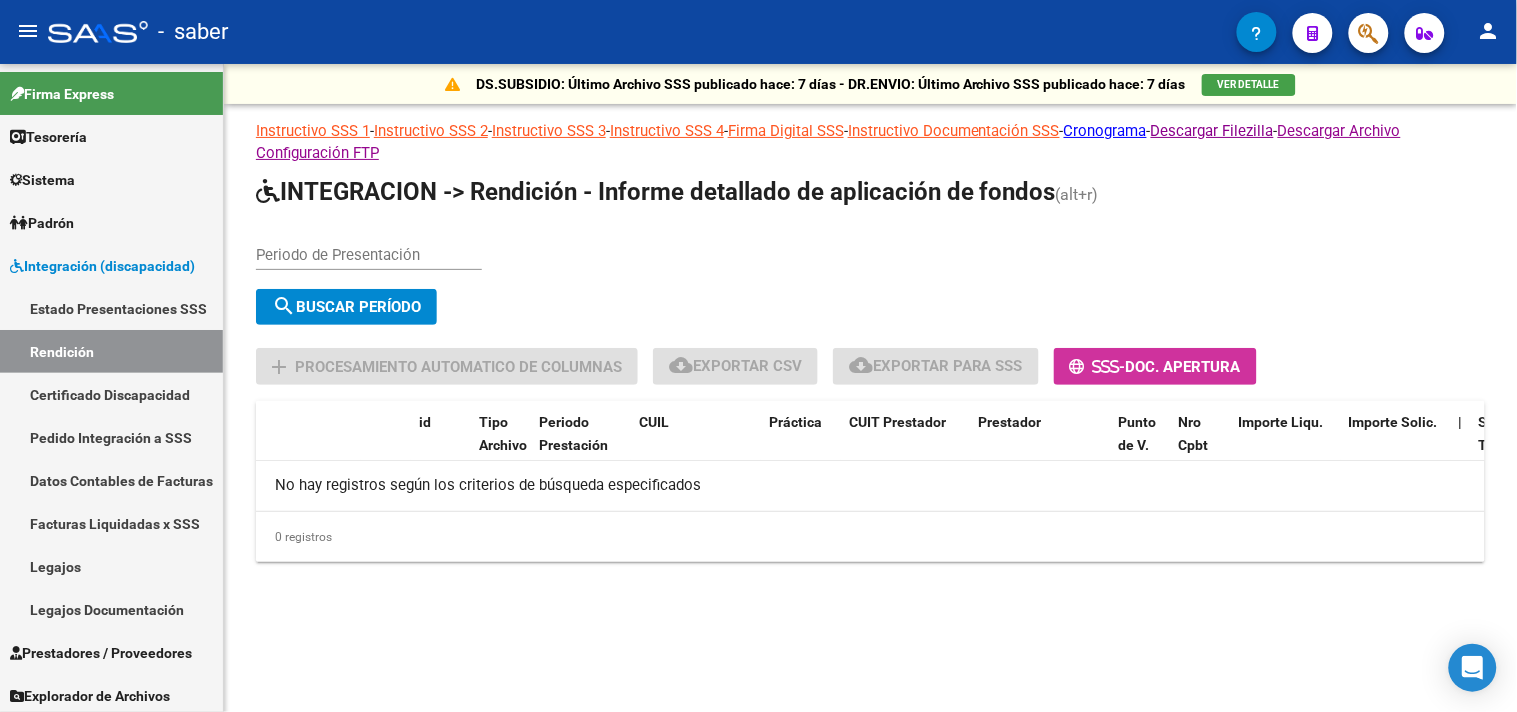click on "Firma Digital SSS" 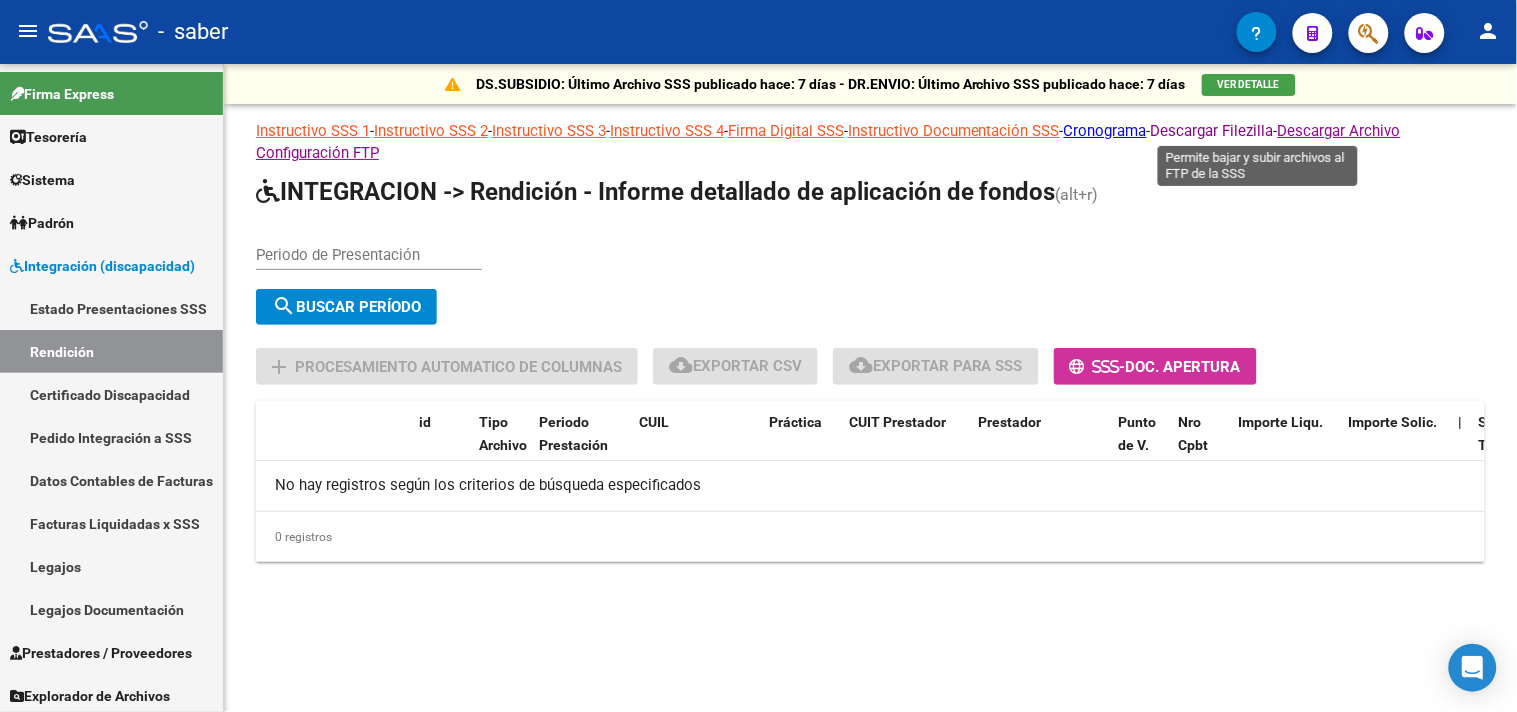 click on "Descargar Filezilla" 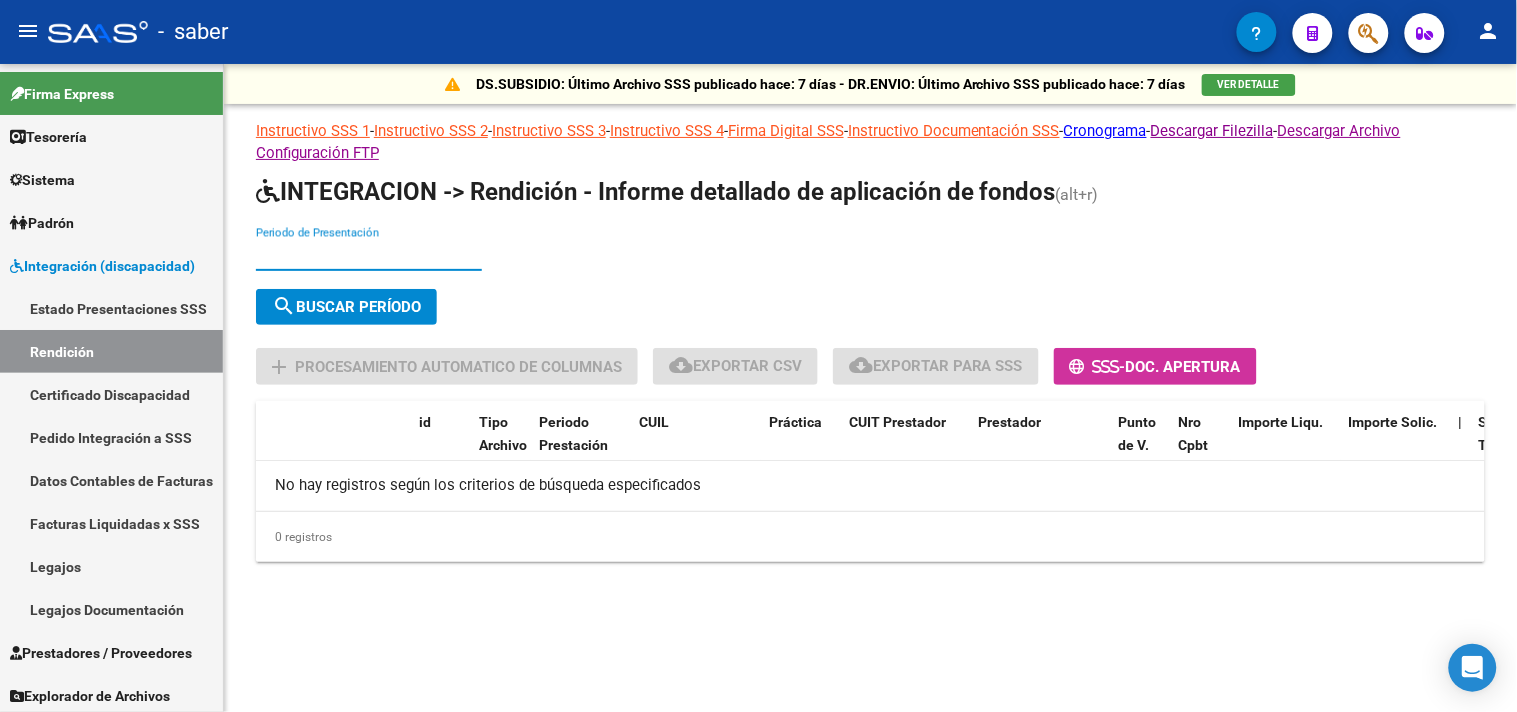 click on "Periodo de Presentación" at bounding box center (369, 255) 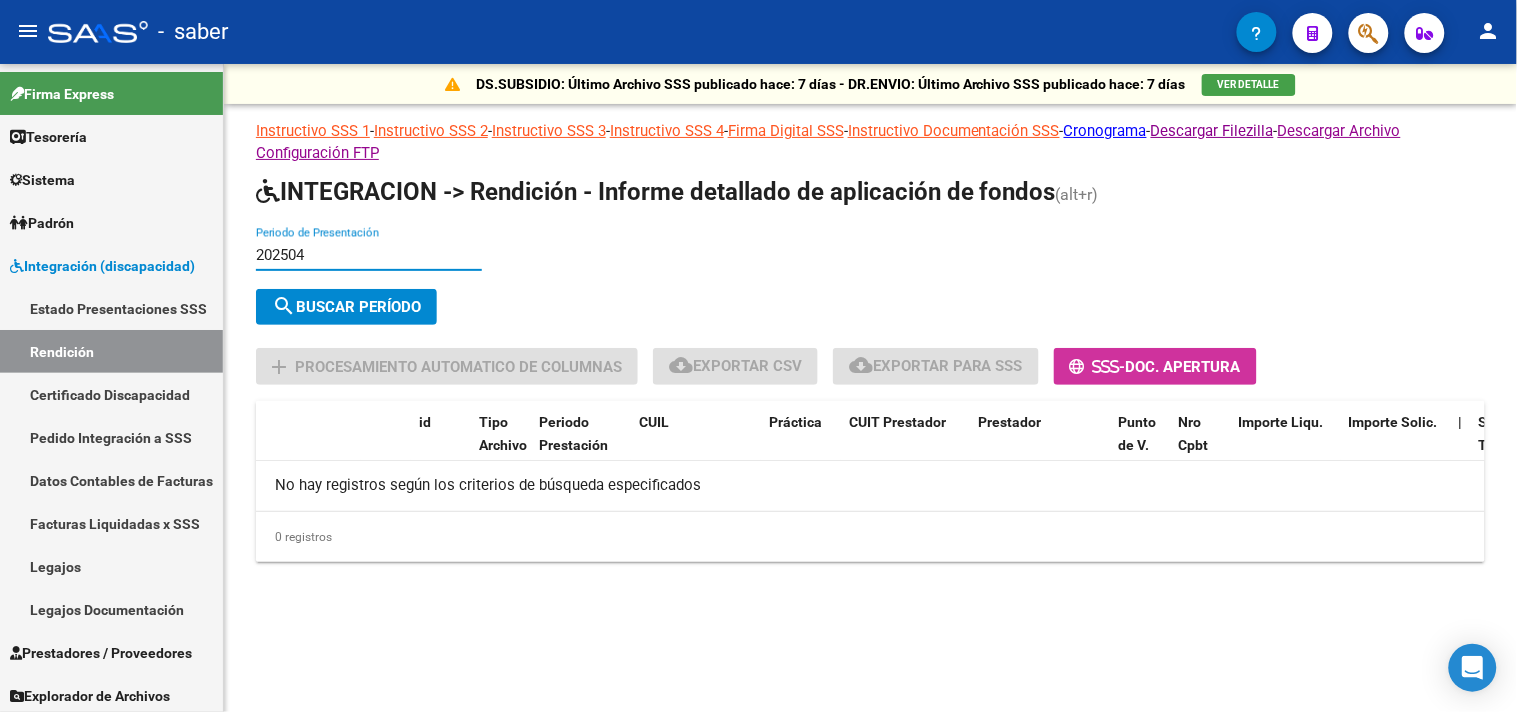 type on "202504" 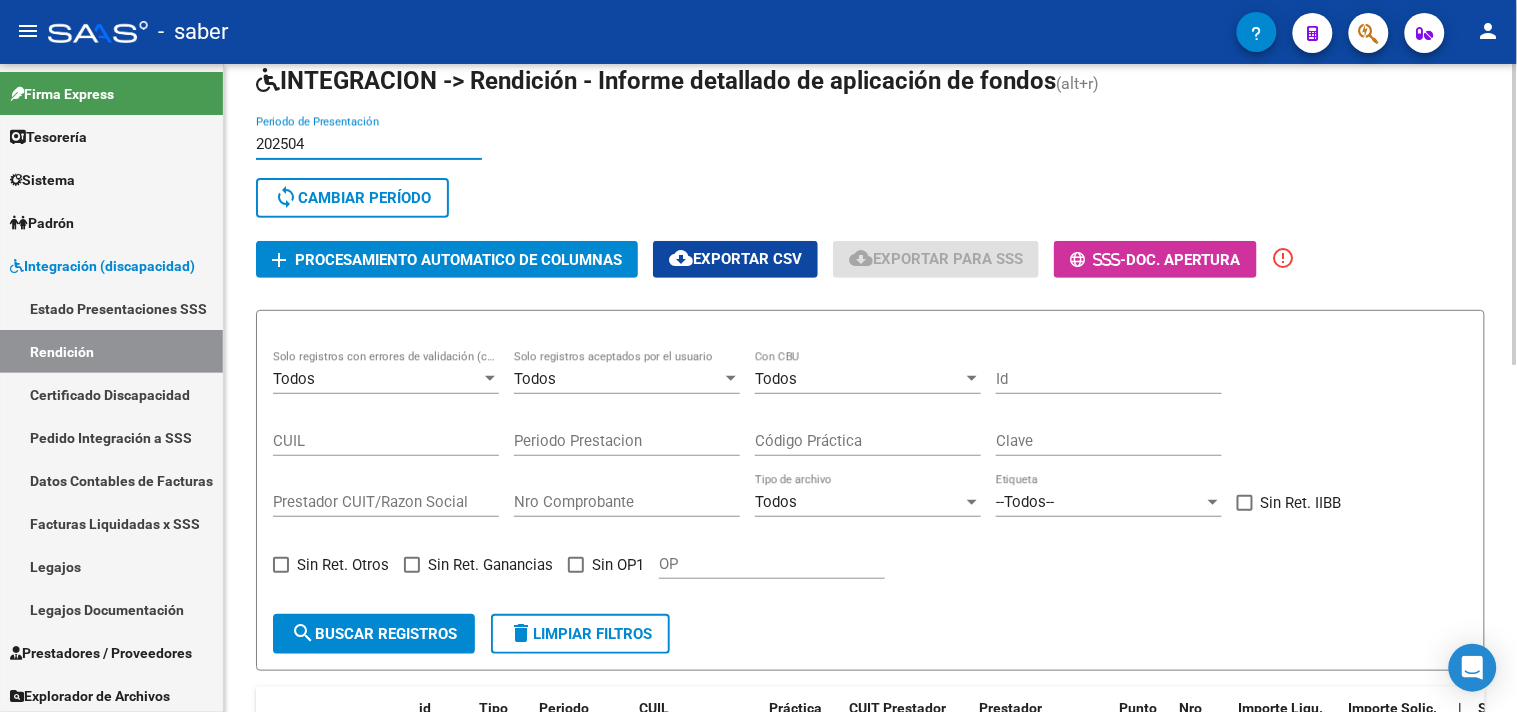 scroll, scrollTop: 0, scrollLeft: 0, axis: both 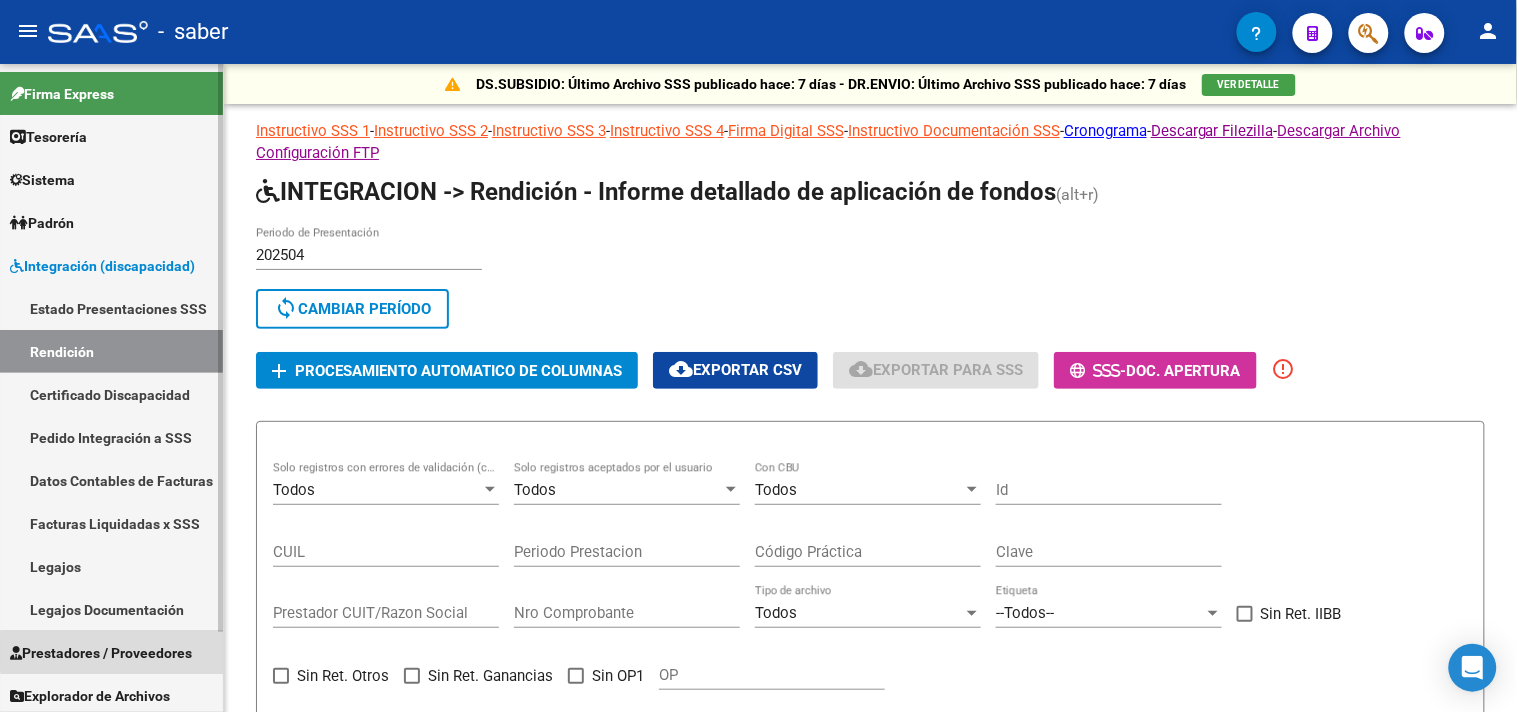 click on "Prestadores / Proveedores" at bounding box center (101, 653) 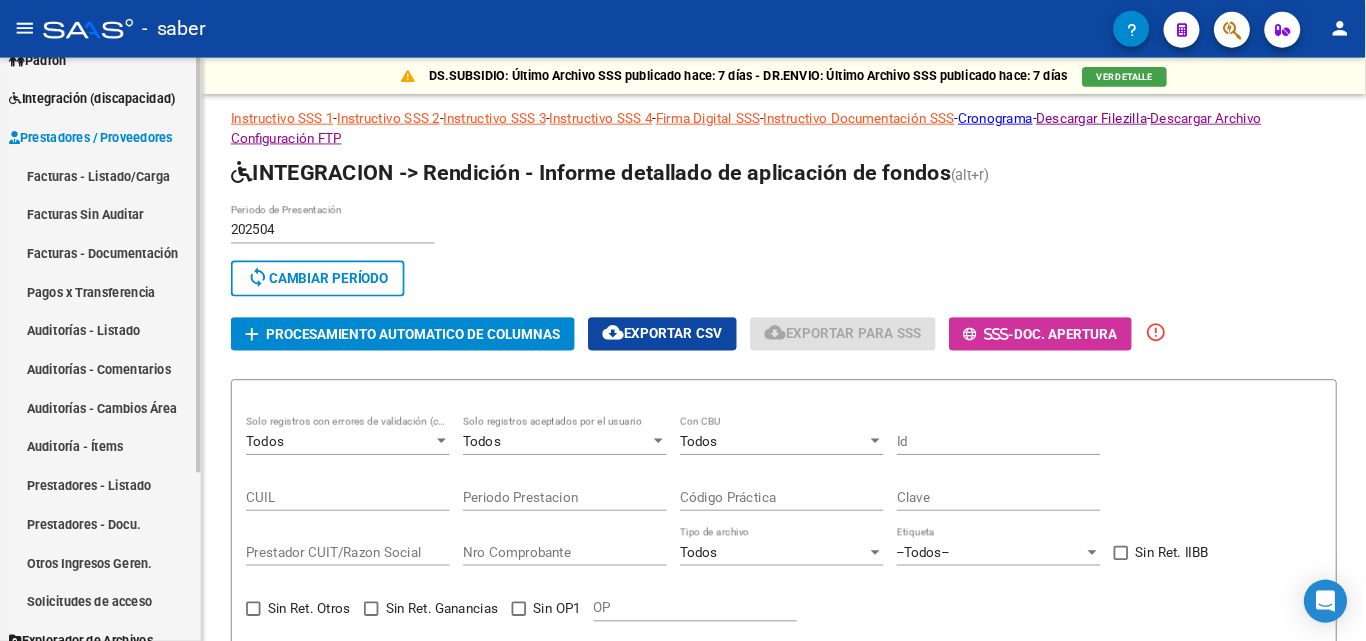 scroll, scrollTop: 0, scrollLeft: 0, axis: both 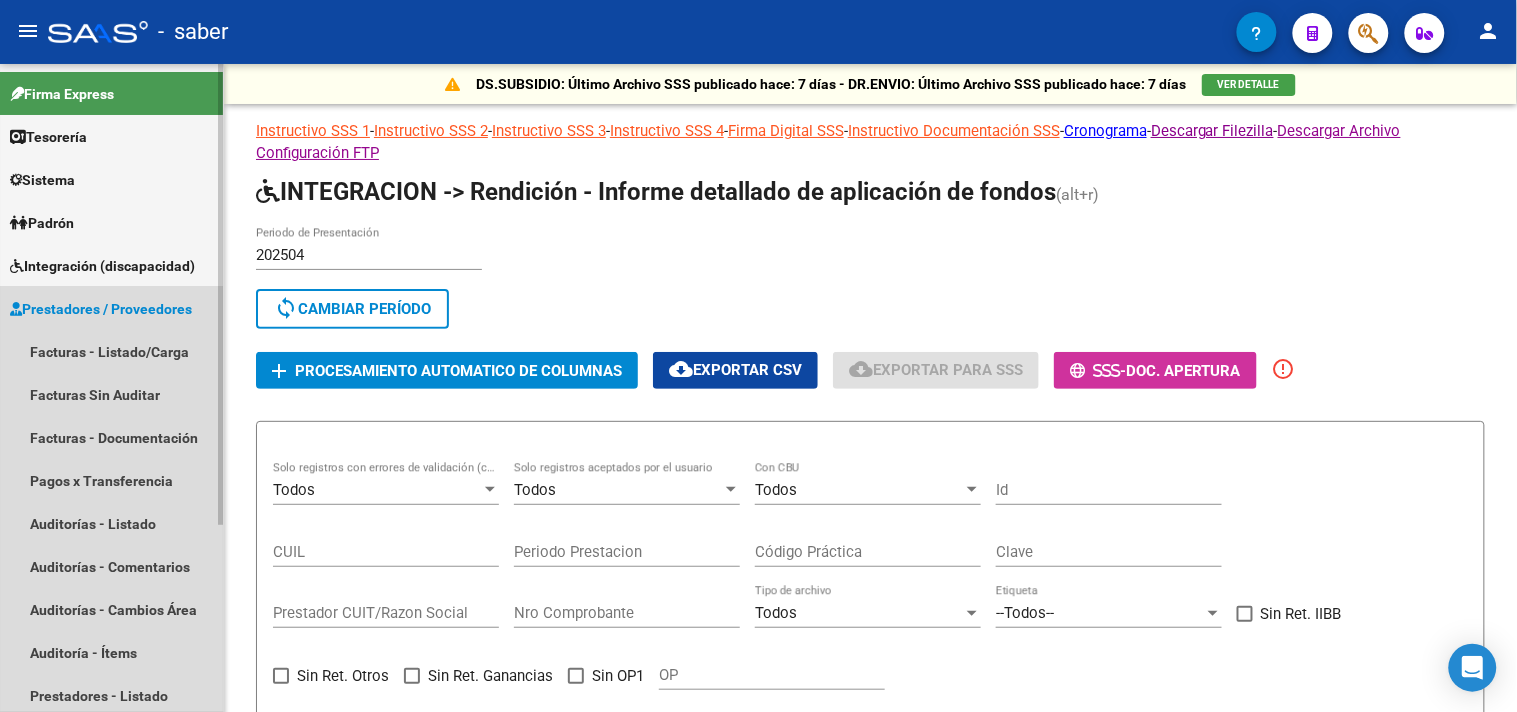 click on "Prestadores / Proveedores" at bounding box center (101, 309) 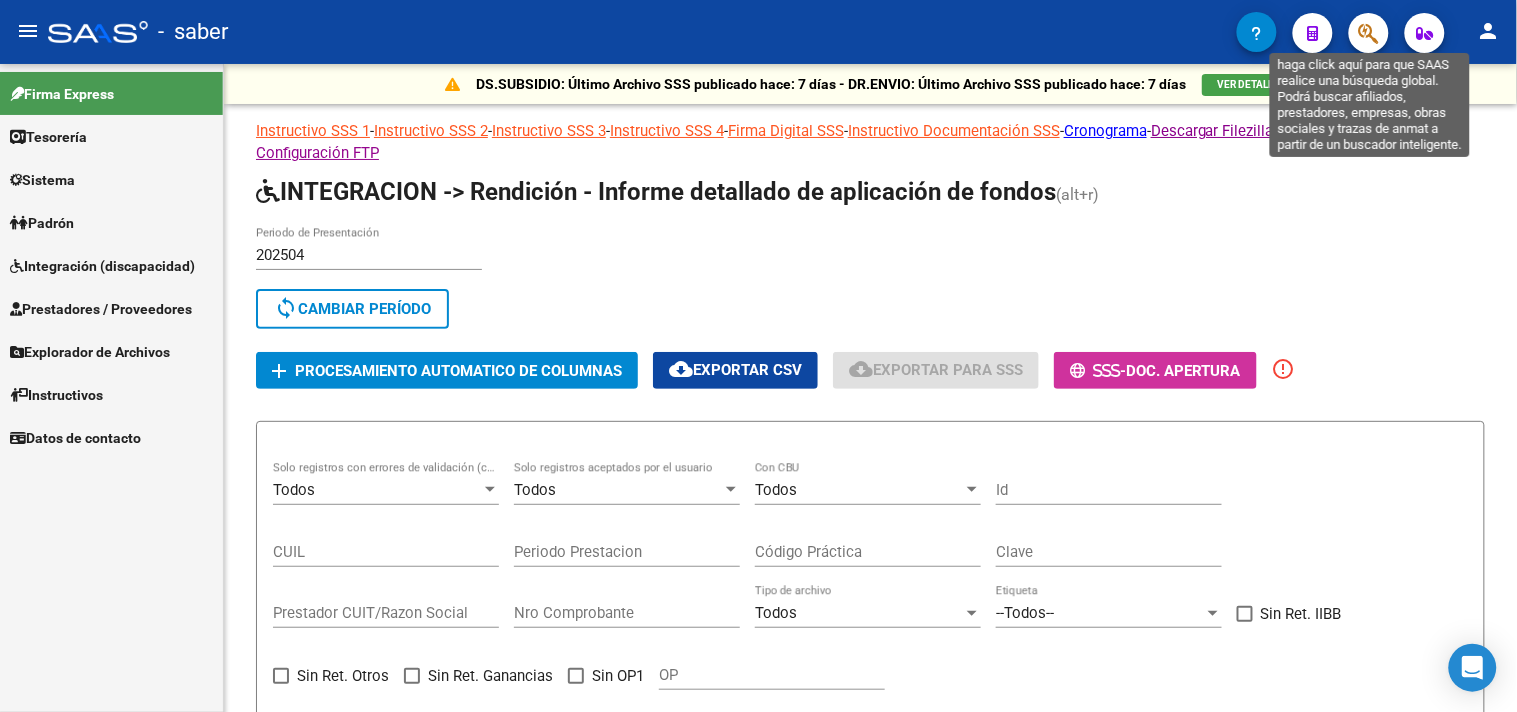 click 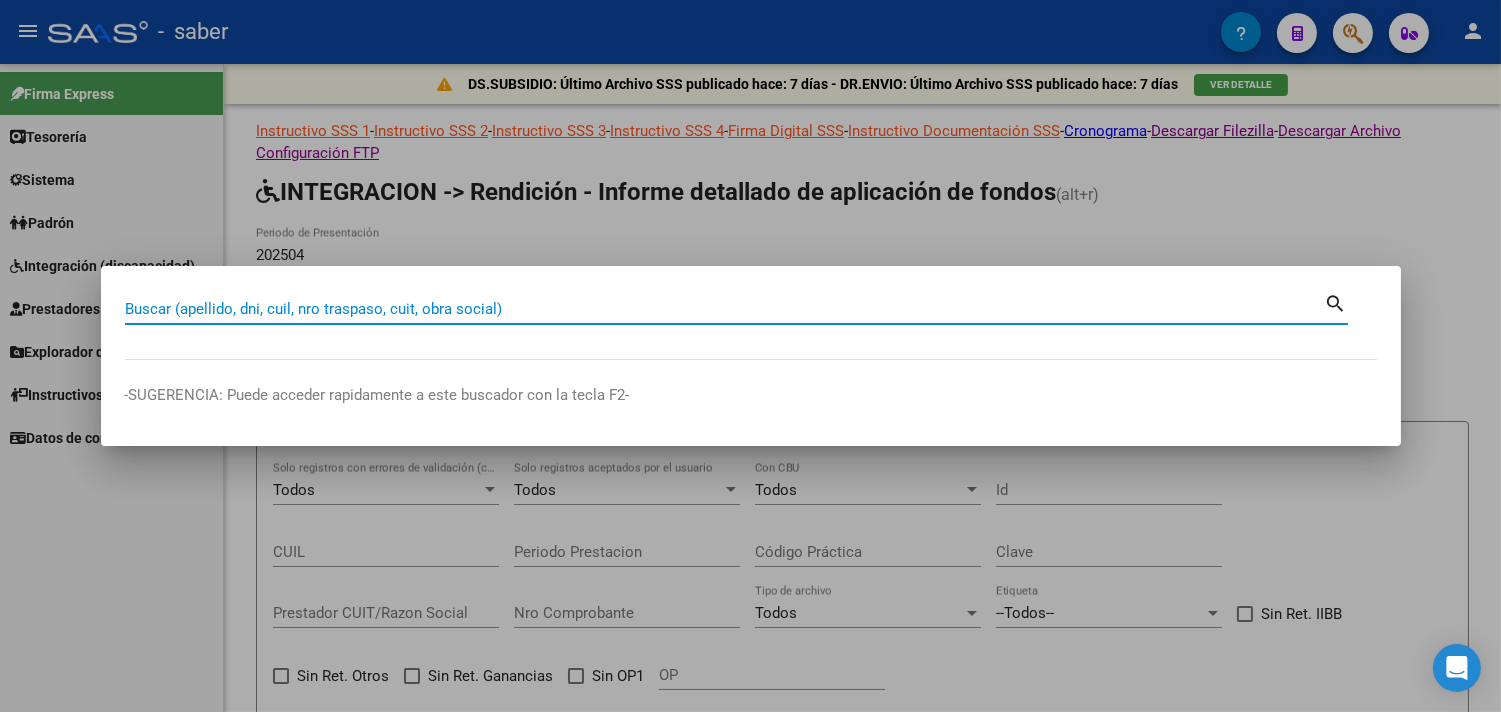 click at bounding box center (750, 356) 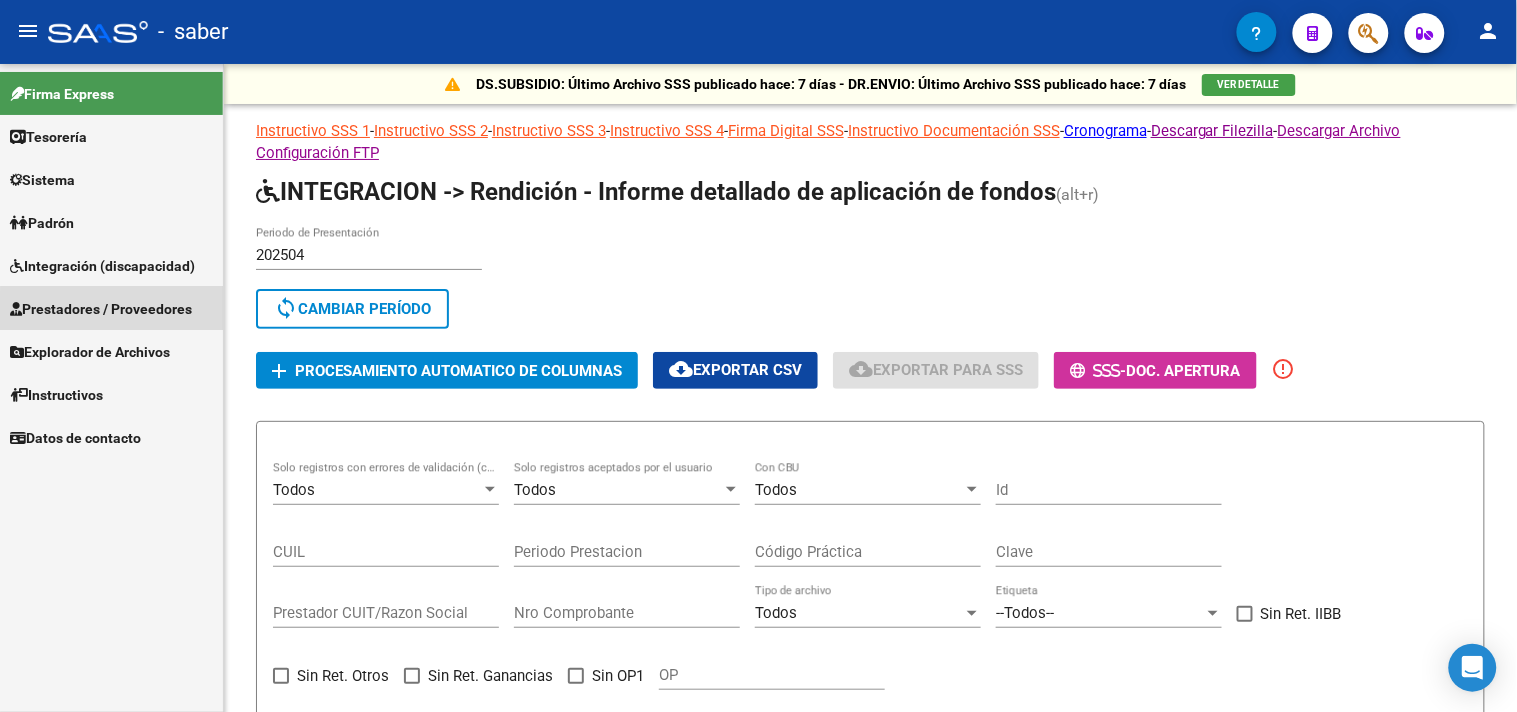 click on "Prestadores / Proveedores" at bounding box center [101, 309] 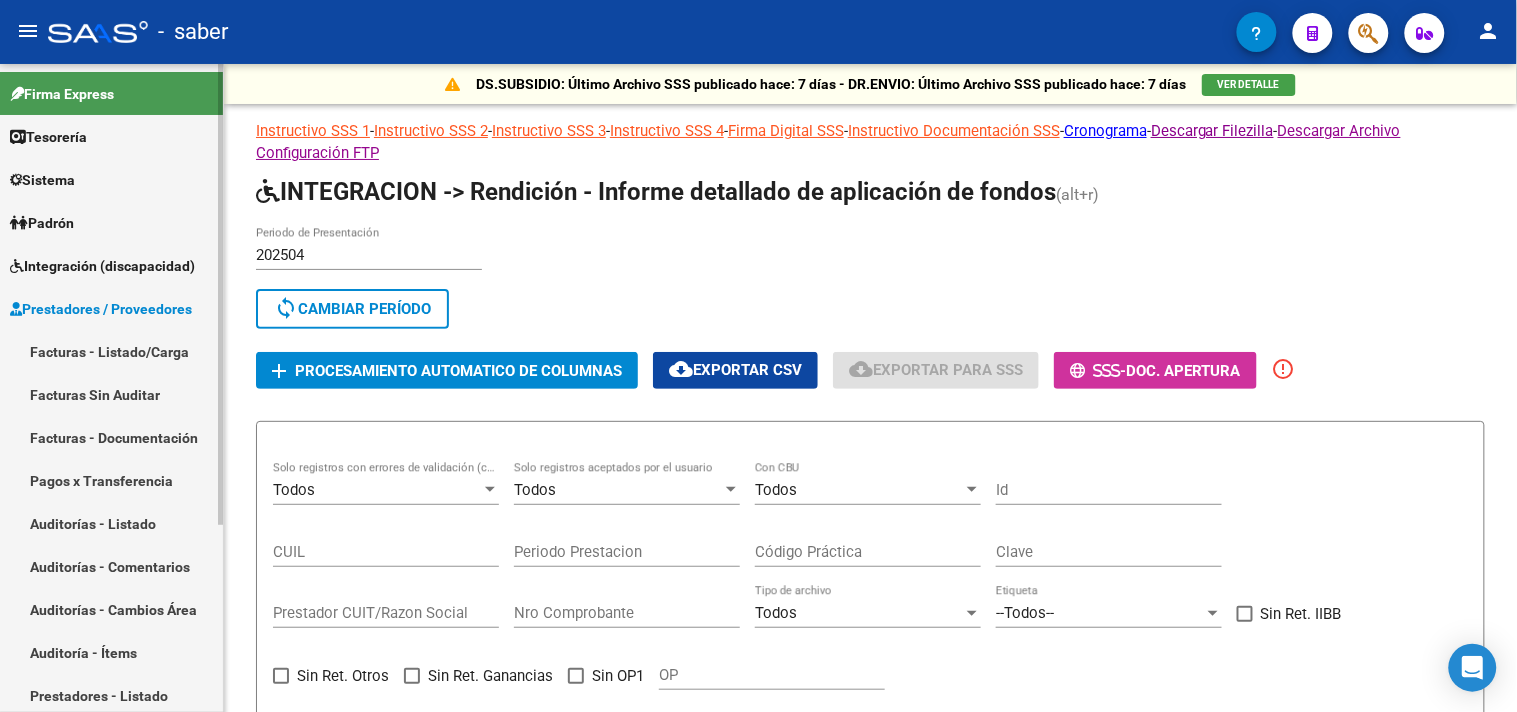 click on "Pagos x Transferencia" at bounding box center (111, 480) 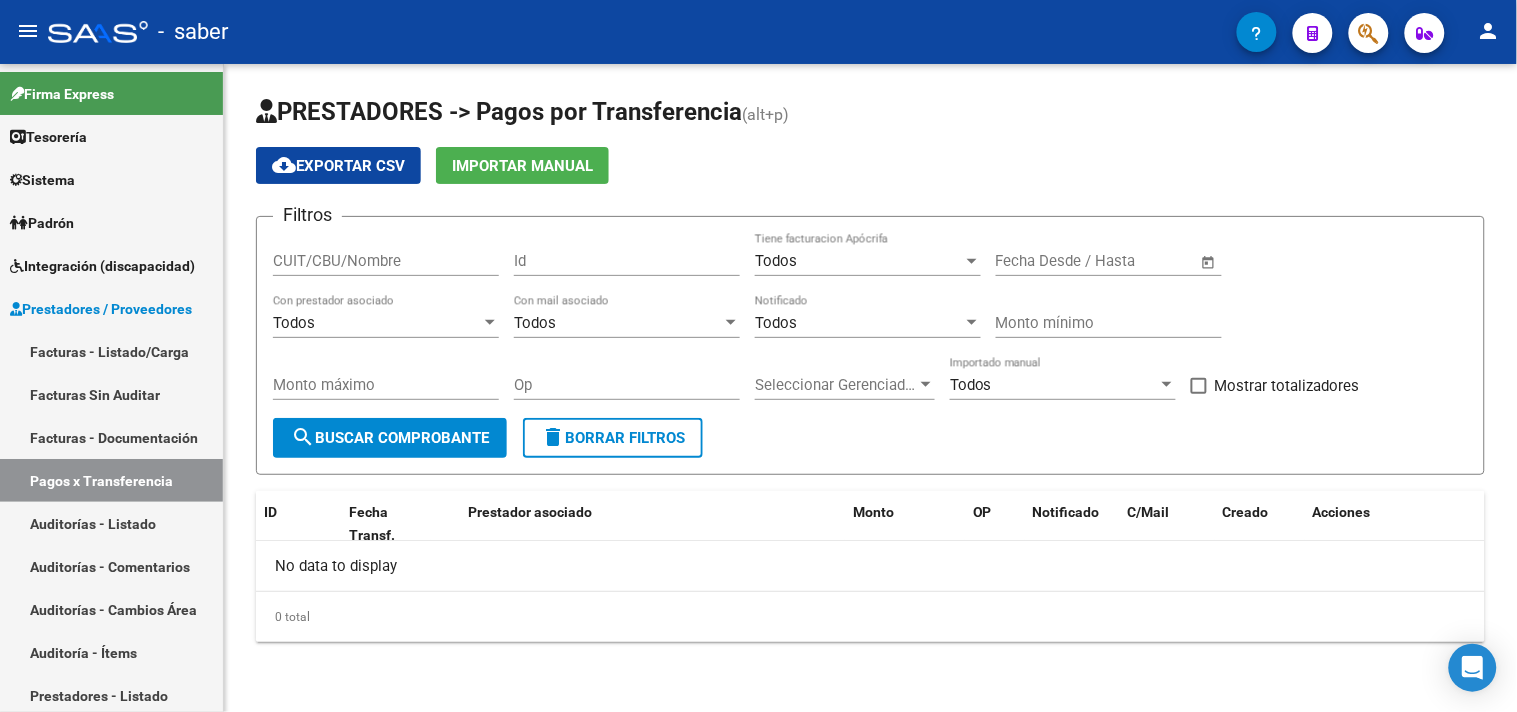 click on "Importar Manual" 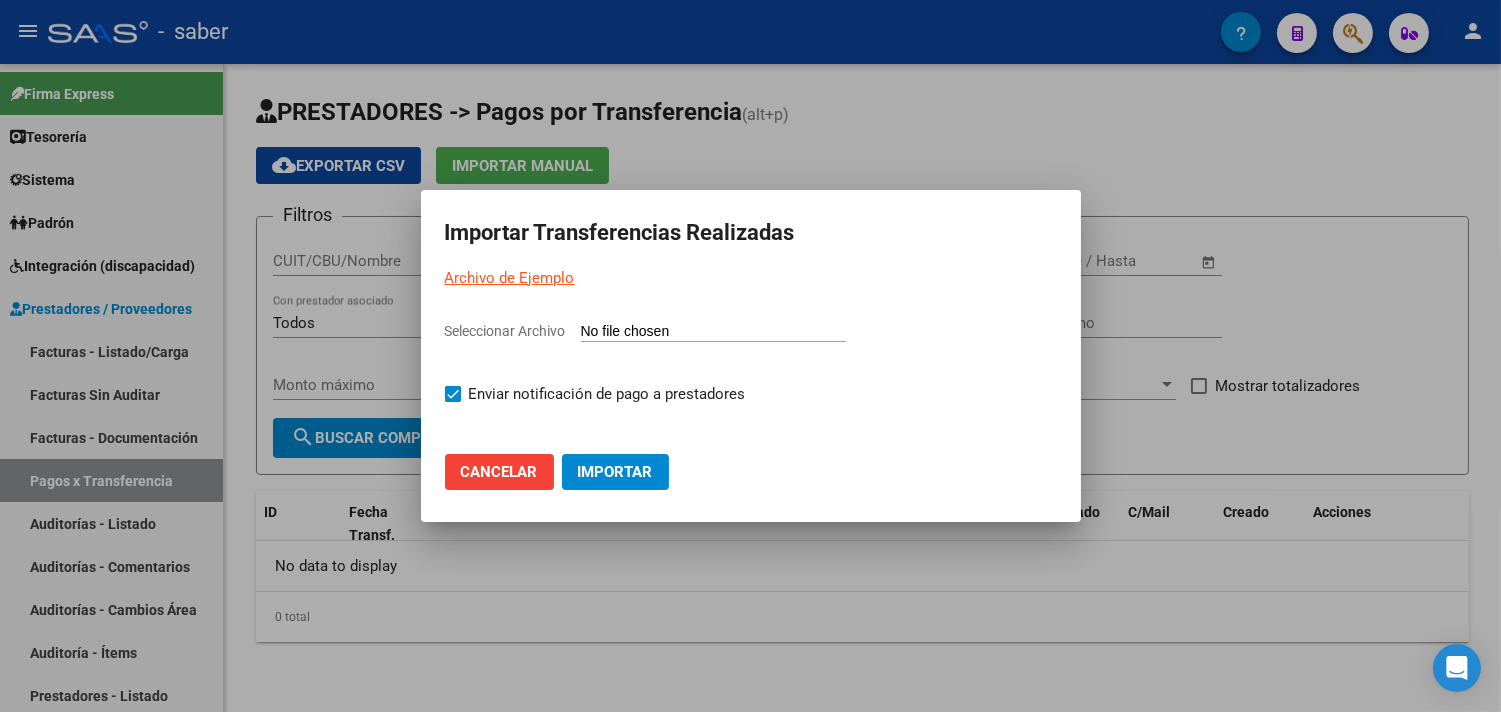 click on "Archivo de Ejemplo" at bounding box center (510, 278) 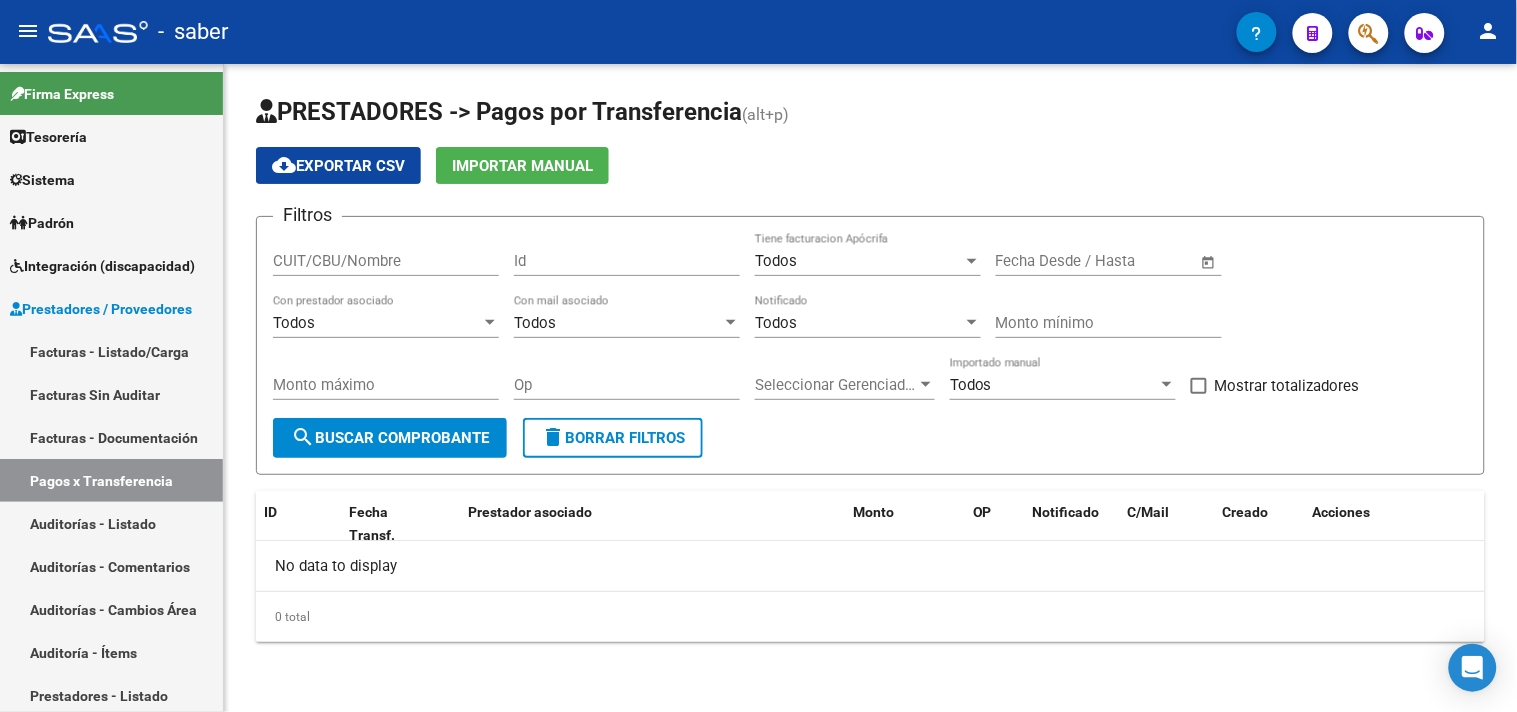 type 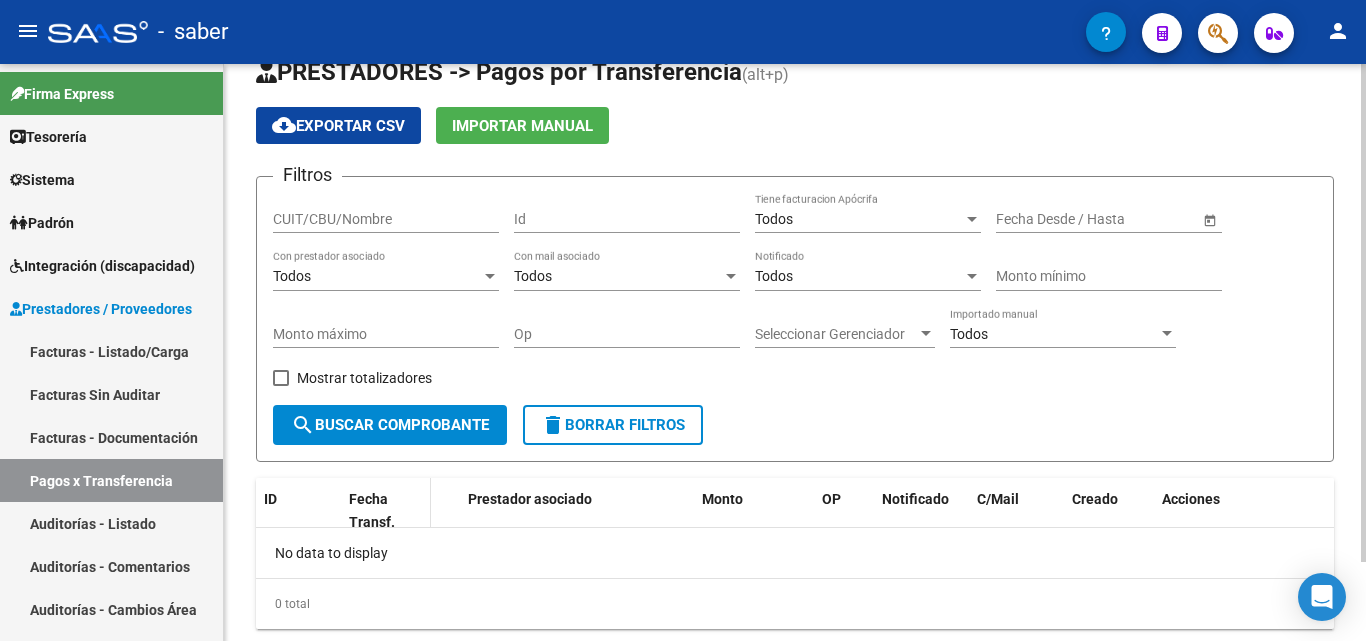scroll, scrollTop: 0, scrollLeft: 0, axis: both 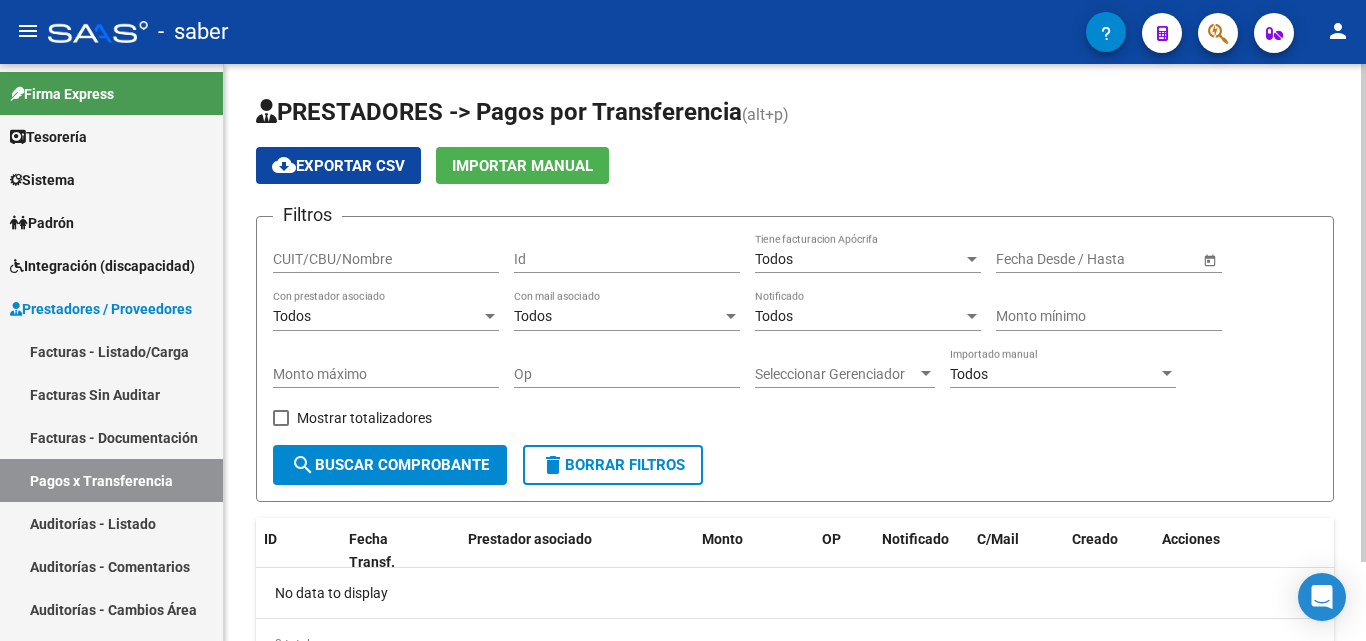 click on "Importar Manual" 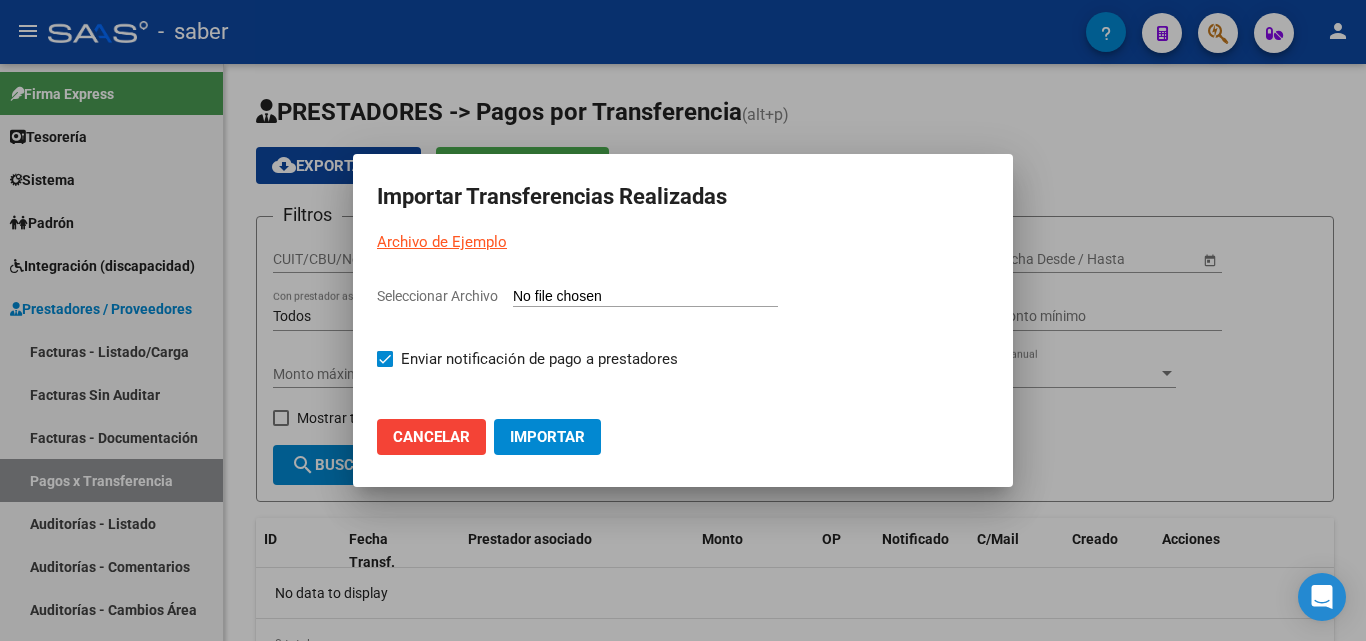 click on "Archivo de Ejemplo" at bounding box center [442, 242] 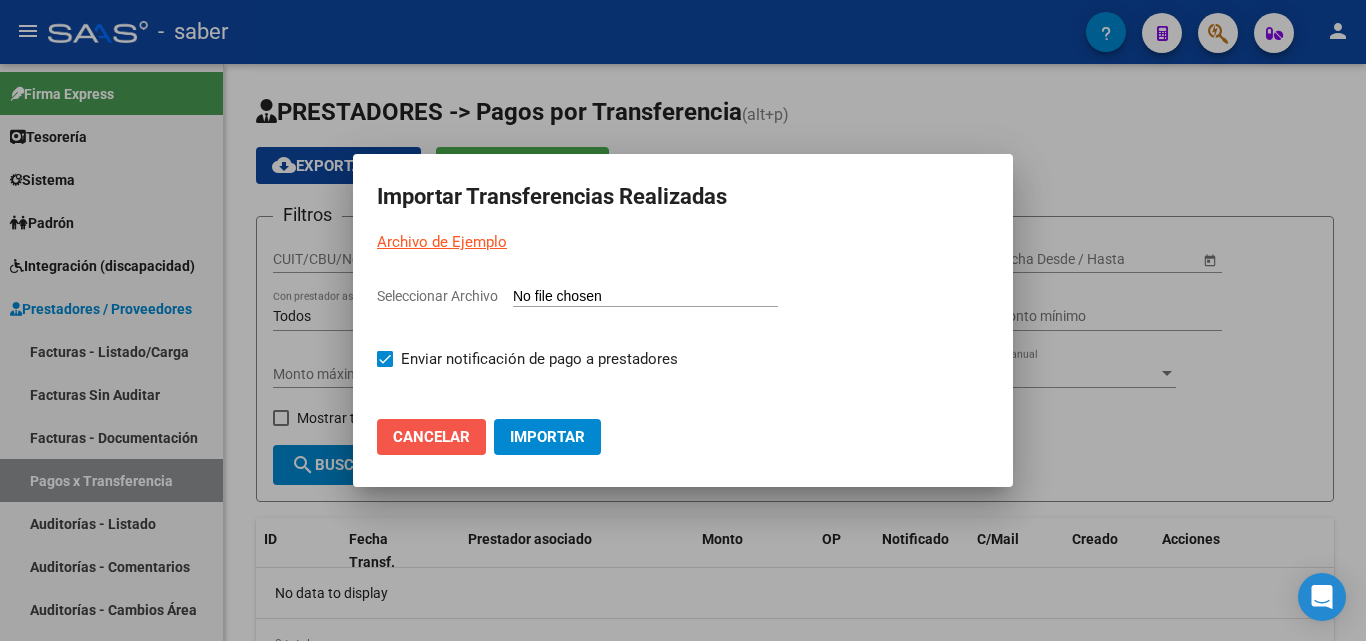 click on "Cancelar" 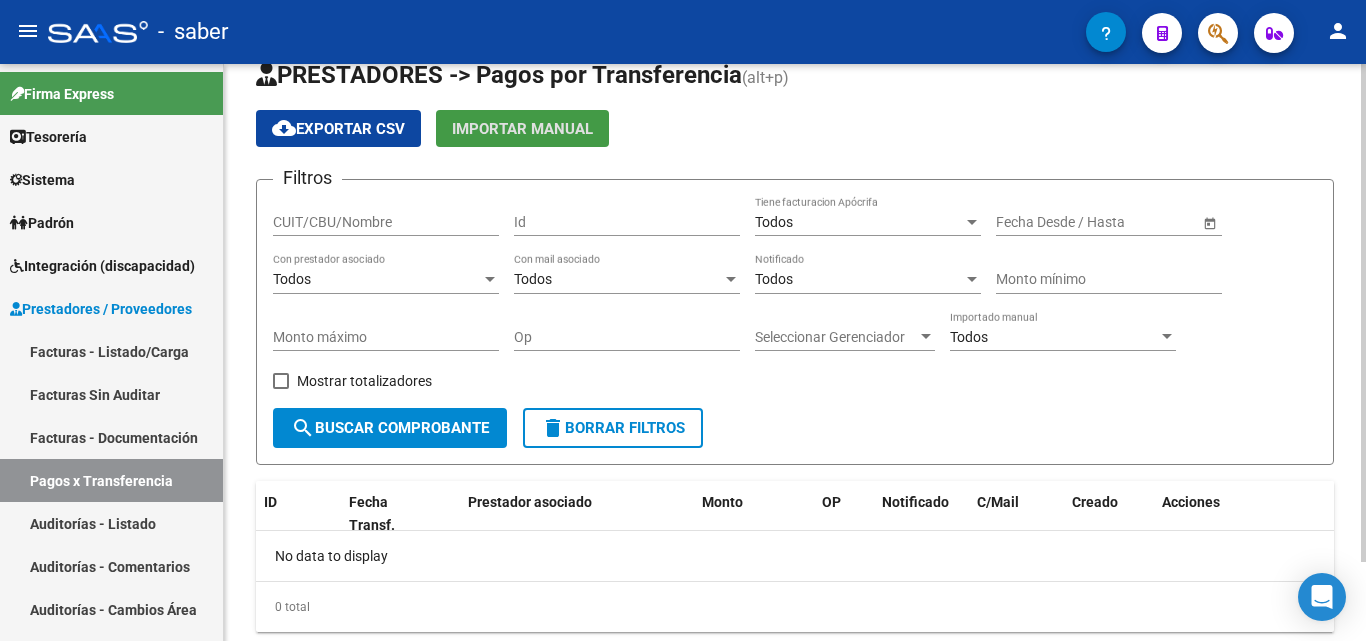 scroll, scrollTop: 92, scrollLeft: 0, axis: vertical 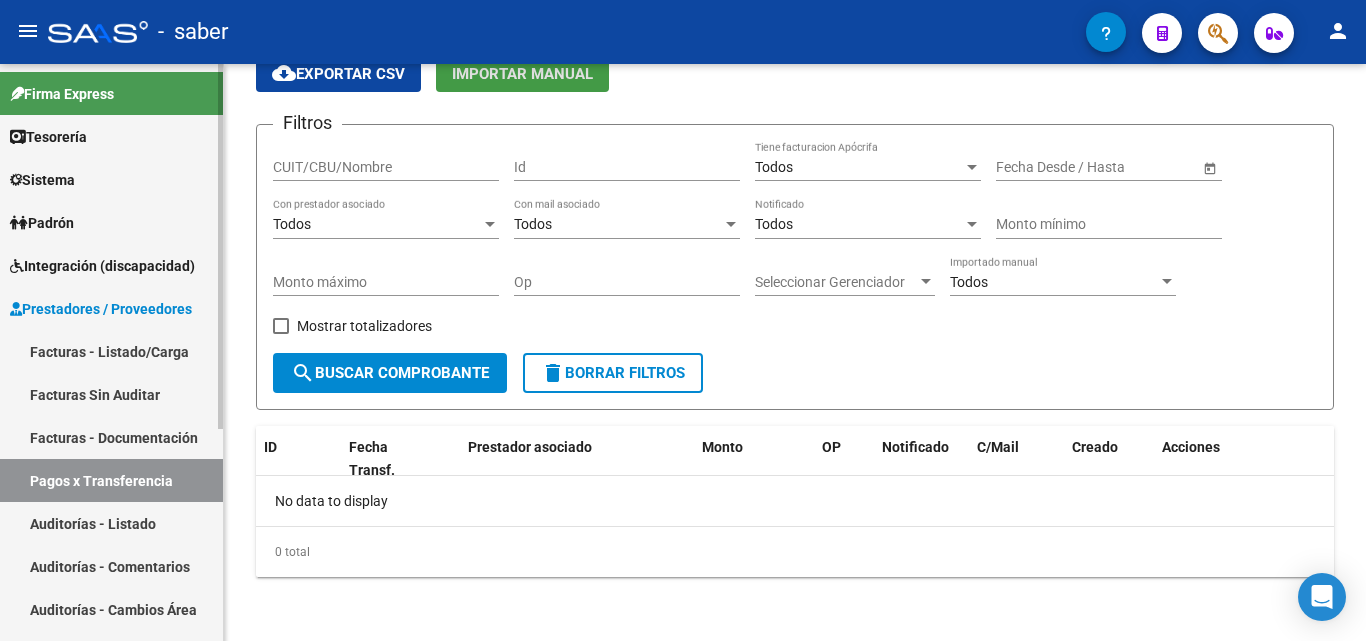 click on "Prestadores / Proveedores" at bounding box center (101, 309) 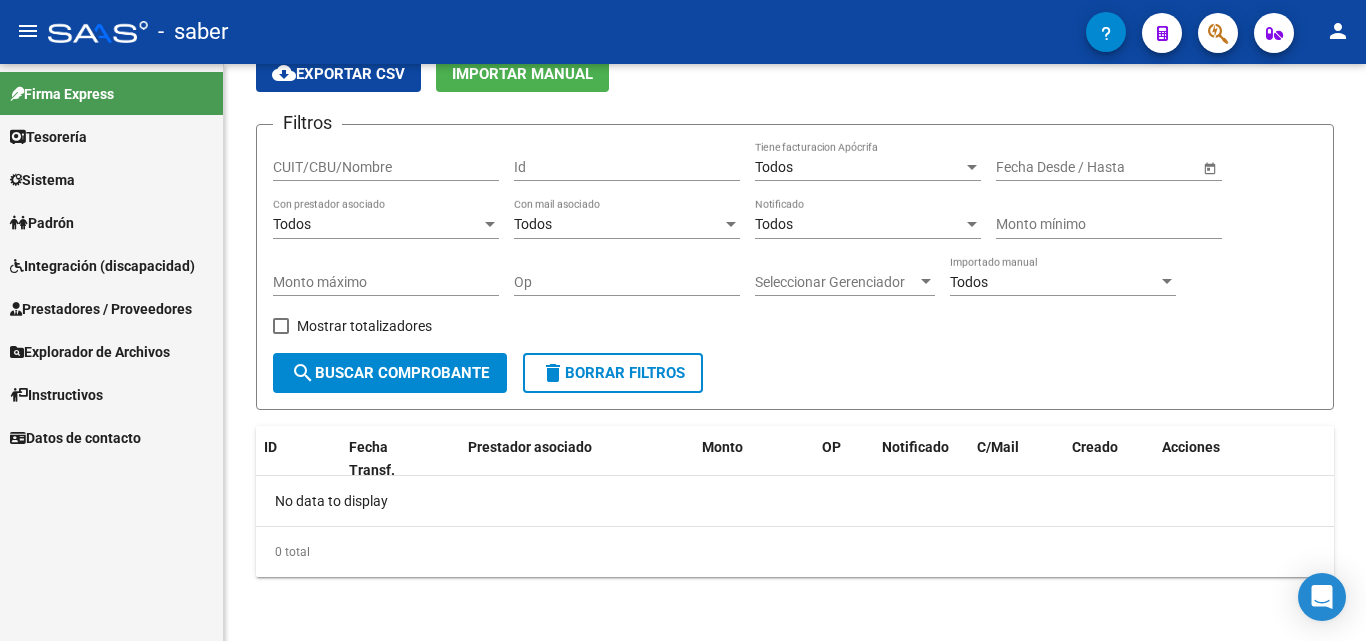 click on "Integración (discapacidad)" at bounding box center (102, 266) 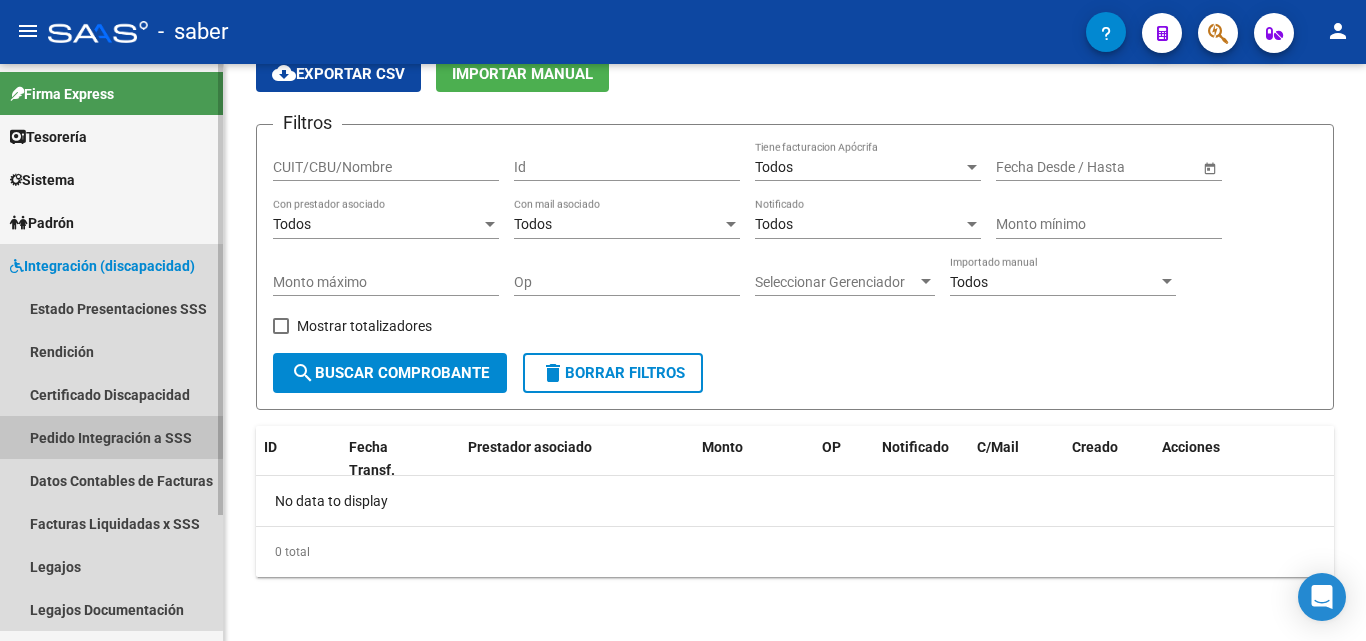 click on "Pedido Integración a SSS" at bounding box center [111, 437] 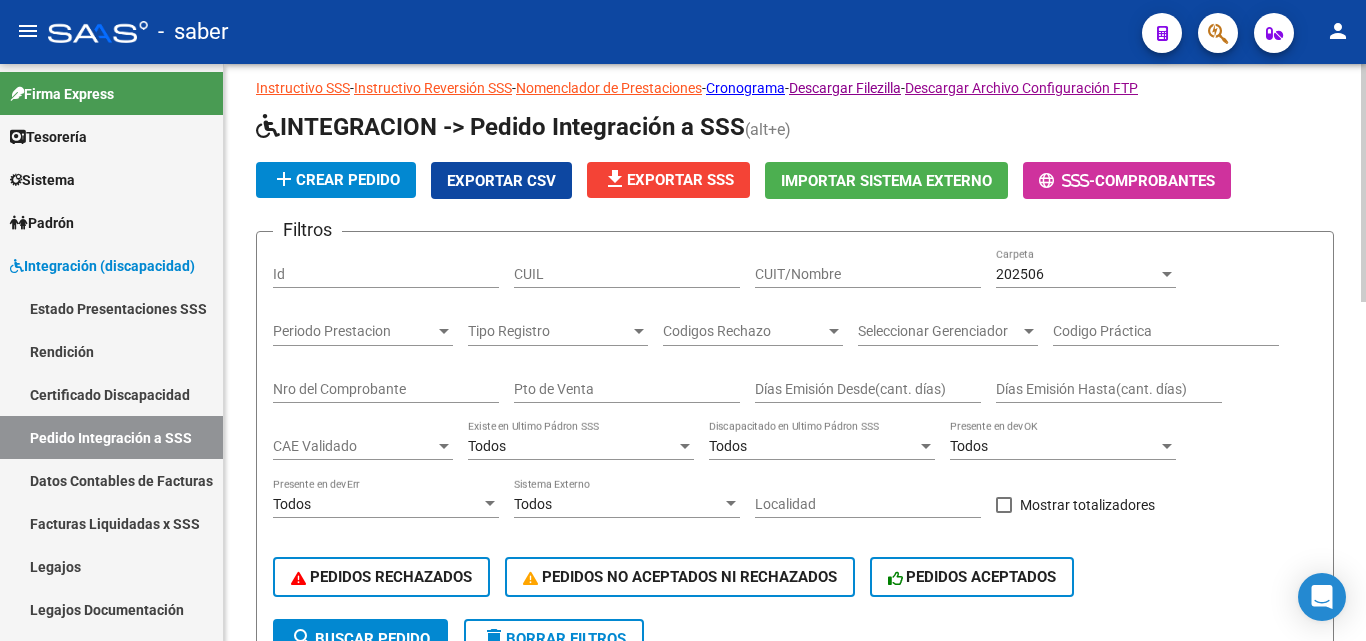 scroll, scrollTop: 0, scrollLeft: 0, axis: both 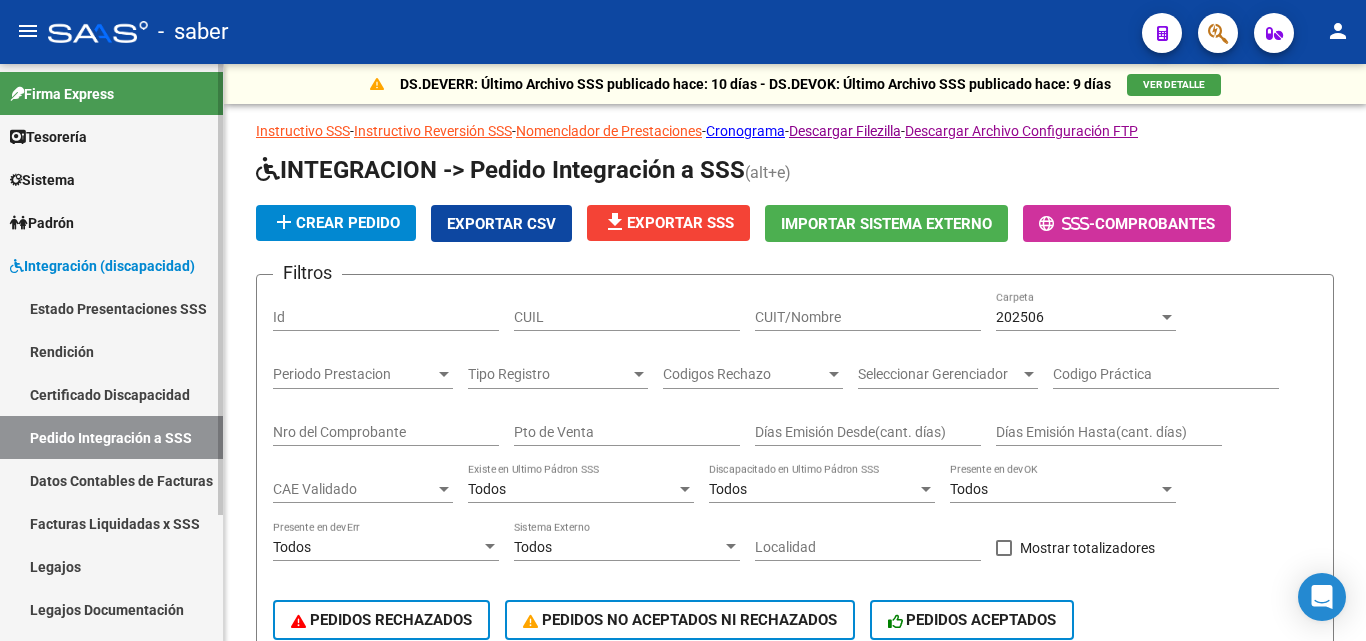 click on "Facturas Liquidadas x SSS" at bounding box center (111, 523) 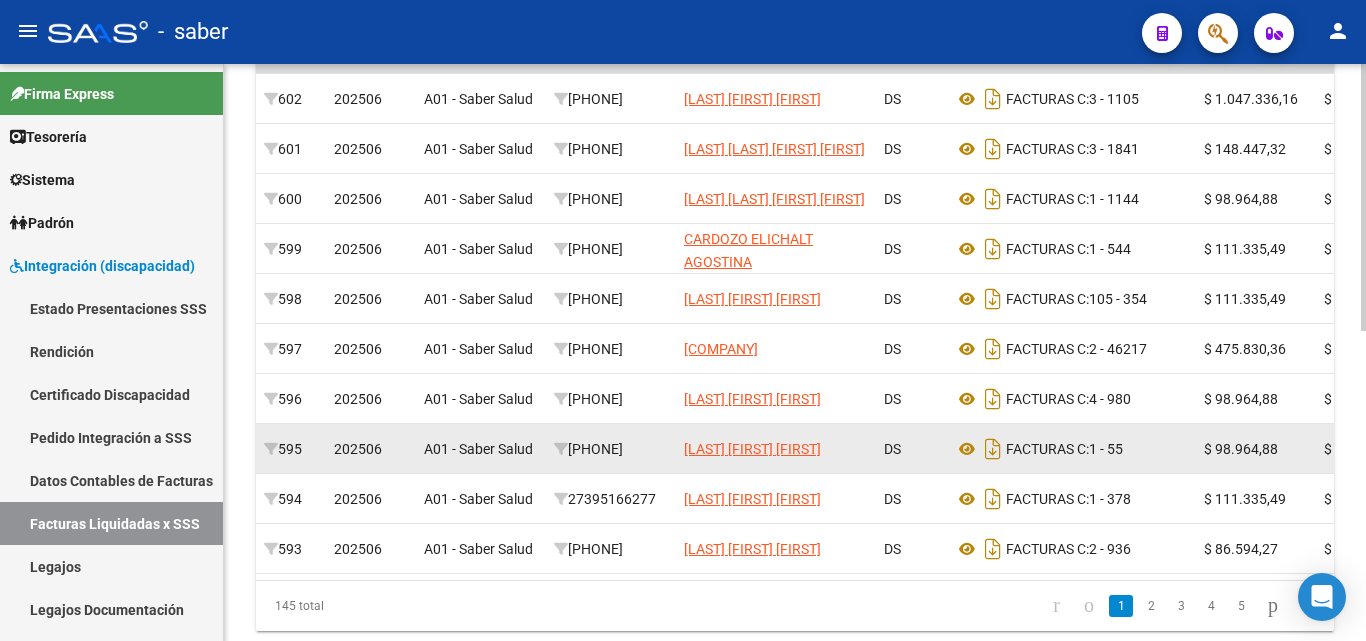 scroll, scrollTop: 646, scrollLeft: 0, axis: vertical 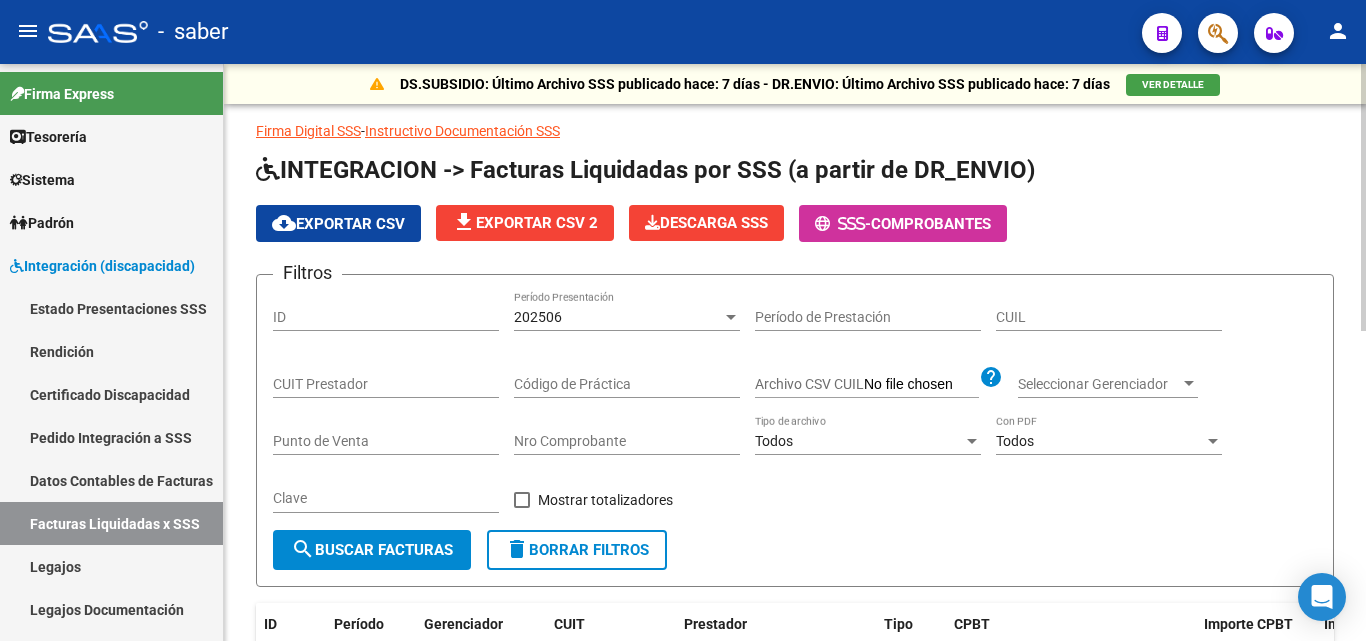 click on "Instructivo Documentación SSS" 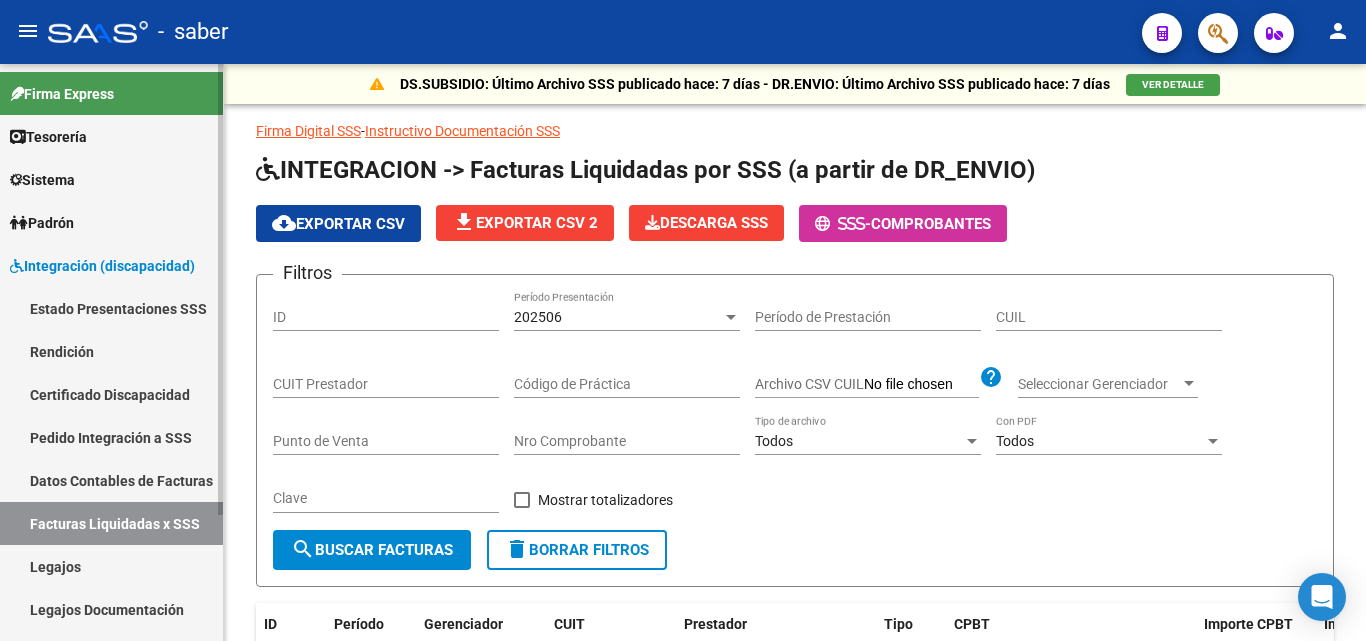 click on "Rendición" at bounding box center (111, 351) 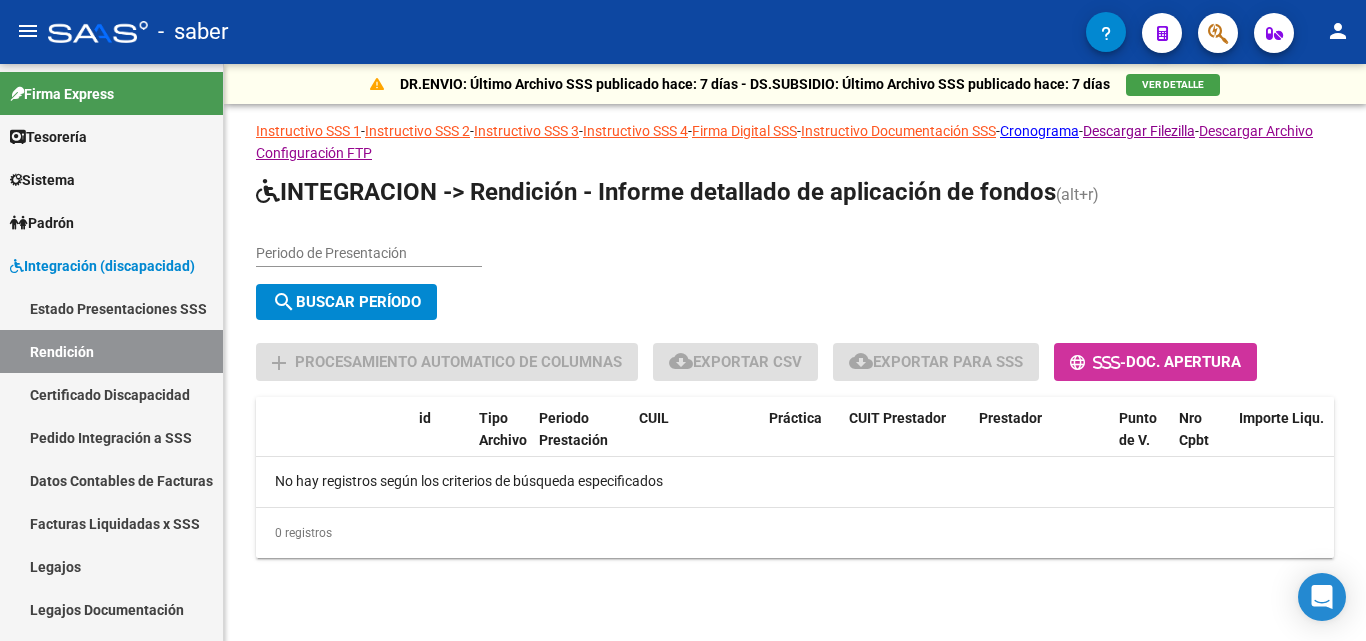 click on "Periodo de Presentación" 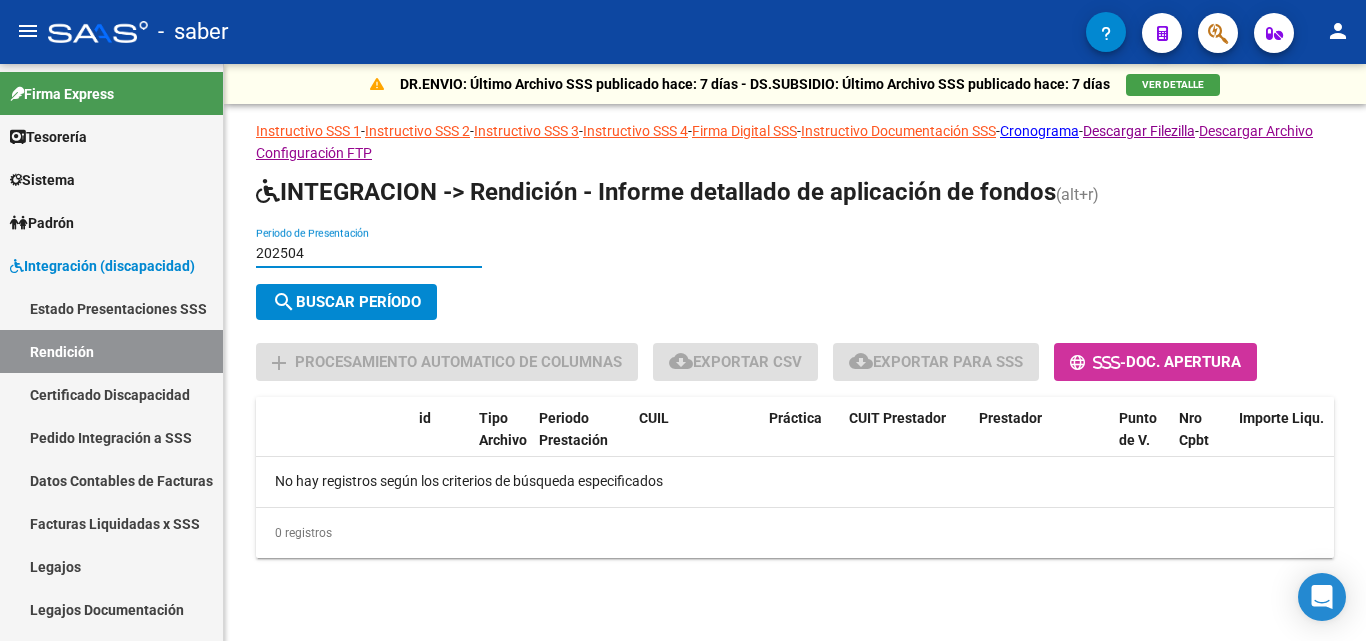 type on "202504" 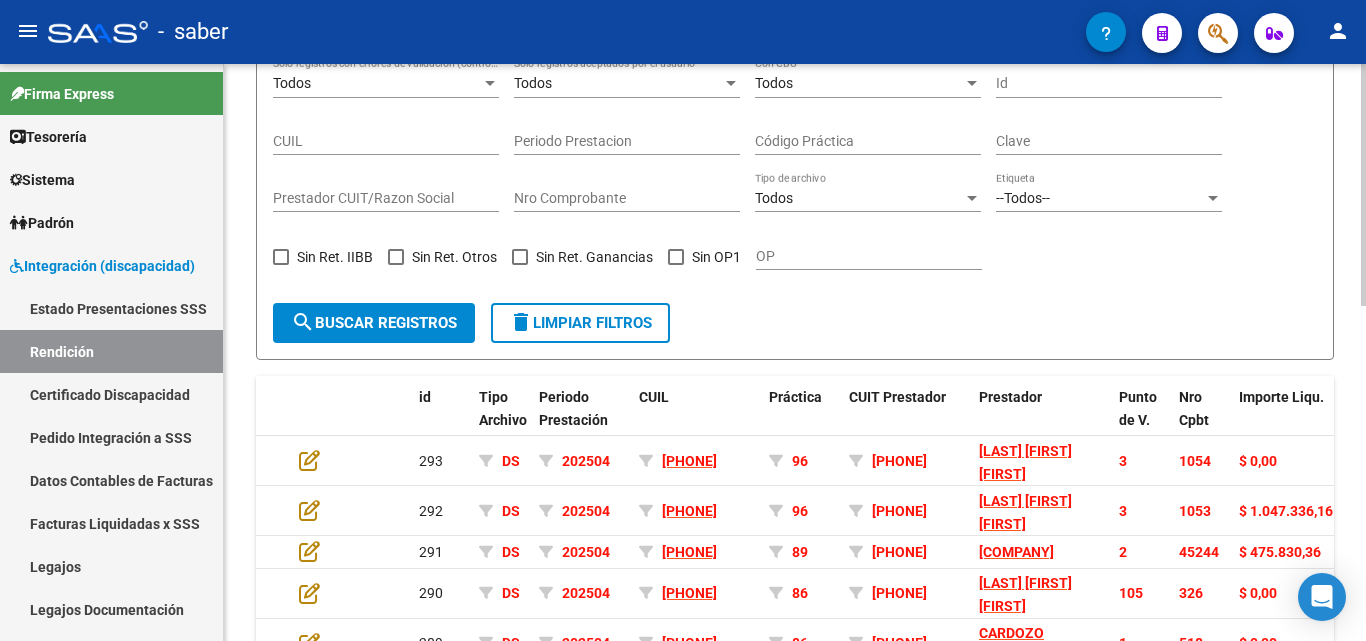scroll, scrollTop: 500, scrollLeft: 0, axis: vertical 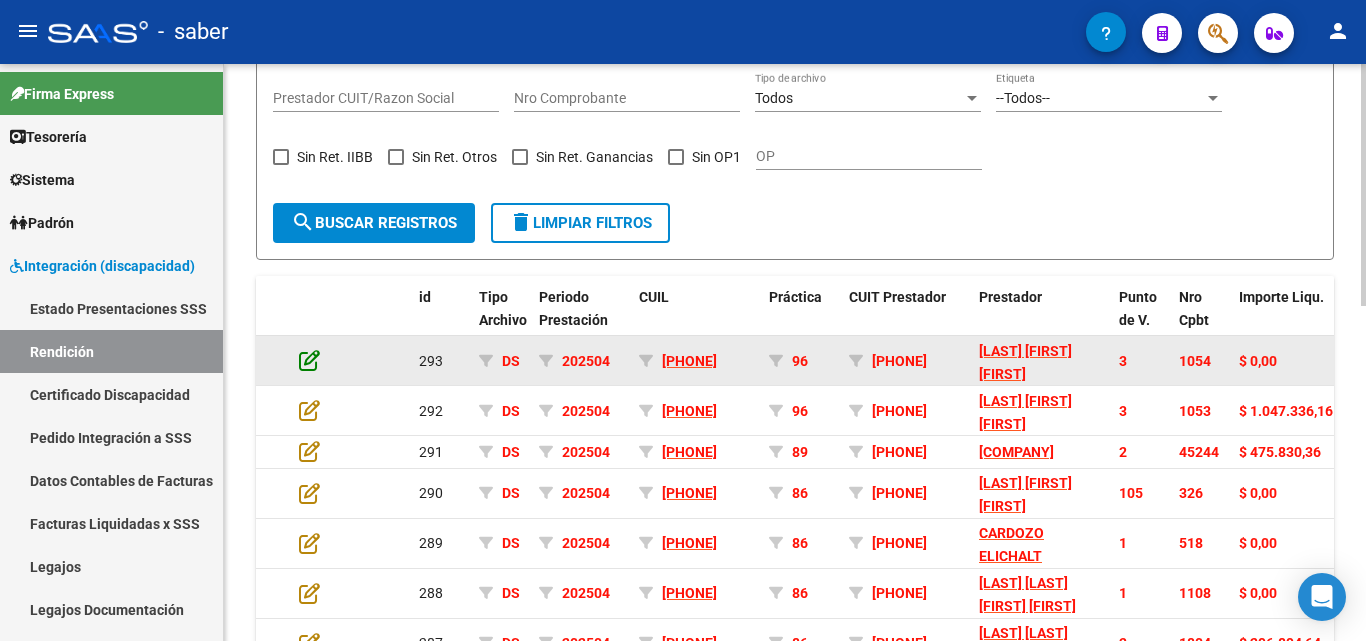 click 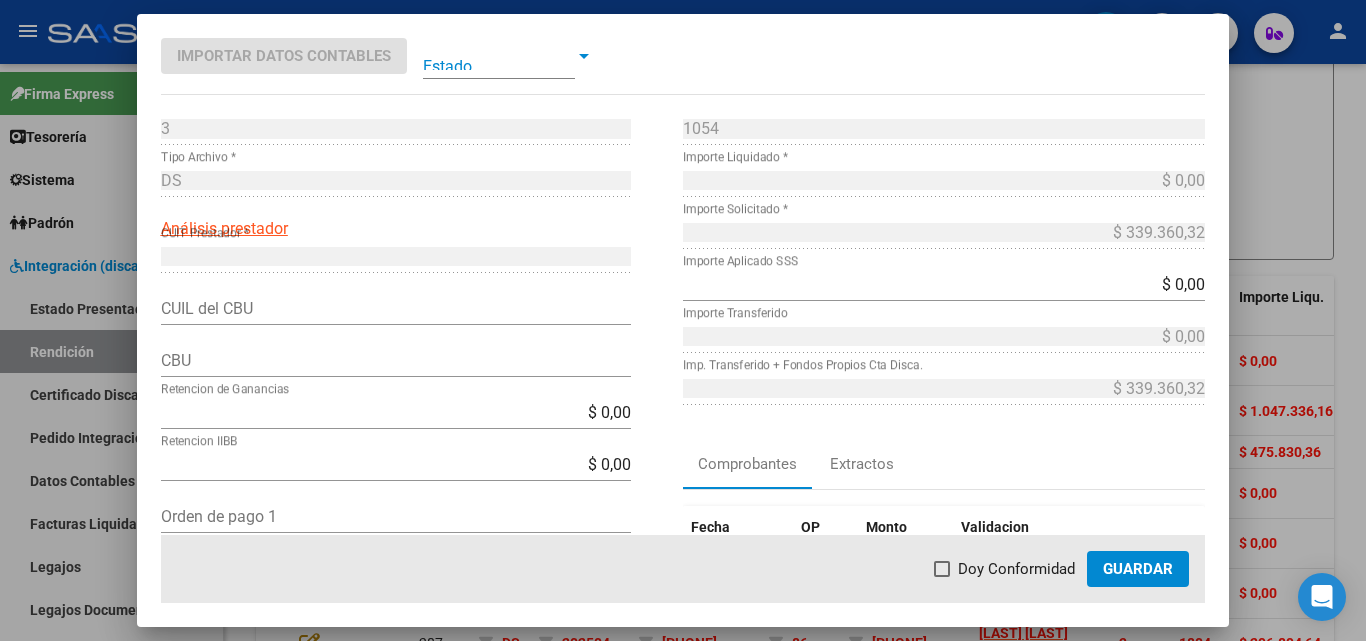 scroll, scrollTop: 0, scrollLeft: 0, axis: both 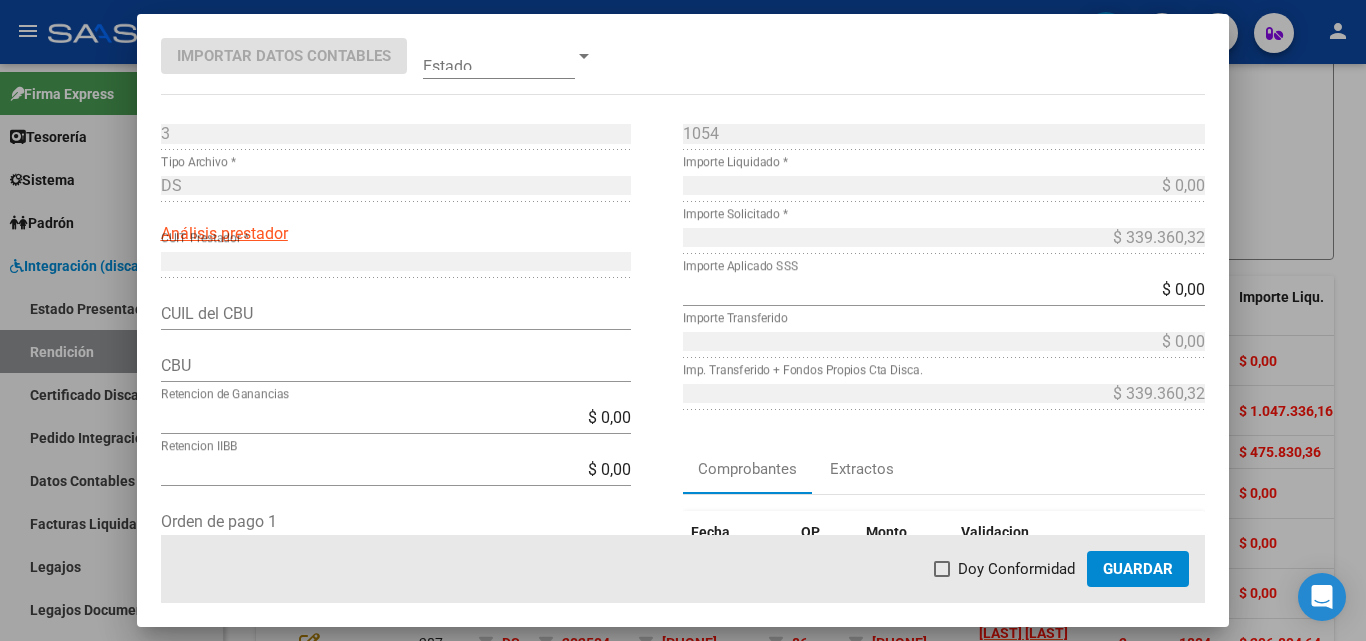 click at bounding box center [683, 320] 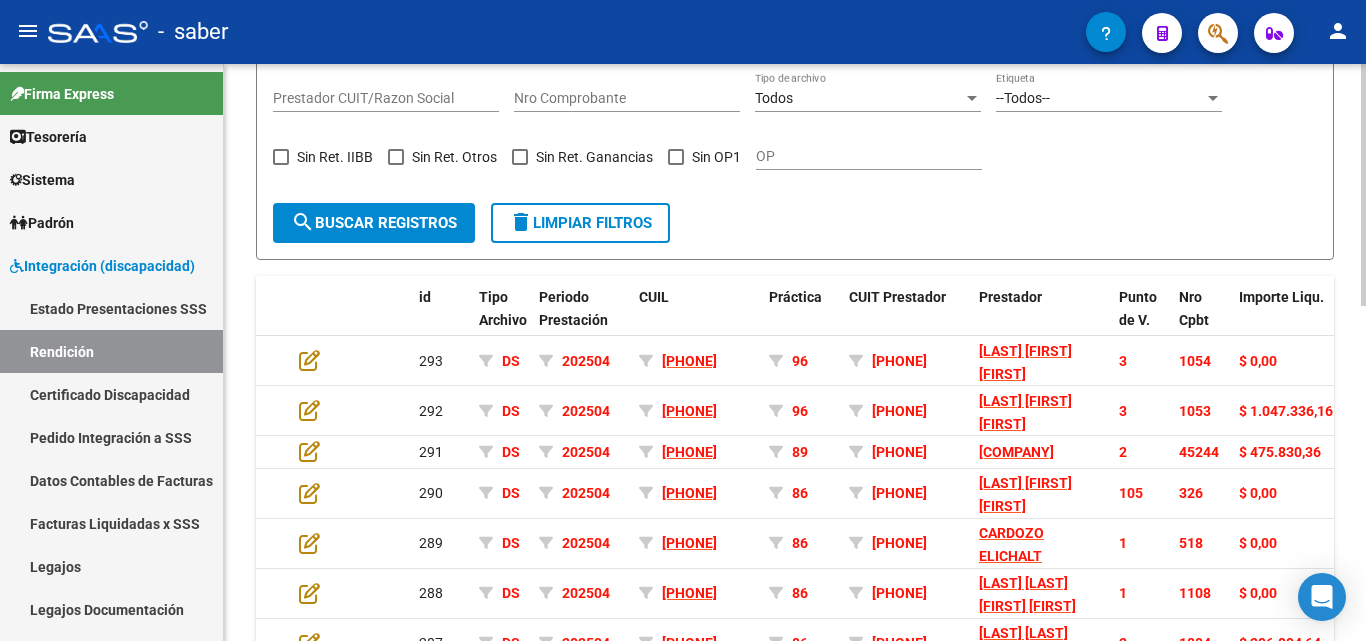 drag, startPoint x: 1275, startPoint y: 245, endPoint x: 838, endPoint y: 273, distance: 437.89612 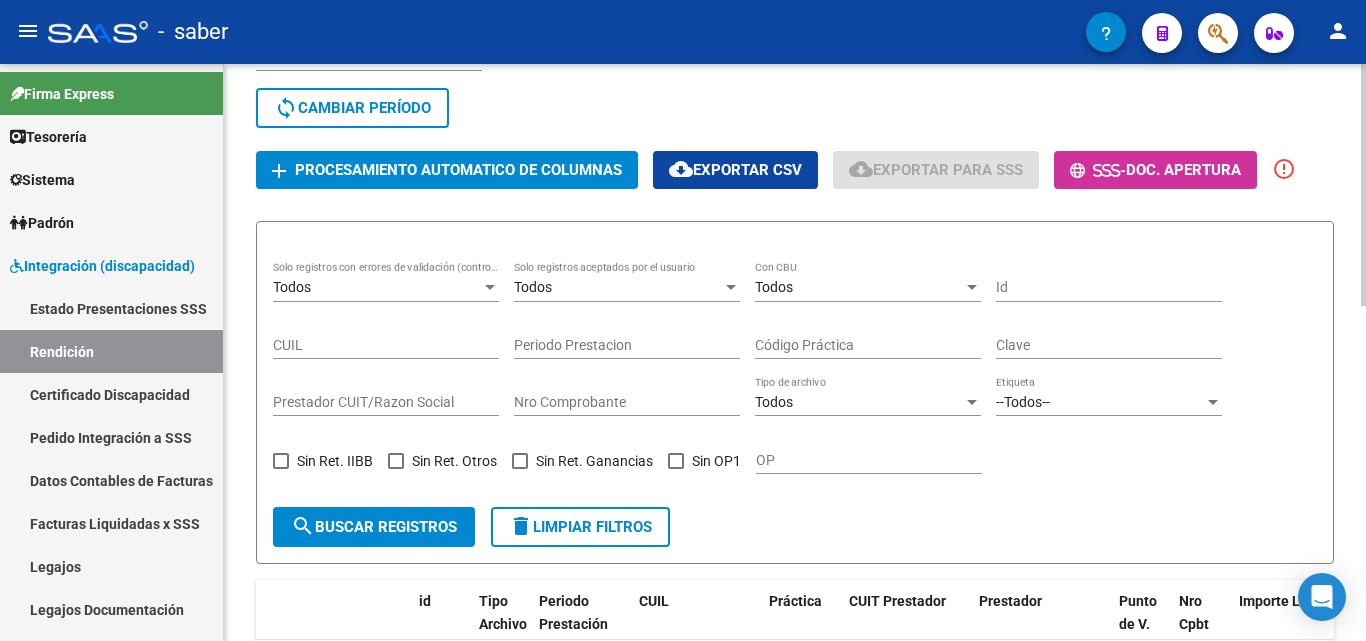 scroll, scrollTop: 100, scrollLeft: 0, axis: vertical 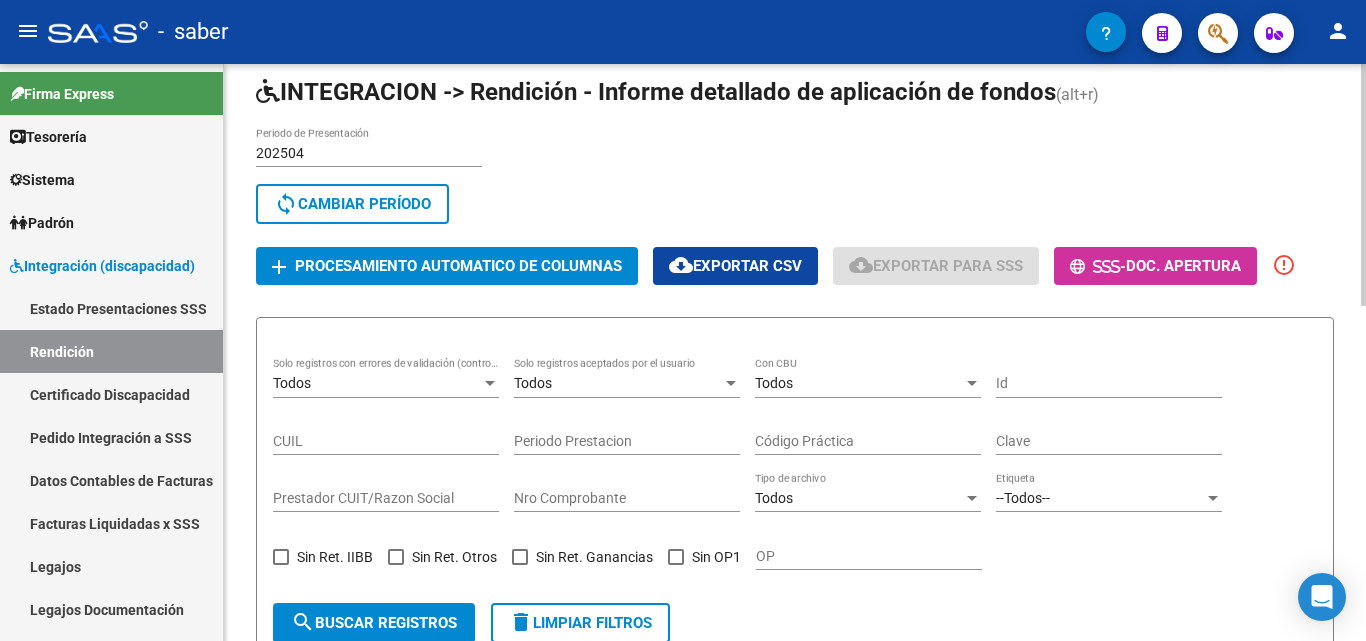click on "cloud_download  Exportar CSV" 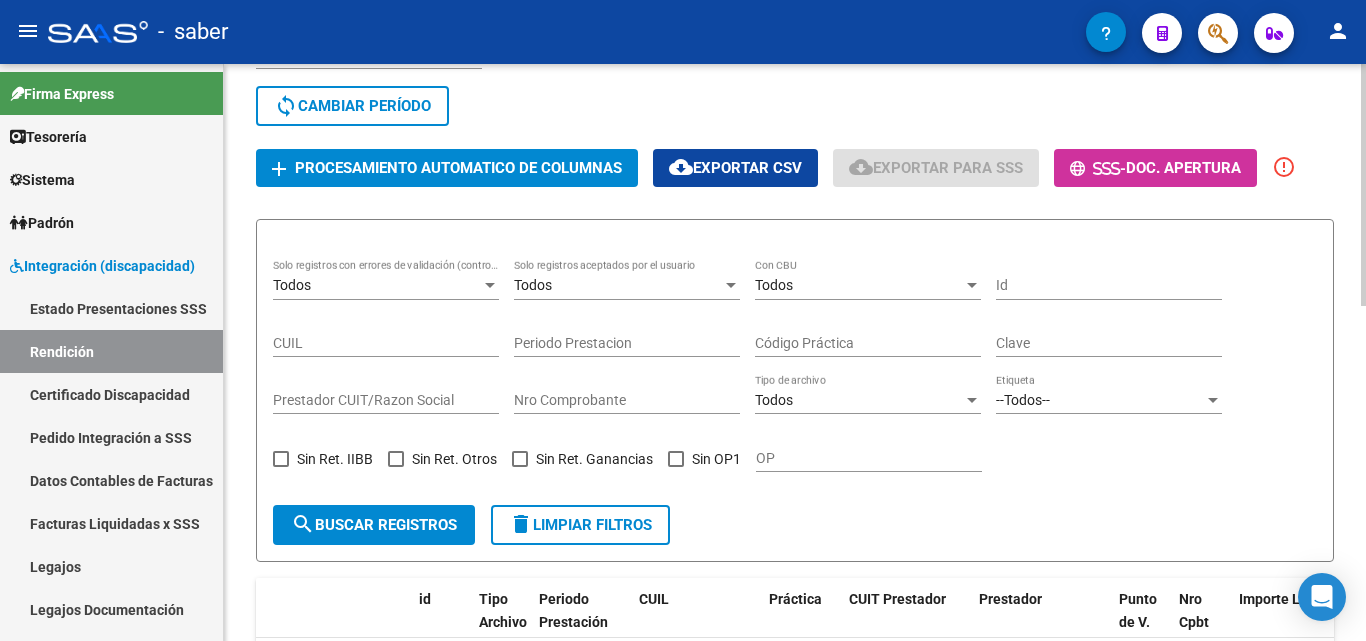 scroll, scrollTop: 0, scrollLeft: 0, axis: both 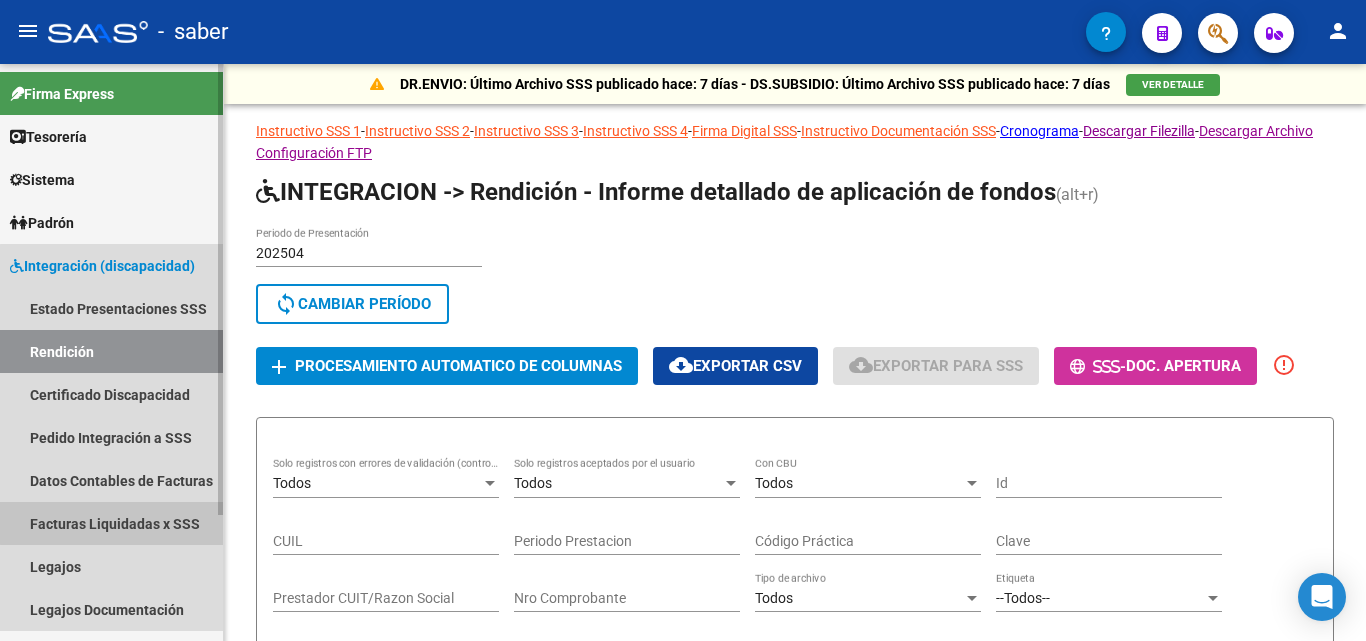 click on "Facturas Liquidadas x SSS" at bounding box center (111, 523) 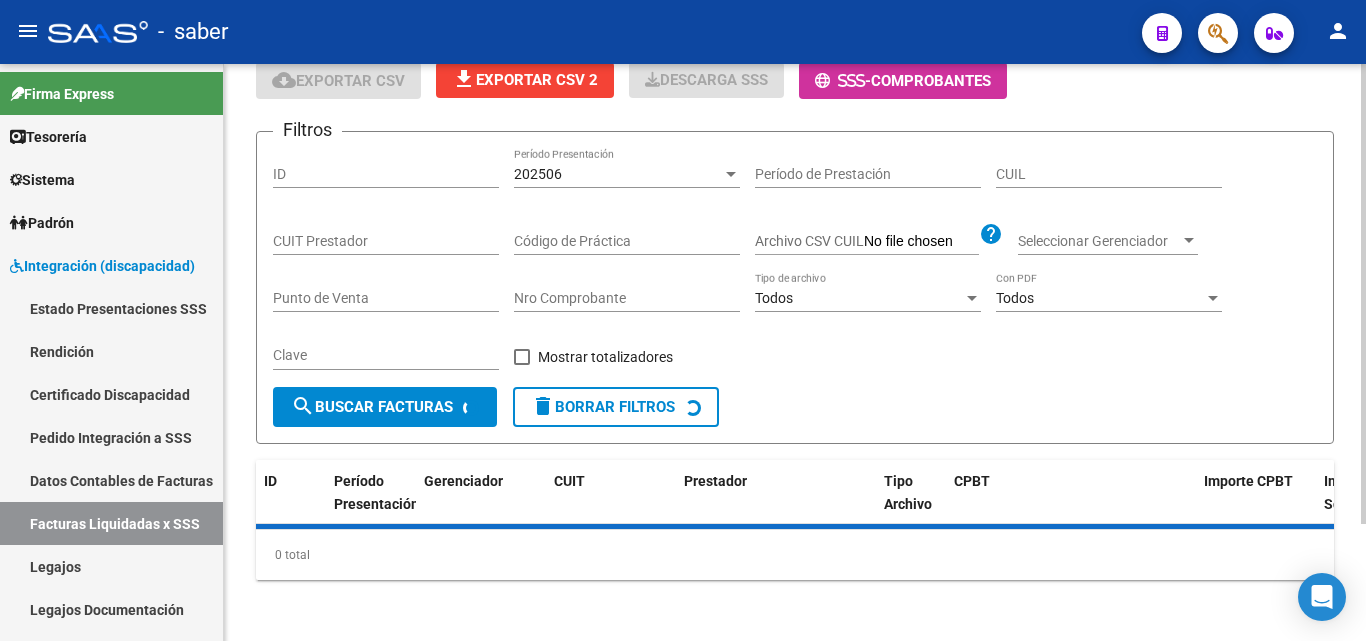 scroll, scrollTop: 146, scrollLeft: 0, axis: vertical 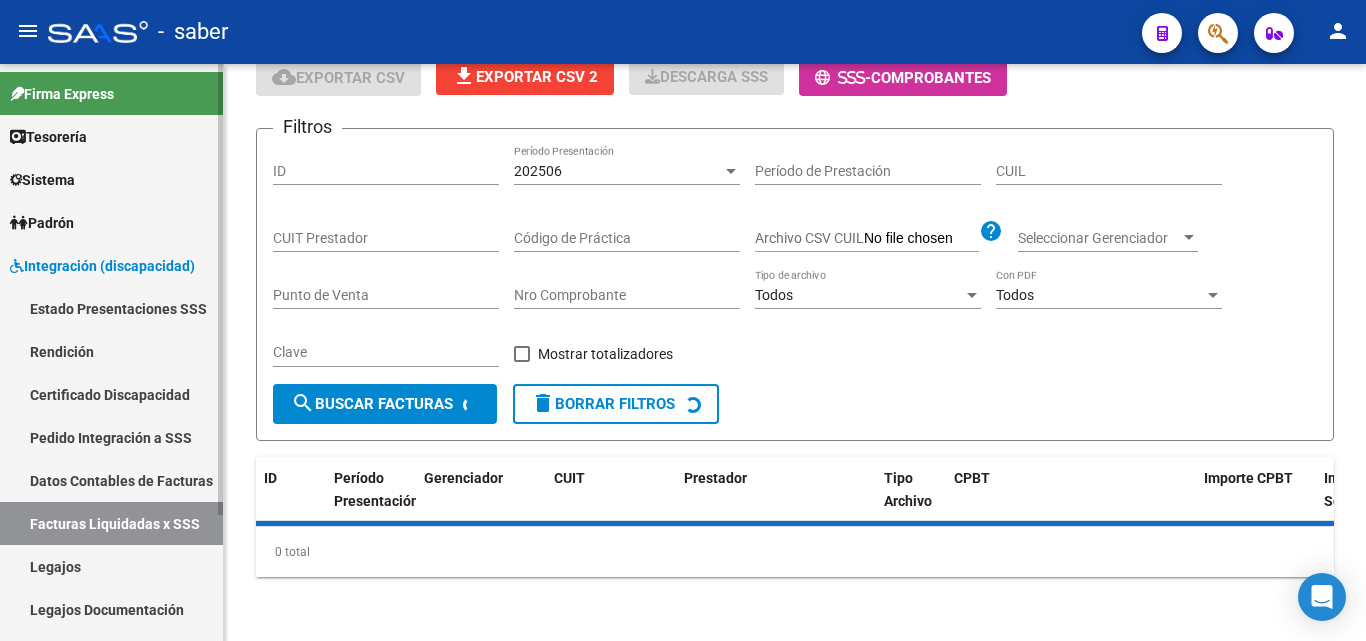 click on "Datos Contables de Facturas" at bounding box center (111, 480) 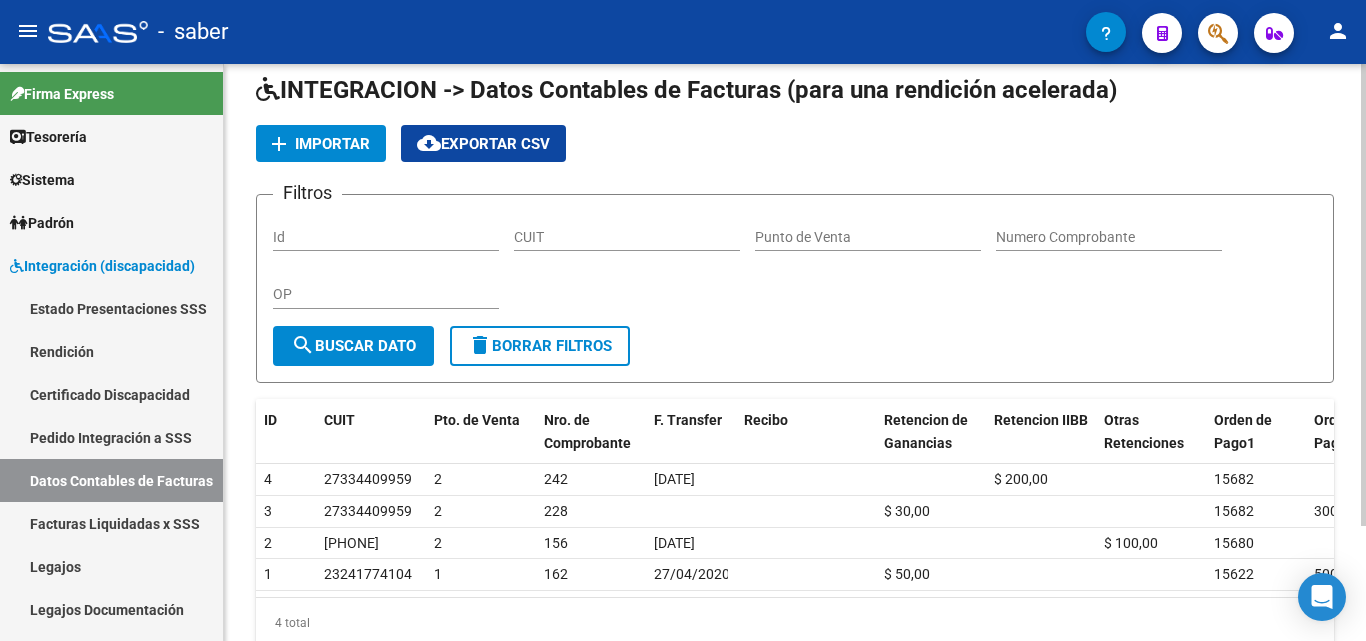 scroll, scrollTop: 100, scrollLeft: 0, axis: vertical 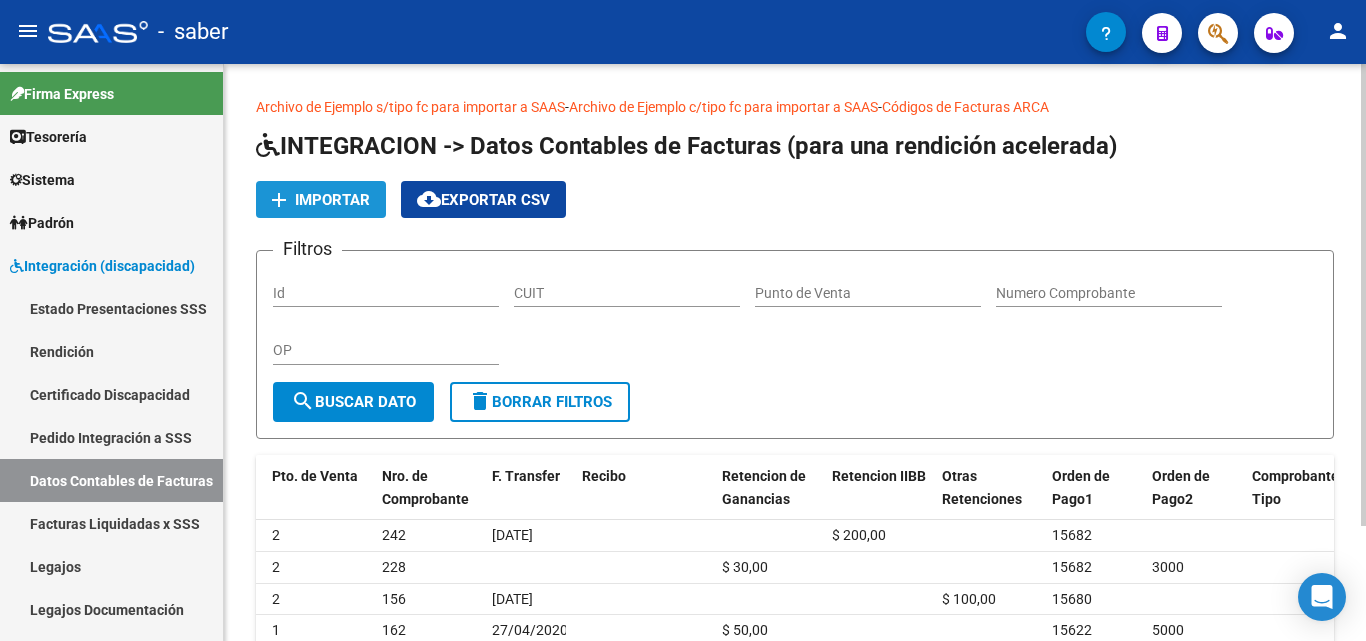 click on "Importar" 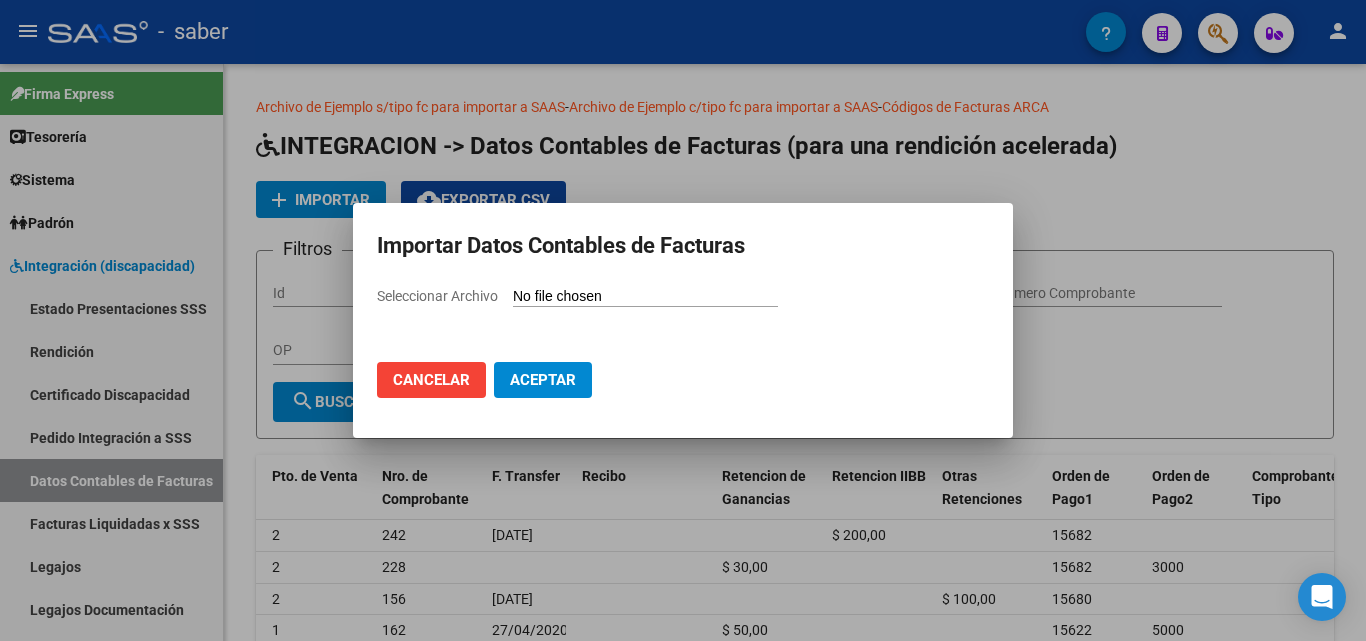click on "Seleccionar Archivo" at bounding box center [645, 297] 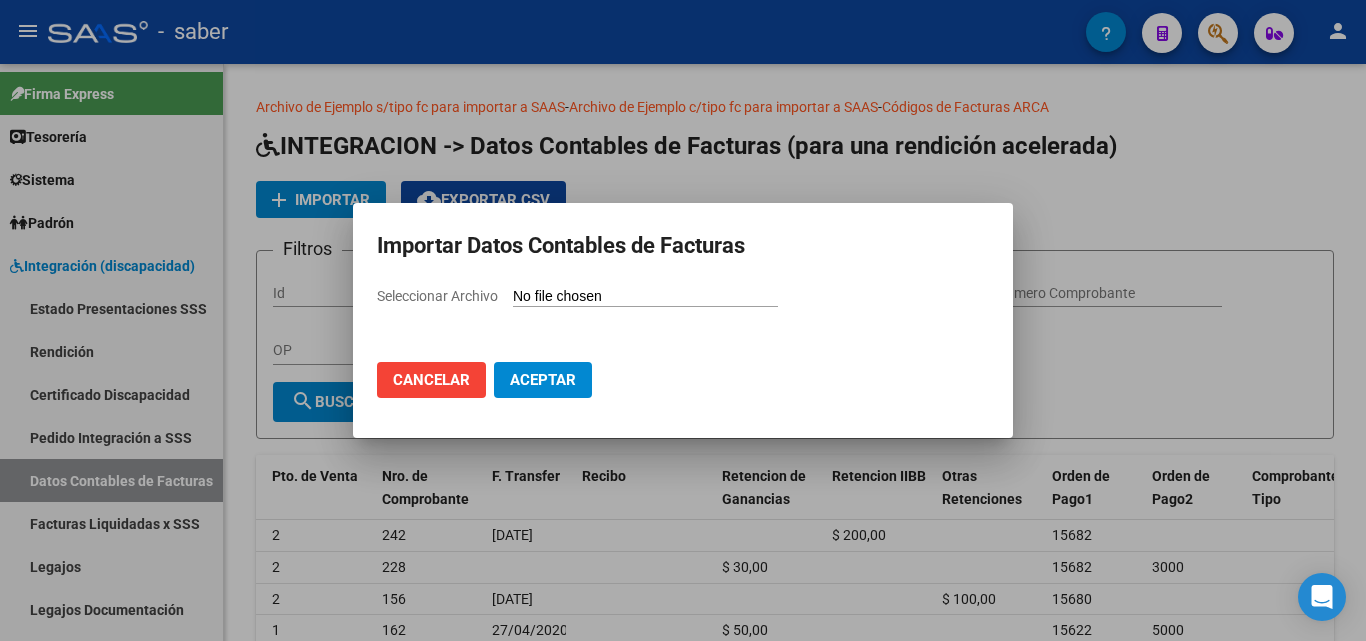 click on "Cancelar" 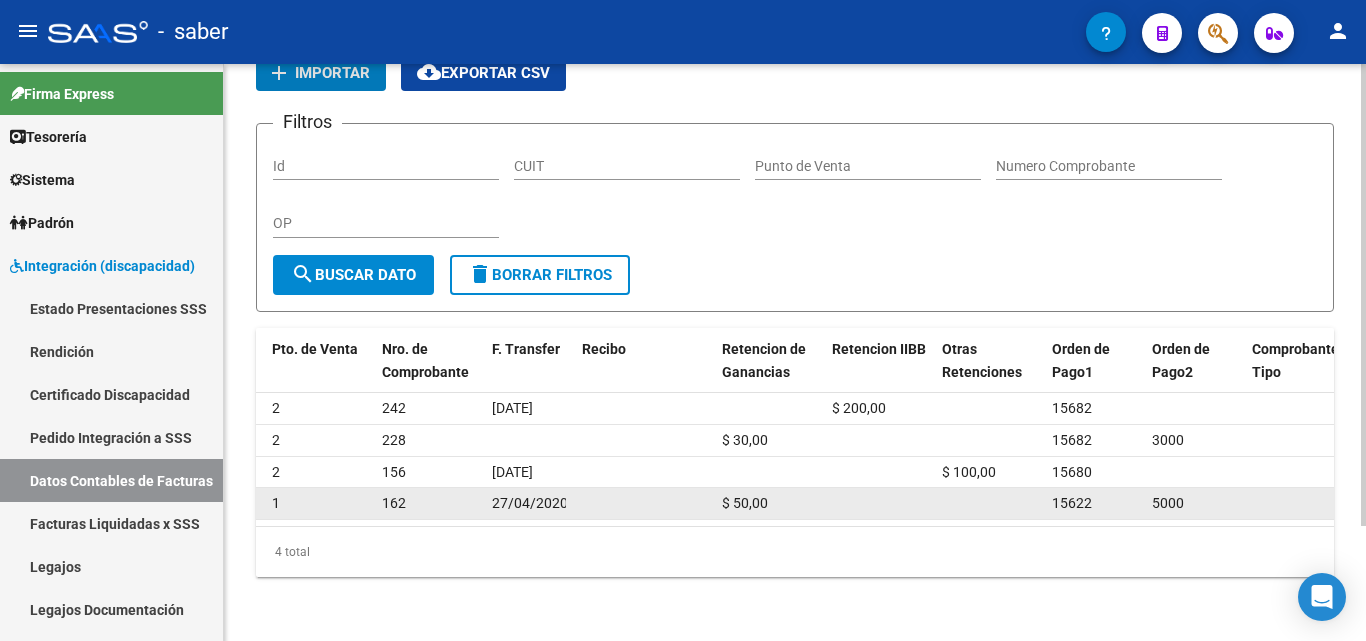 scroll, scrollTop: 143, scrollLeft: 0, axis: vertical 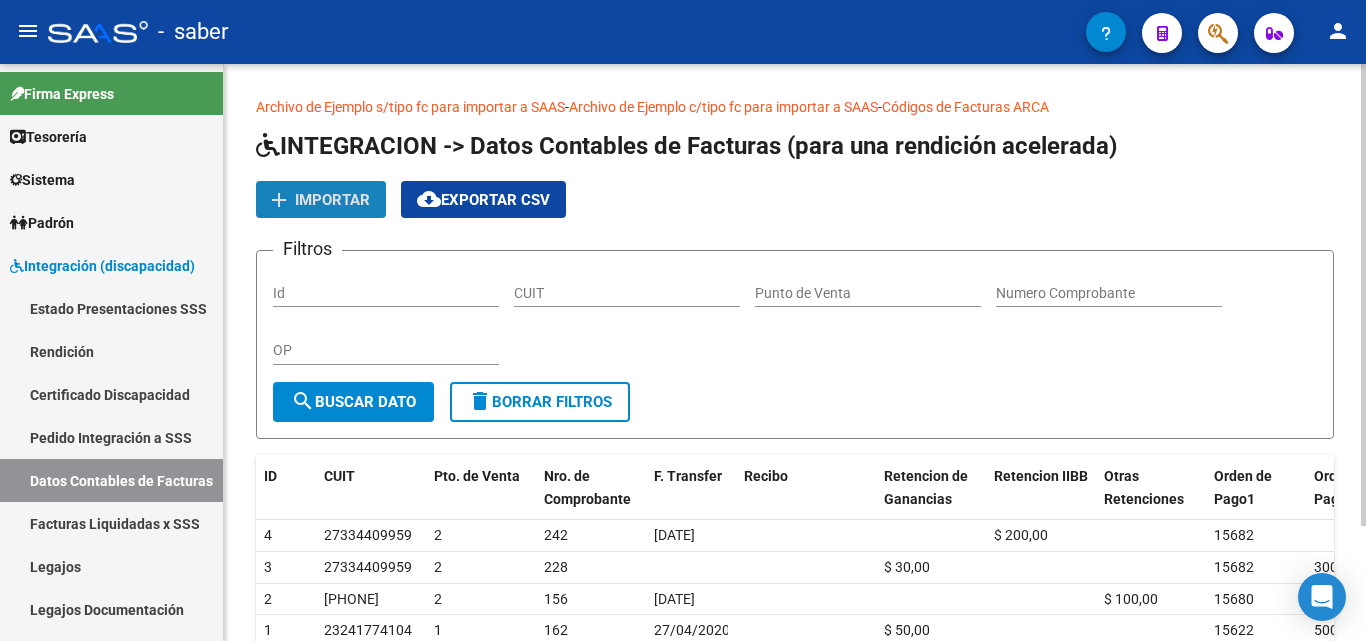 click on "Importar" 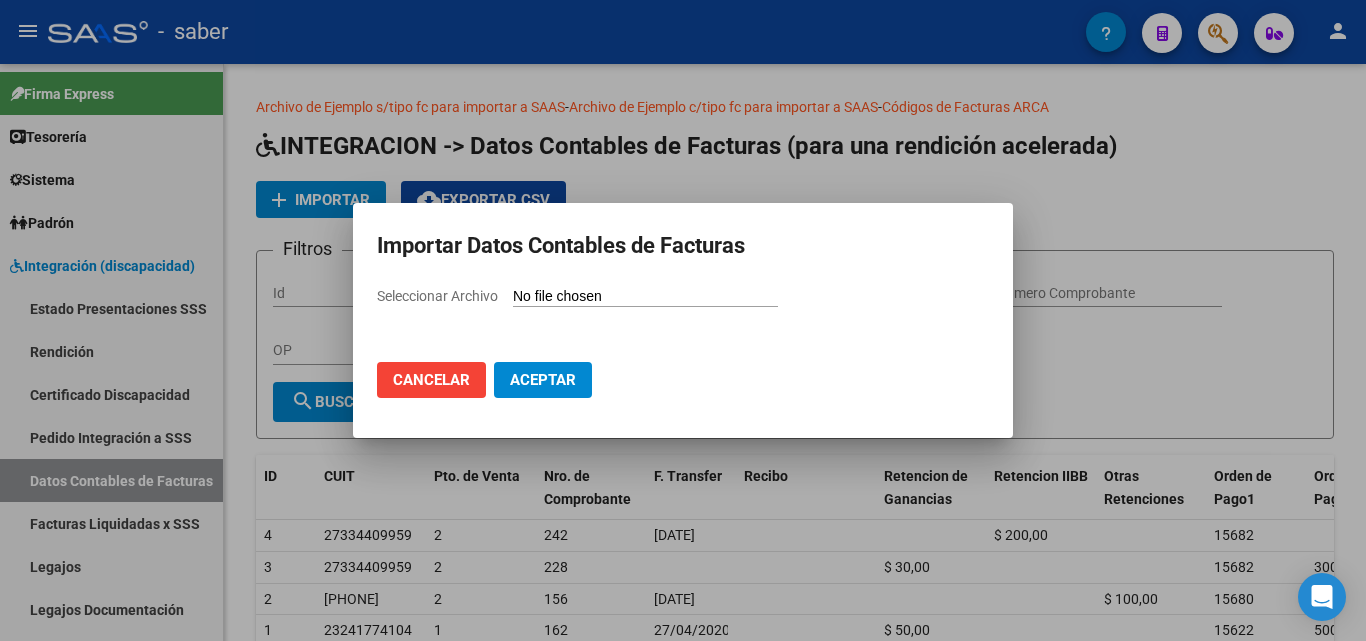 click on "Cancelar" 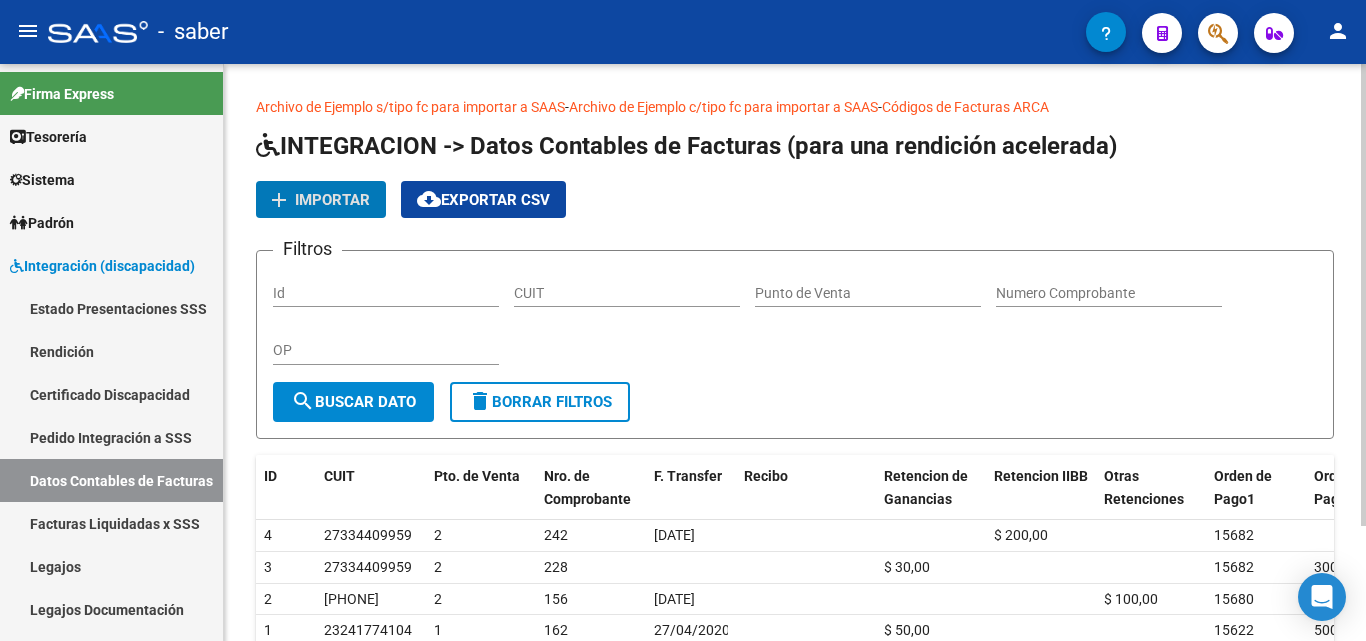 click on "Archivo de Ejemplo c/tipo fc para importar a SAAS" 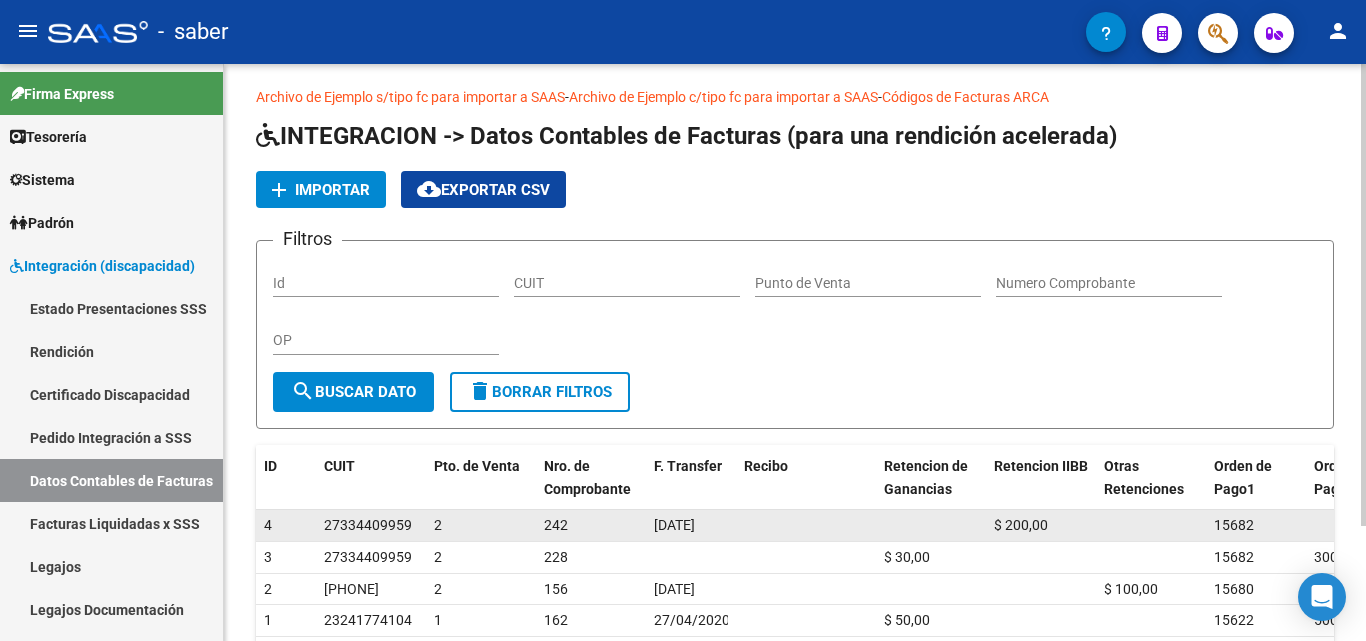 scroll, scrollTop: 0, scrollLeft: 0, axis: both 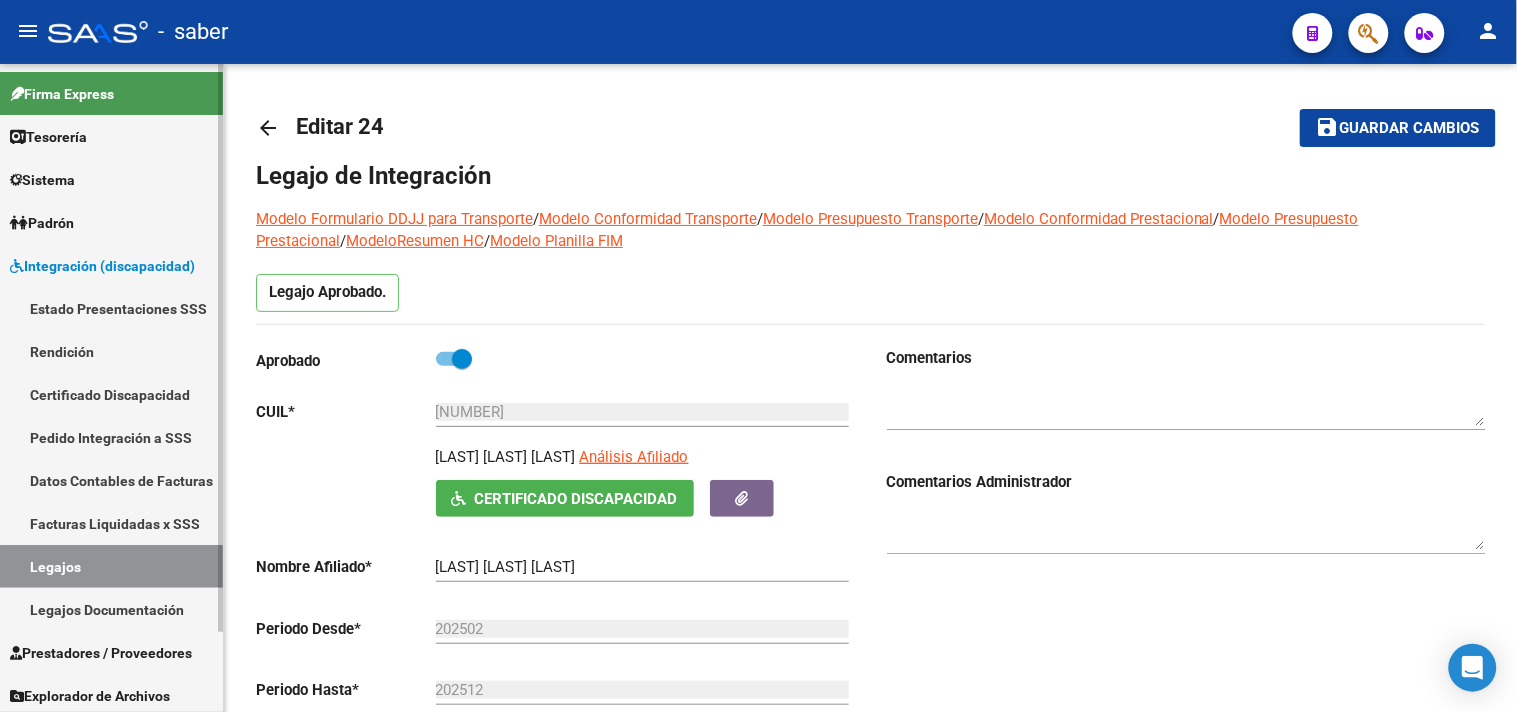 click on "Integración (discapacidad)" at bounding box center (102, 266) 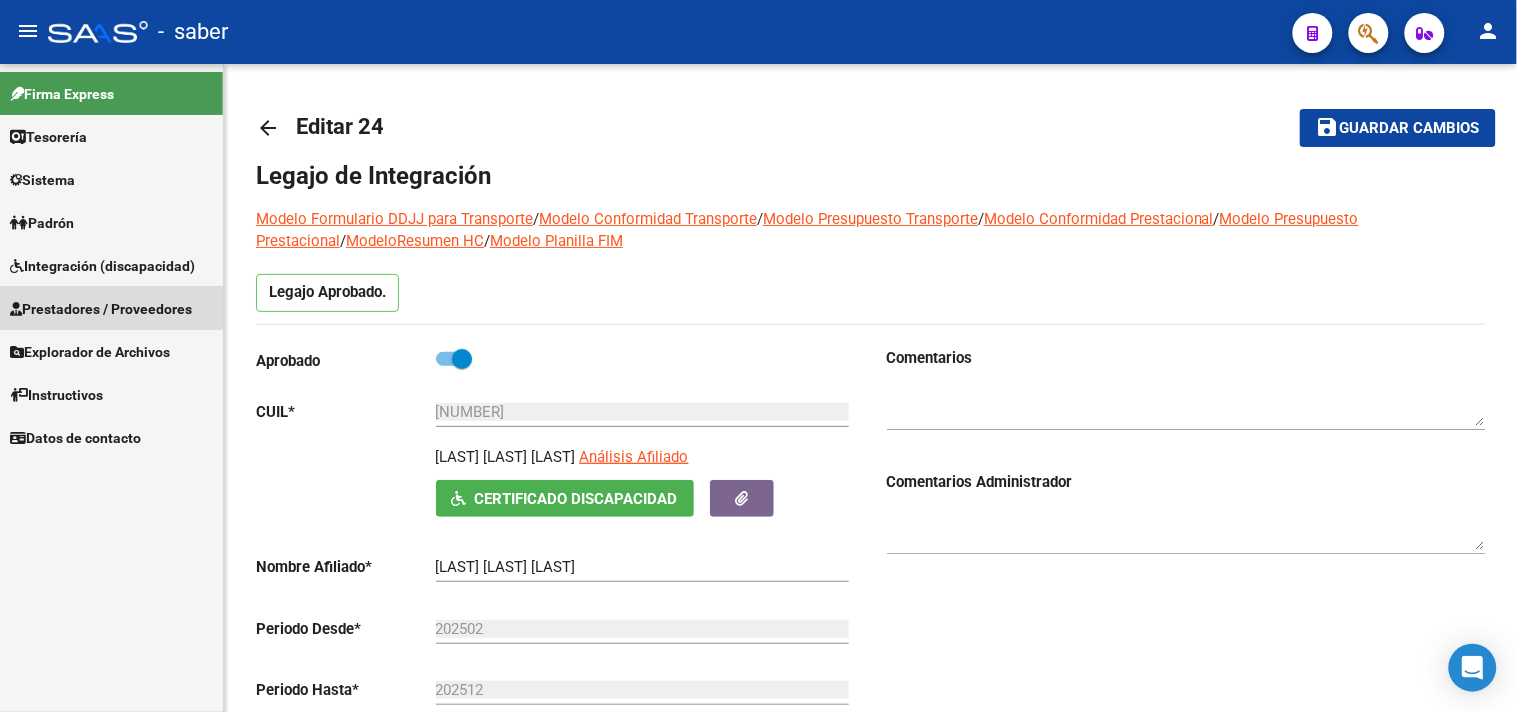 click on "Prestadores / Proveedores" at bounding box center [101, 309] 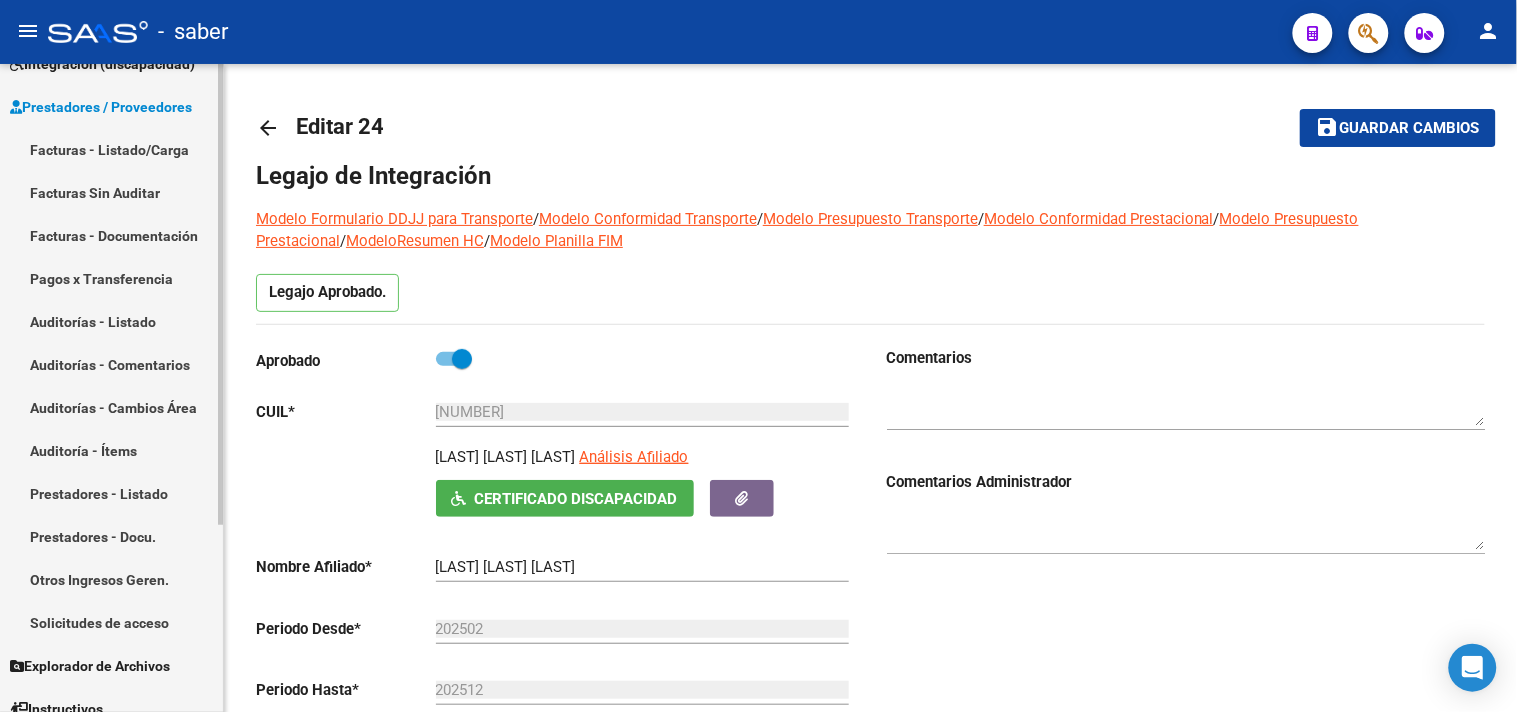 scroll, scrollTop: 222, scrollLeft: 0, axis: vertical 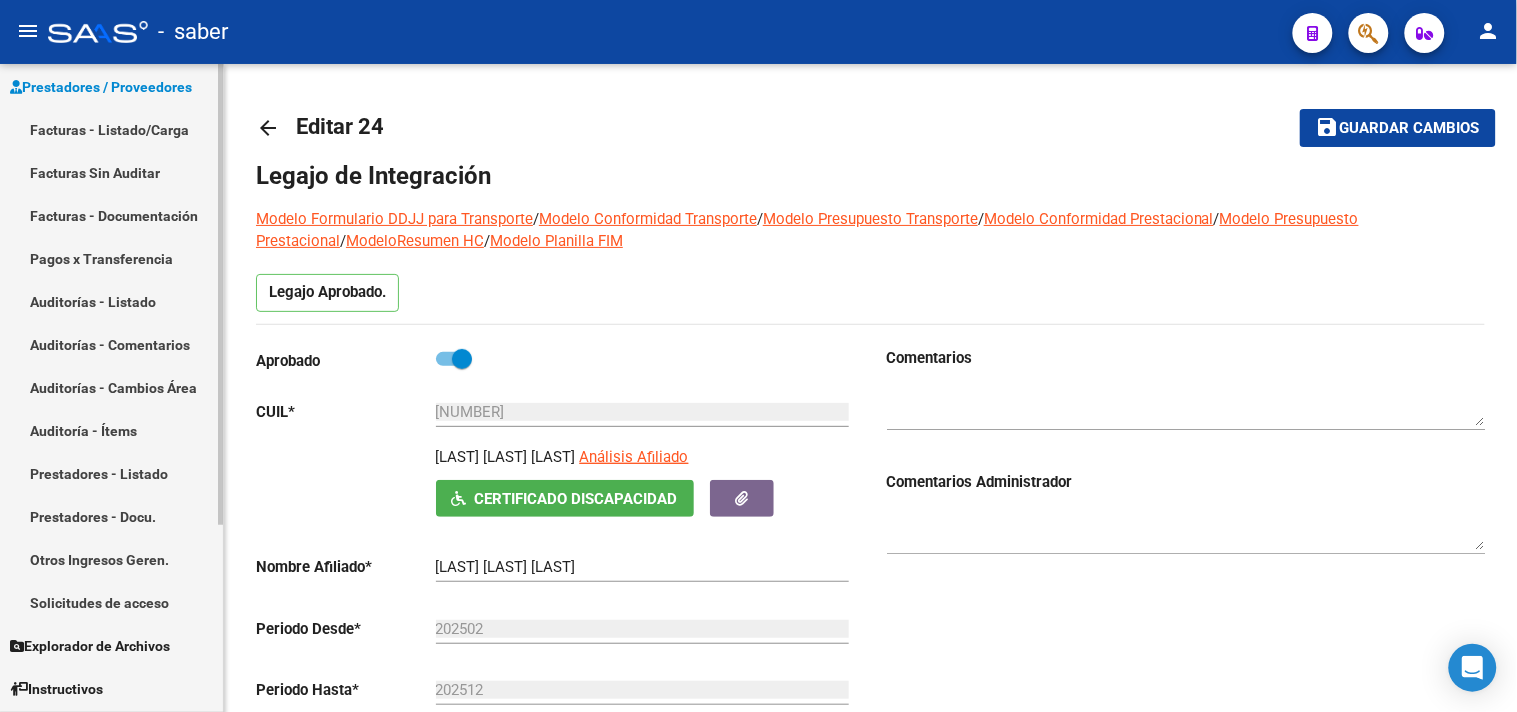 click on "Solicitudes de acceso" at bounding box center [111, 602] 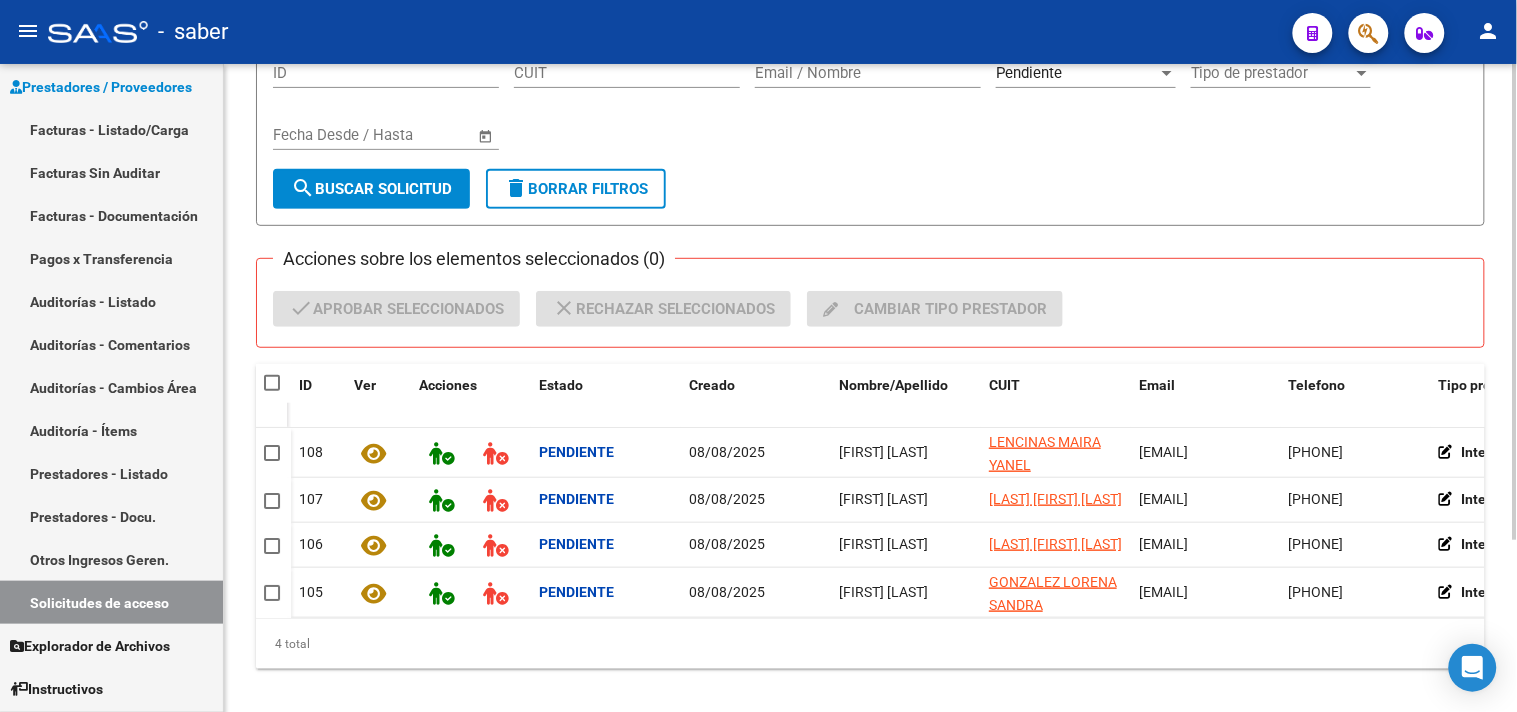 scroll, scrollTop: 222, scrollLeft: 0, axis: vertical 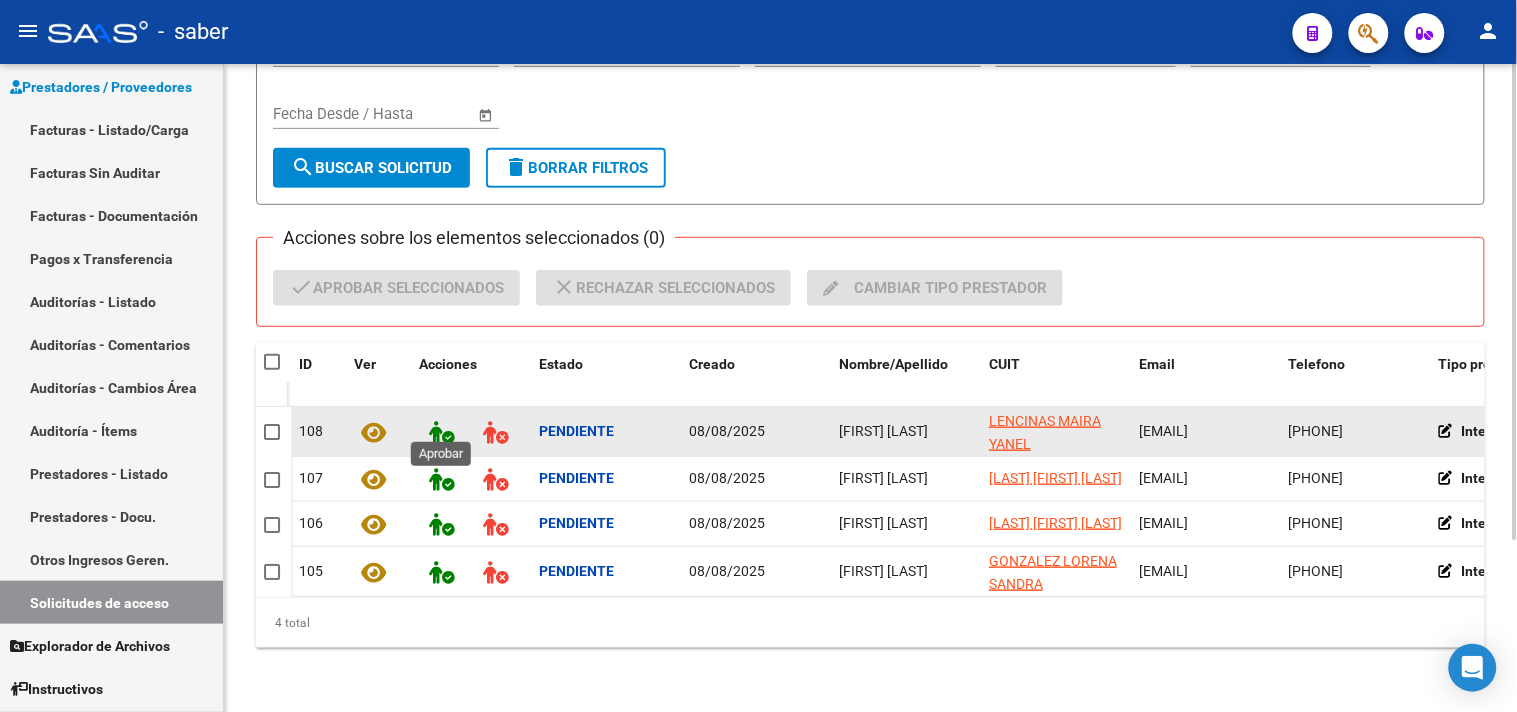 click 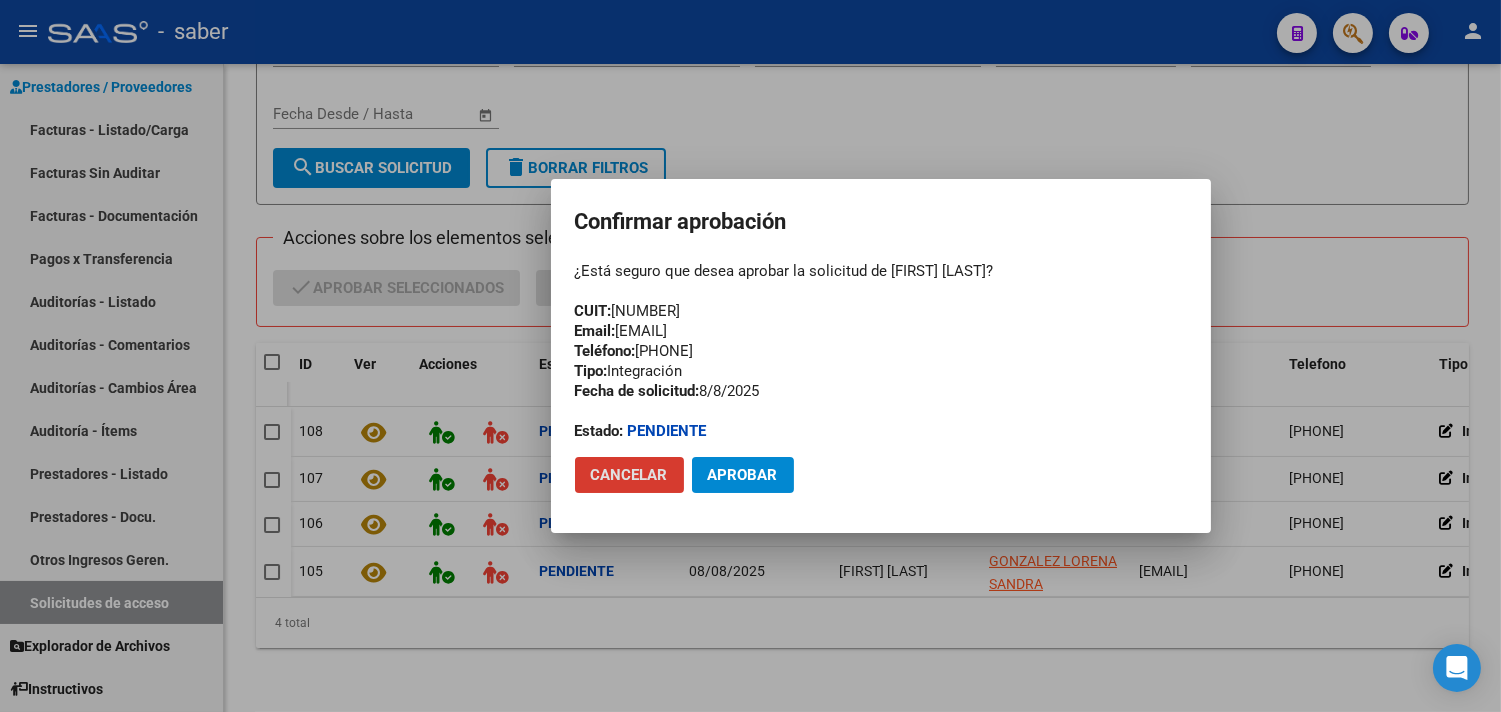 click on "Aprobar" 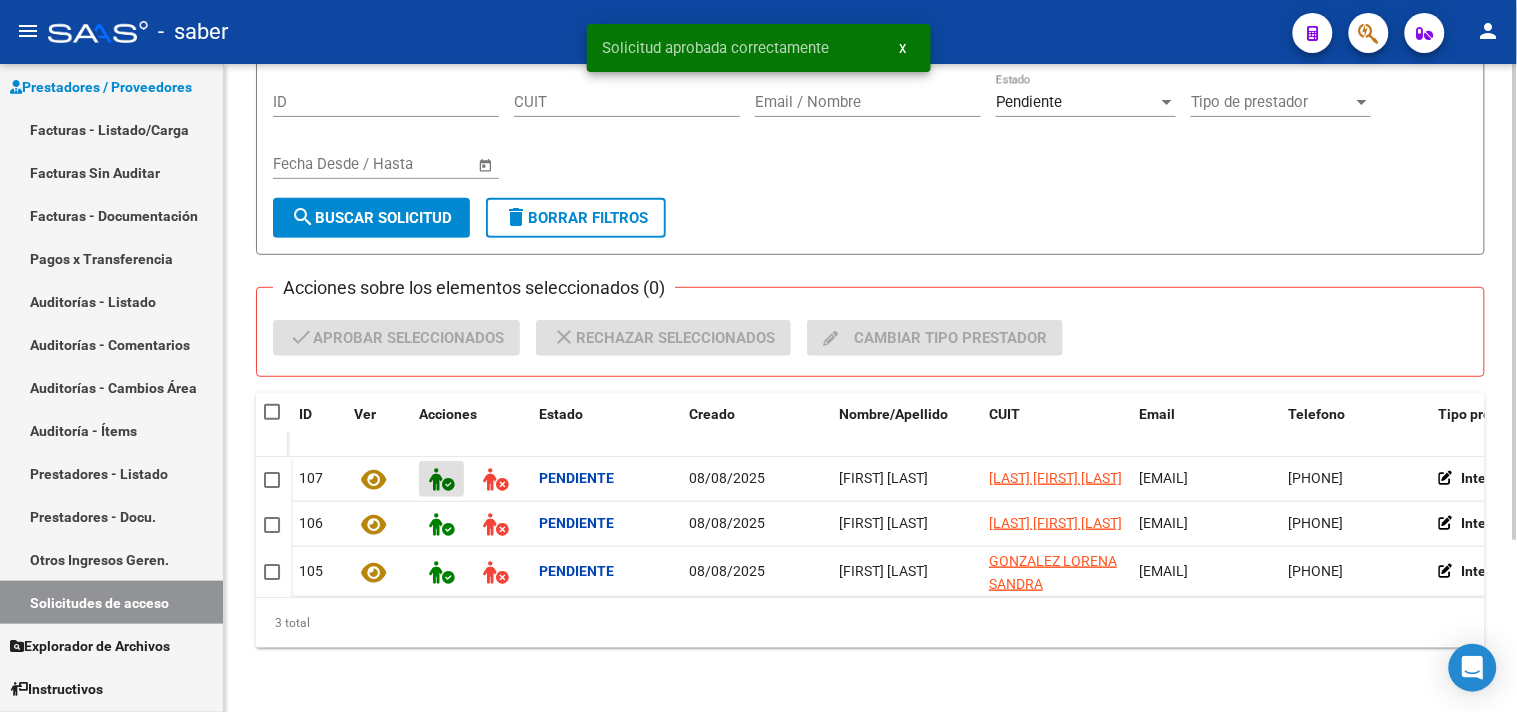 scroll, scrollTop: 184, scrollLeft: 0, axis: vertical 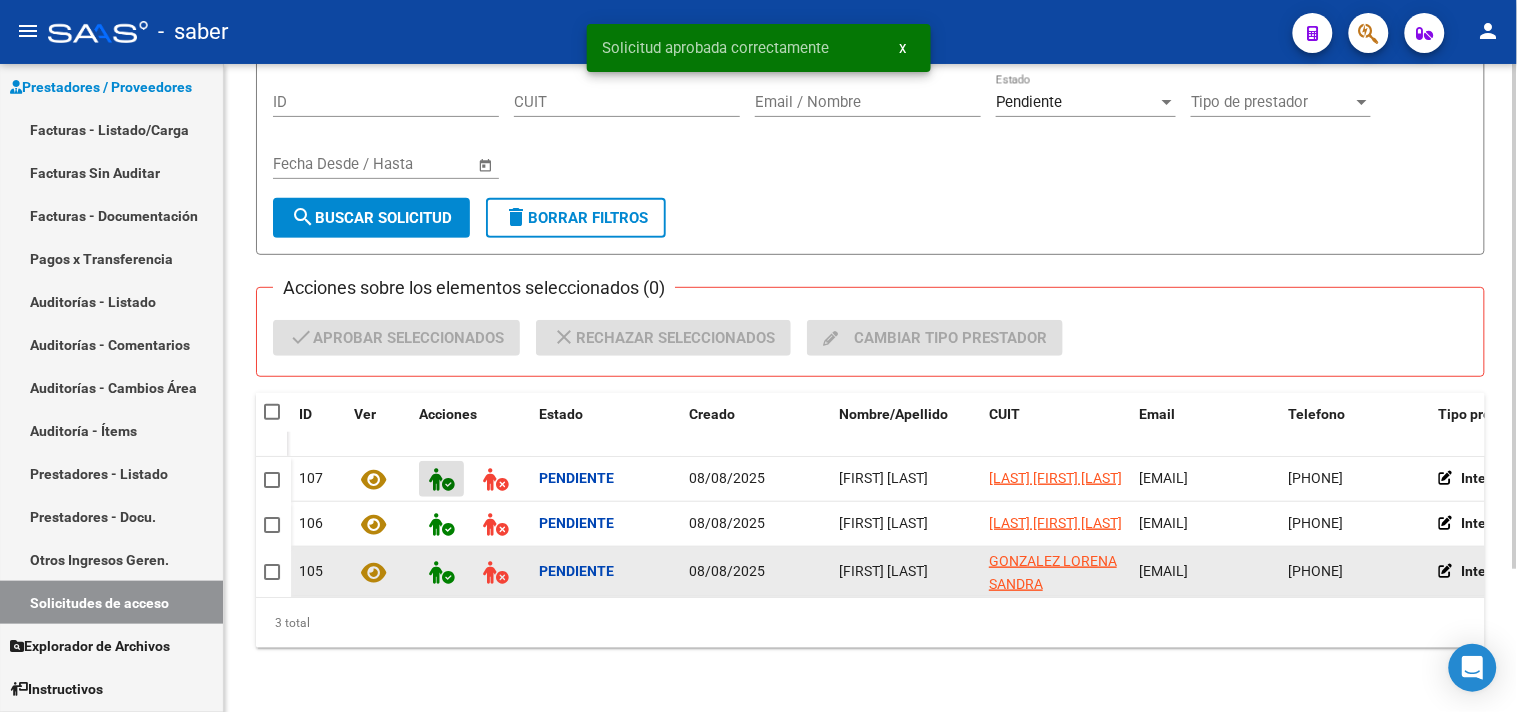 type 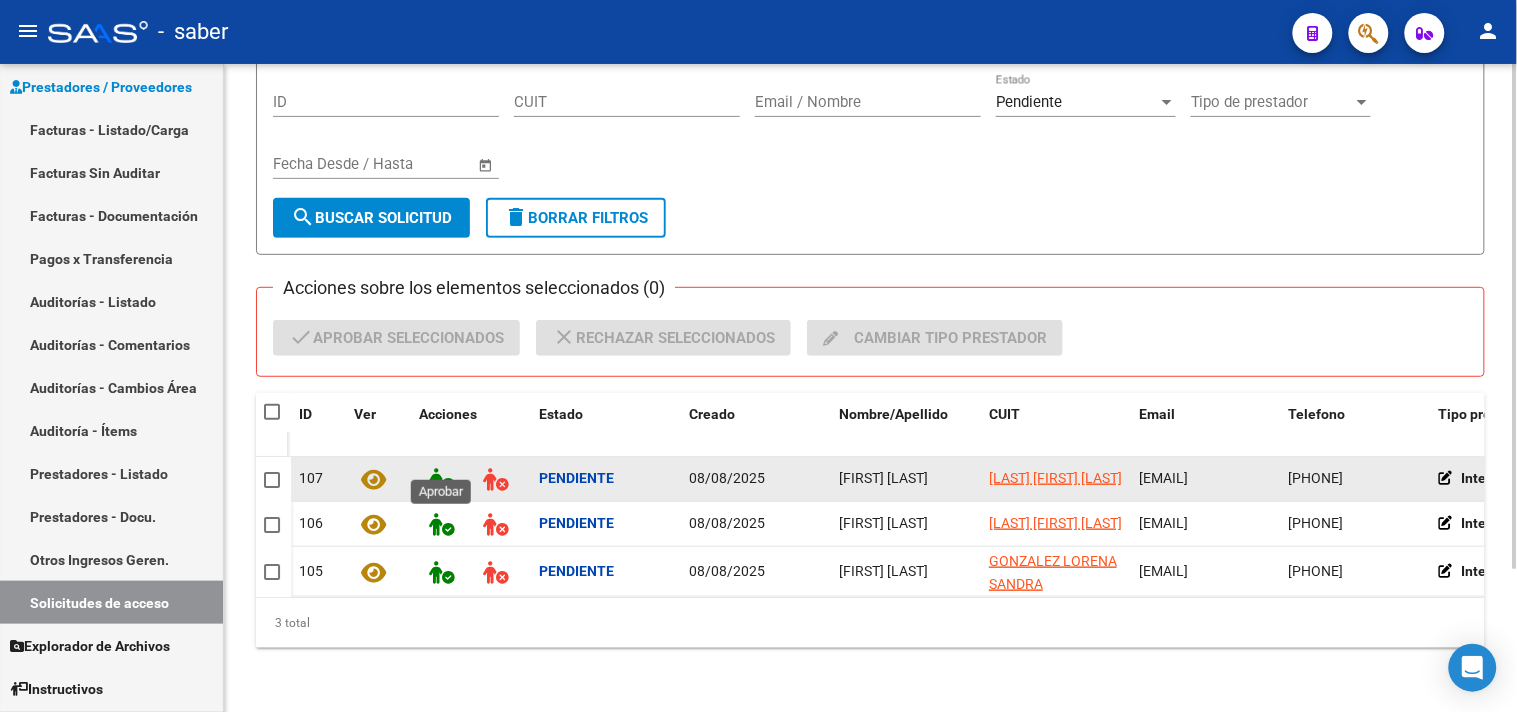 click 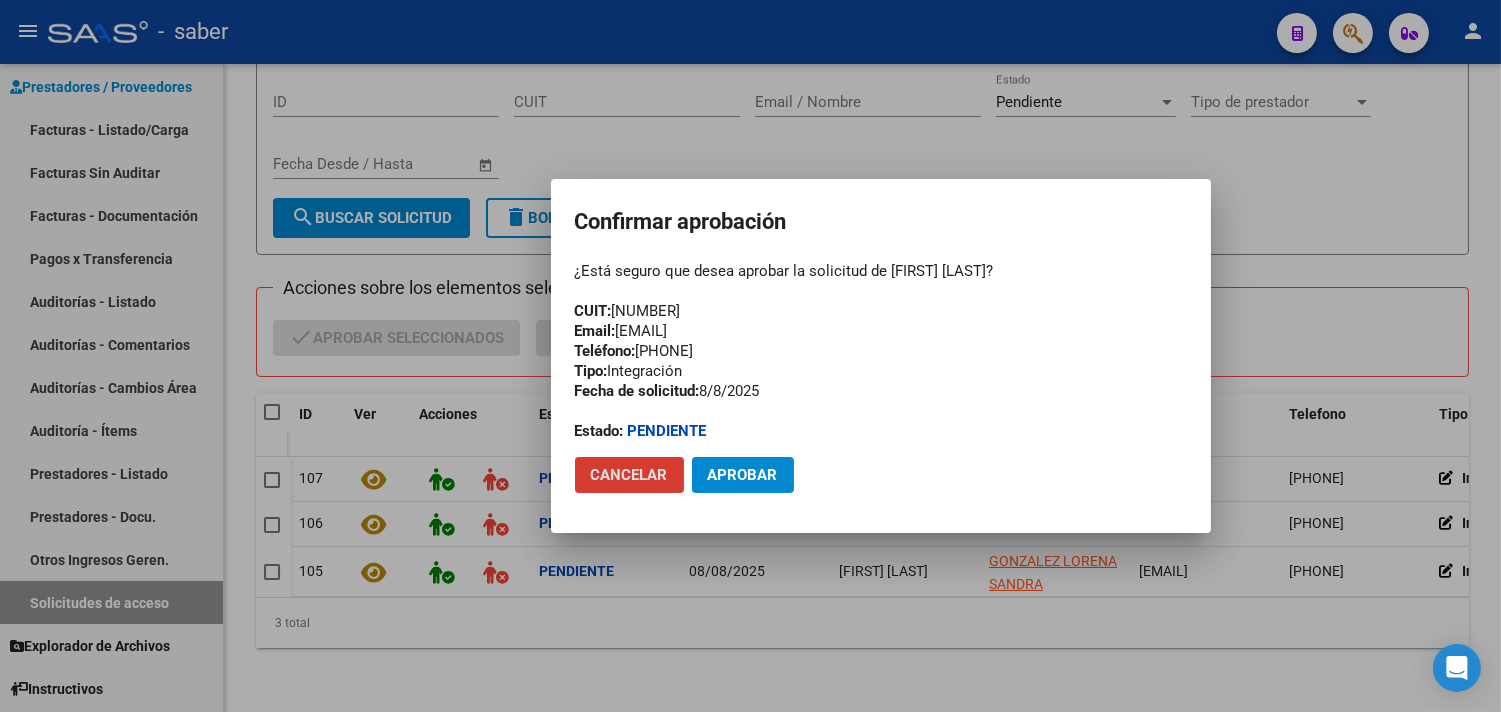 click on "Aprobar" 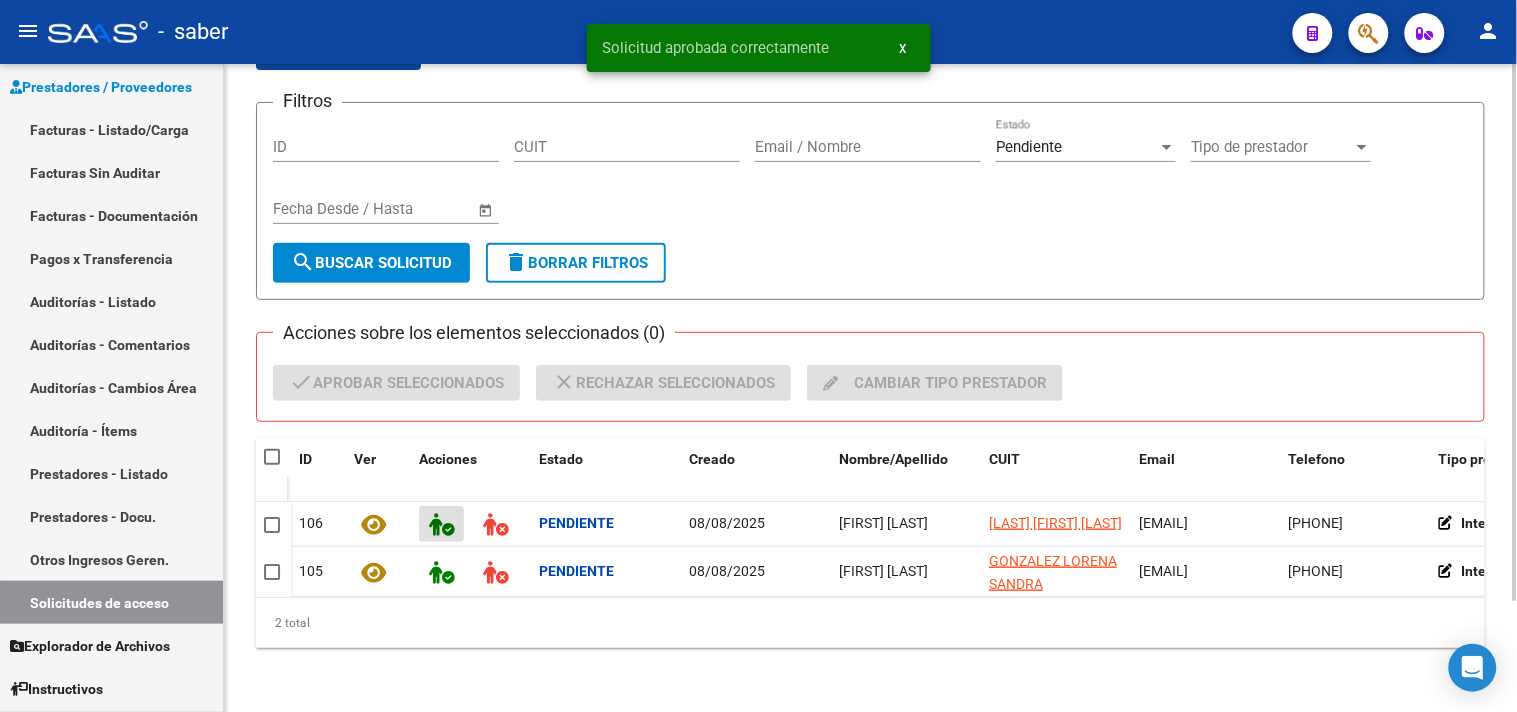 scroll, scrollTop: 134, scrollLeft: 0, axis: vertical 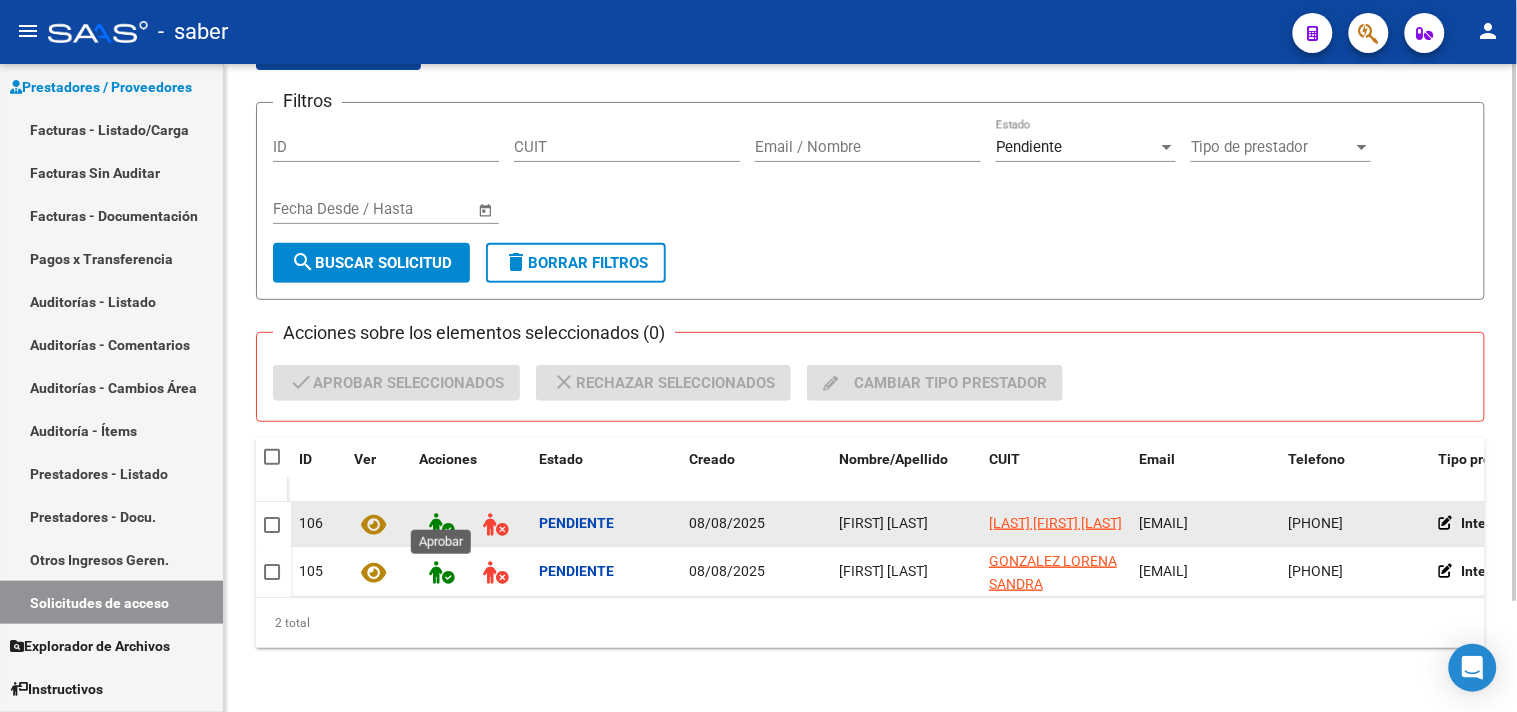 click 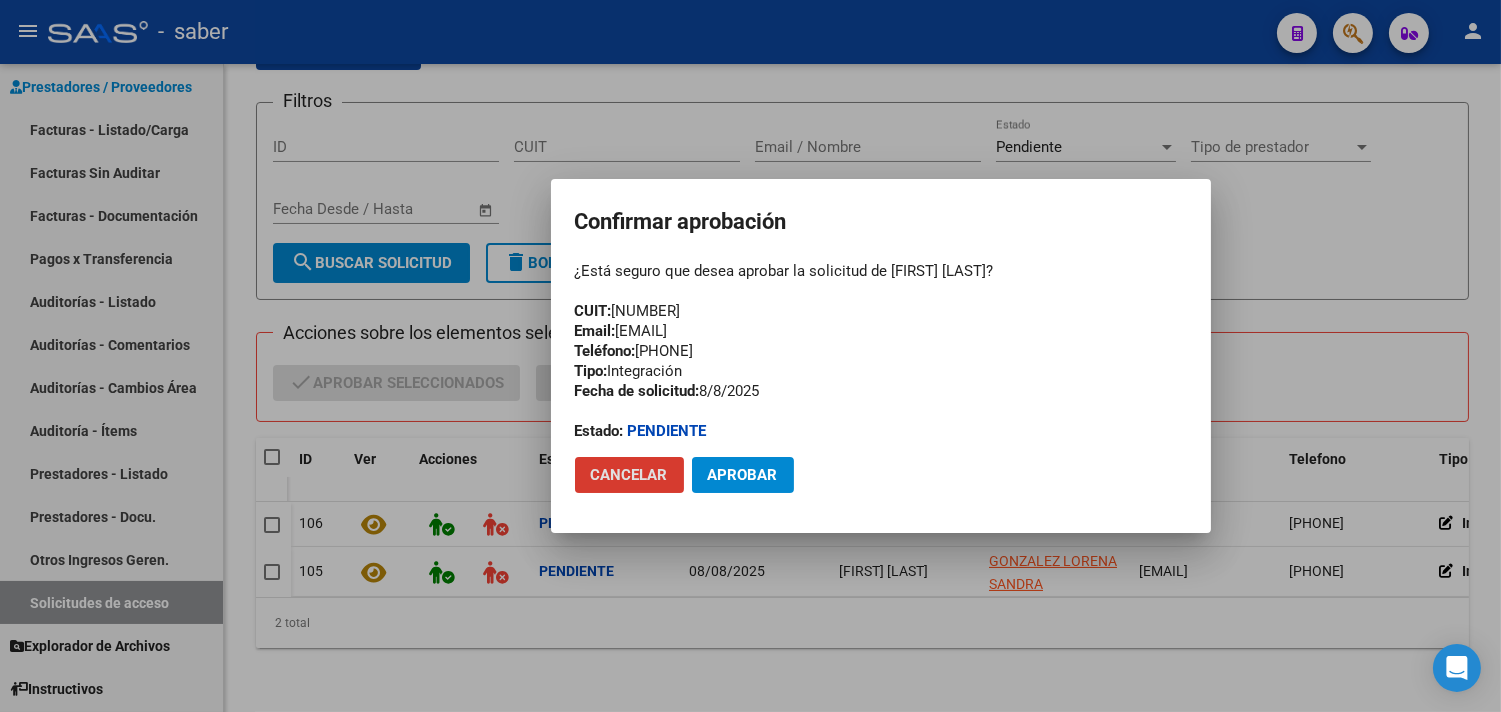 click on "Aprobar" 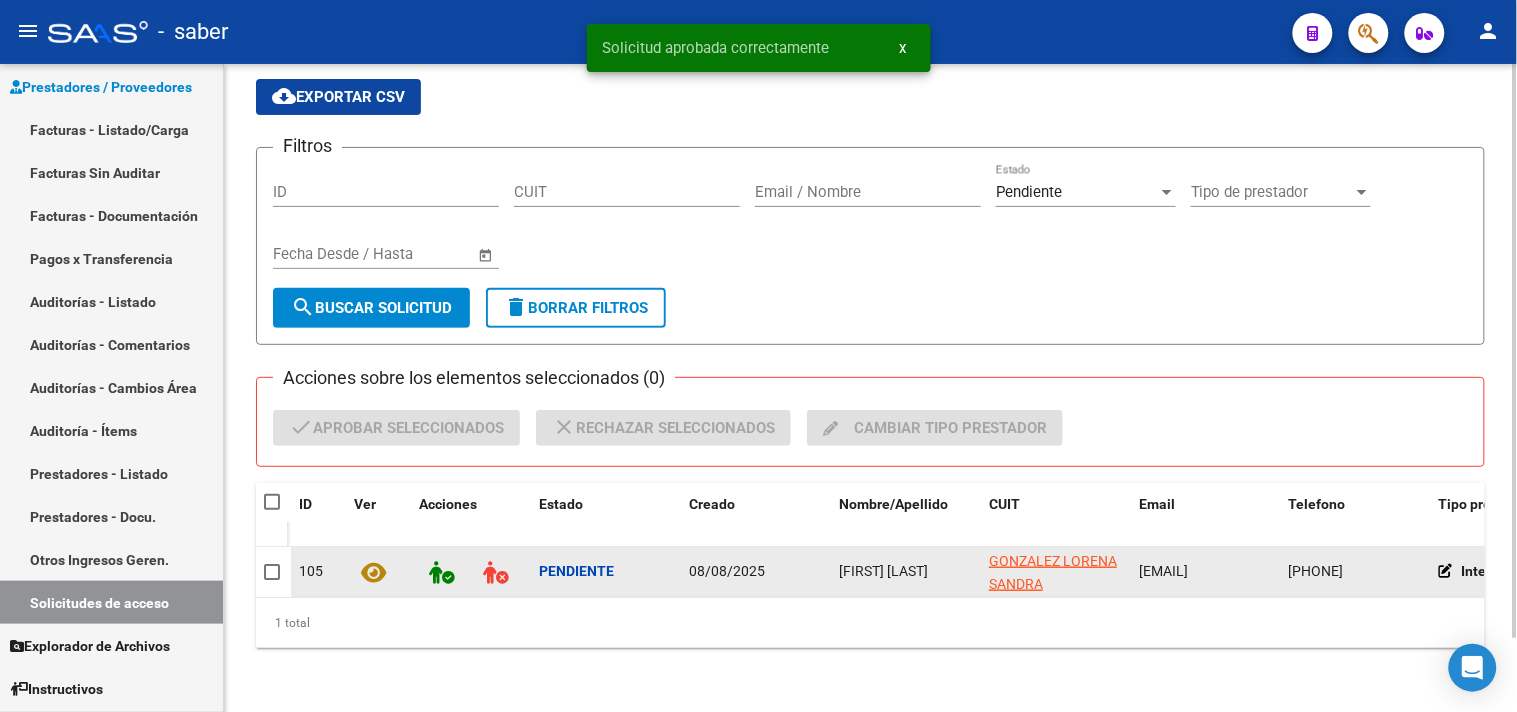 scroll, scrollTop: 84, scrollLeft: 0, axis: vertical 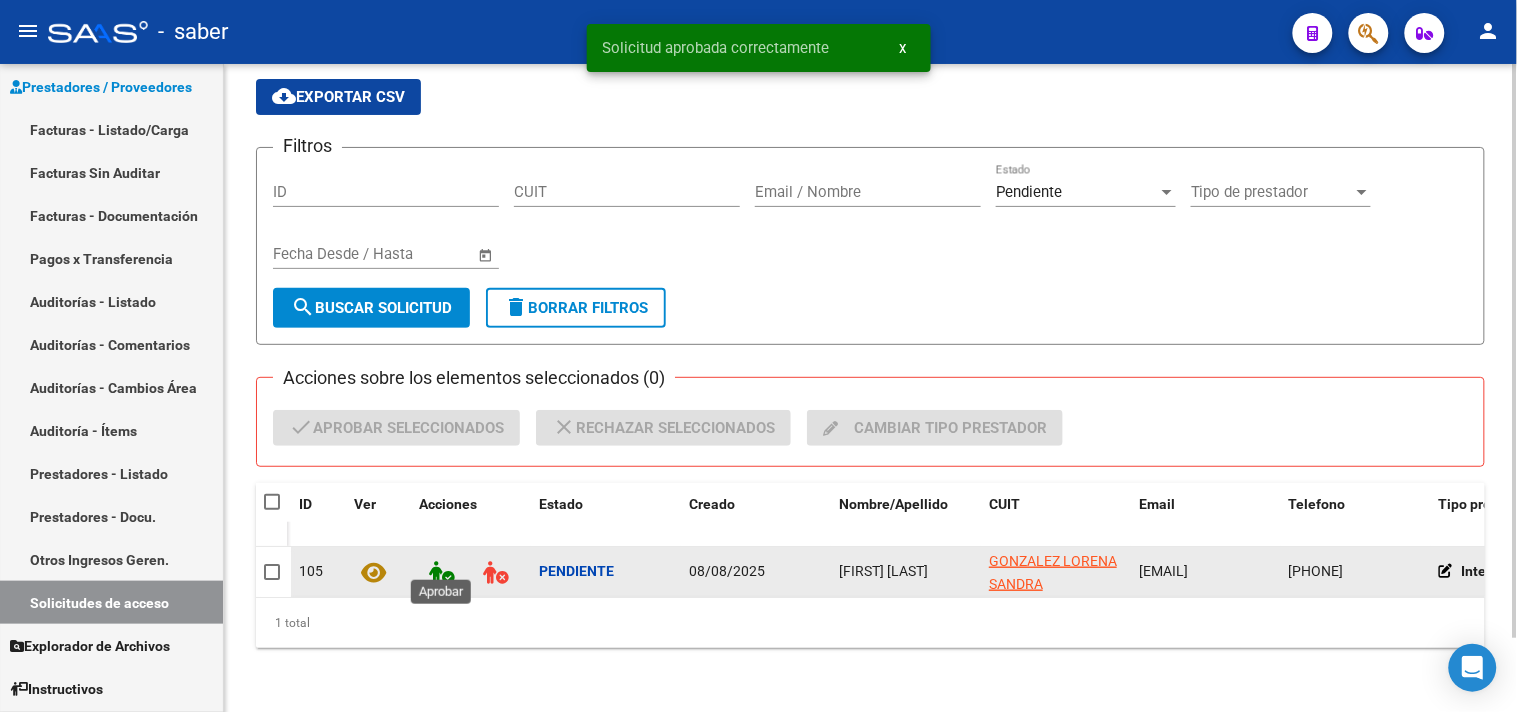 click 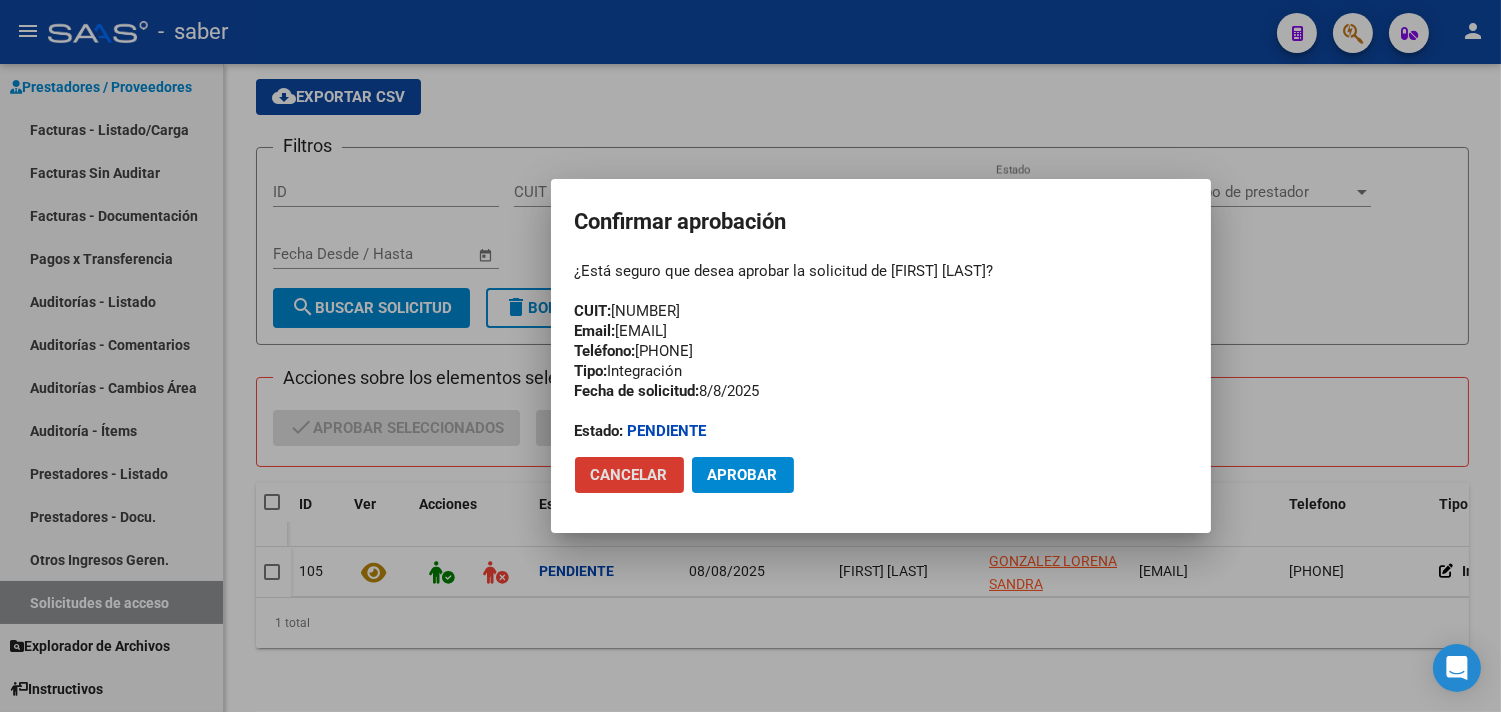 click on "Aprobar" 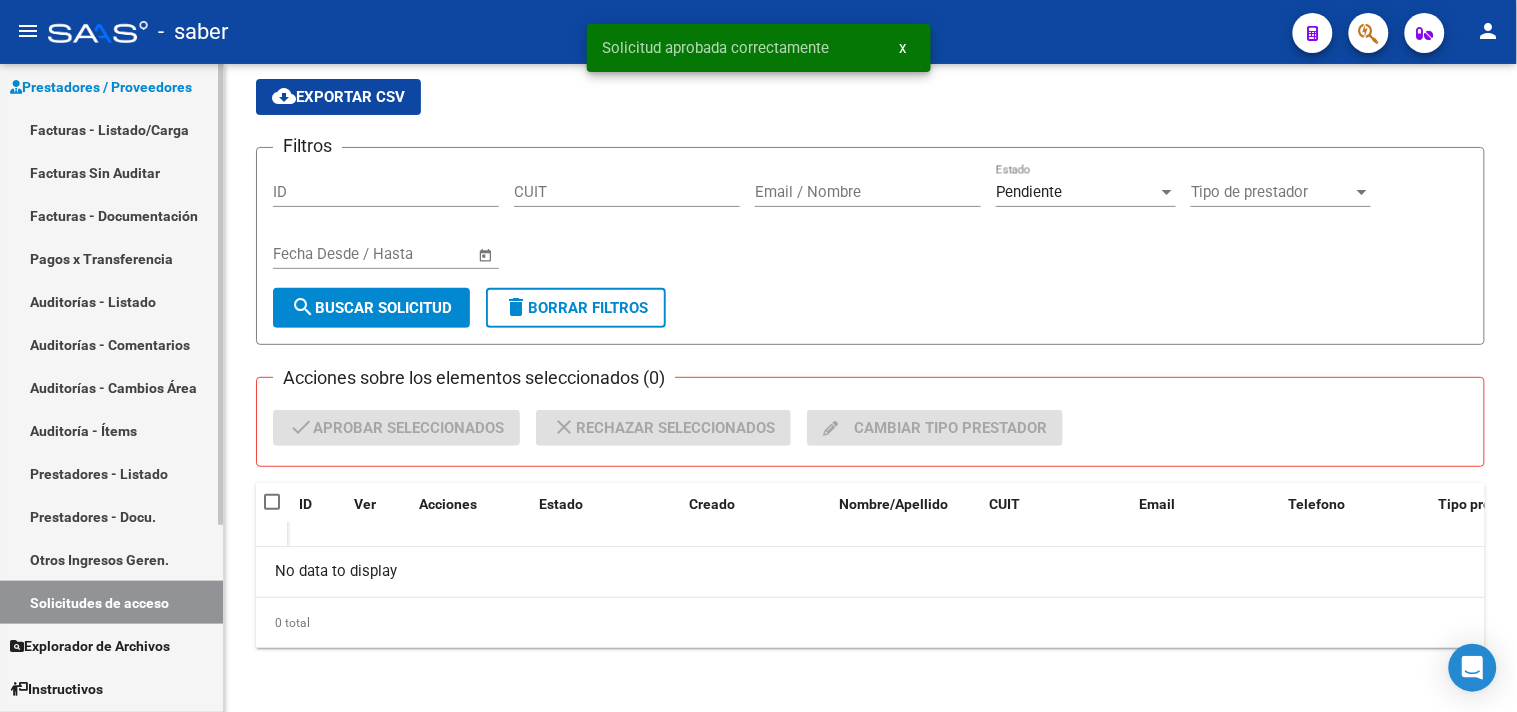 scroll, scrollTop: 67, scrollLeft: 0, axis: vertical 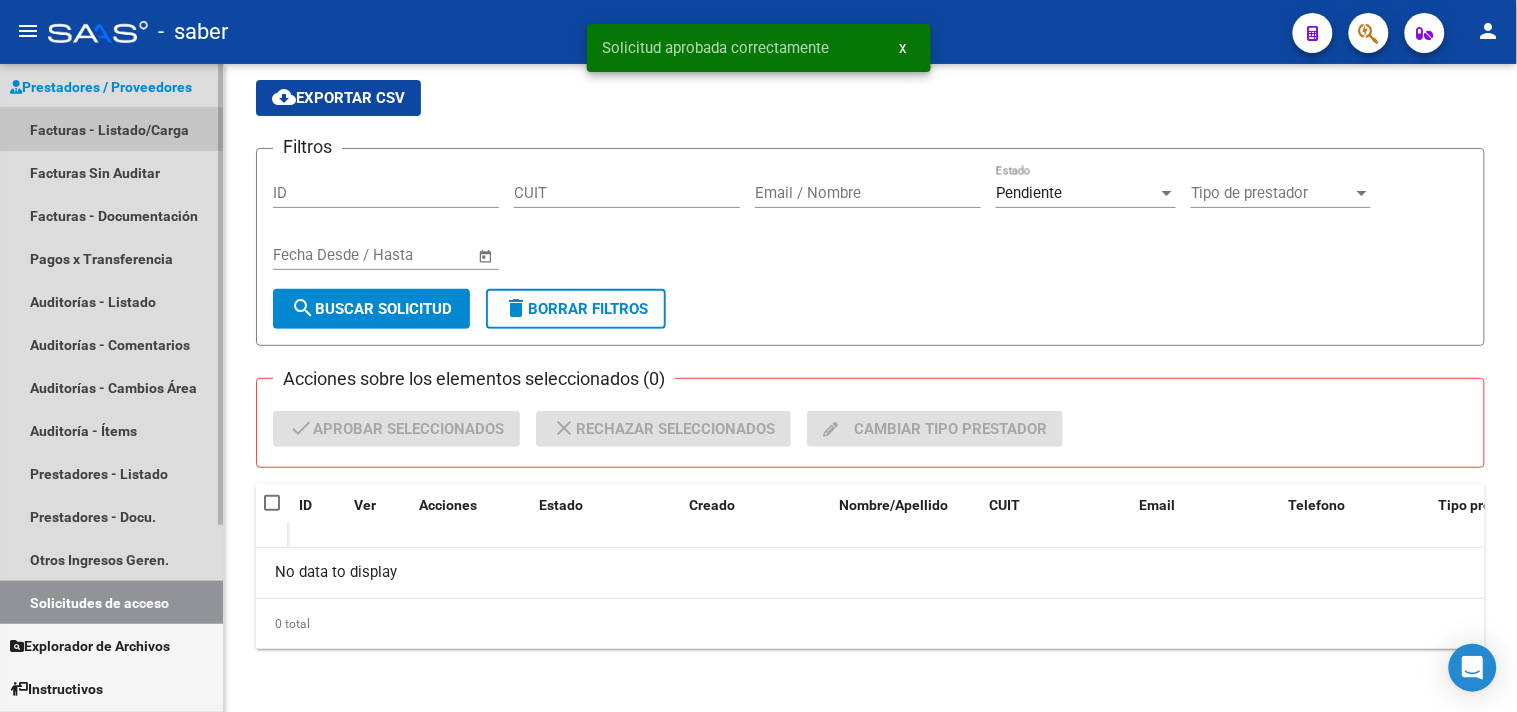 click on "Facturas - Listado/Carga" at bounding box center (111, 129) 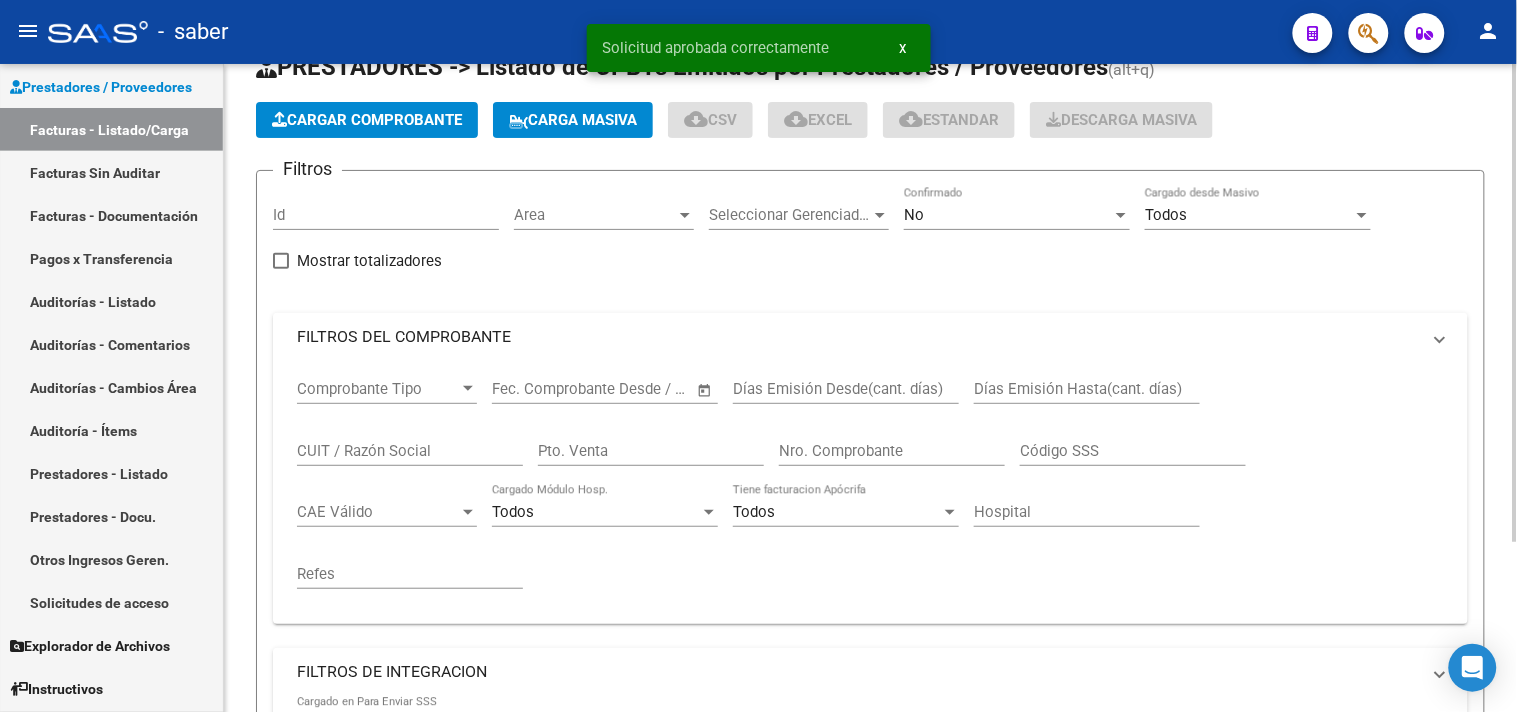 scroll, scrollTop: 0, scrollLeft: 0, axis: both 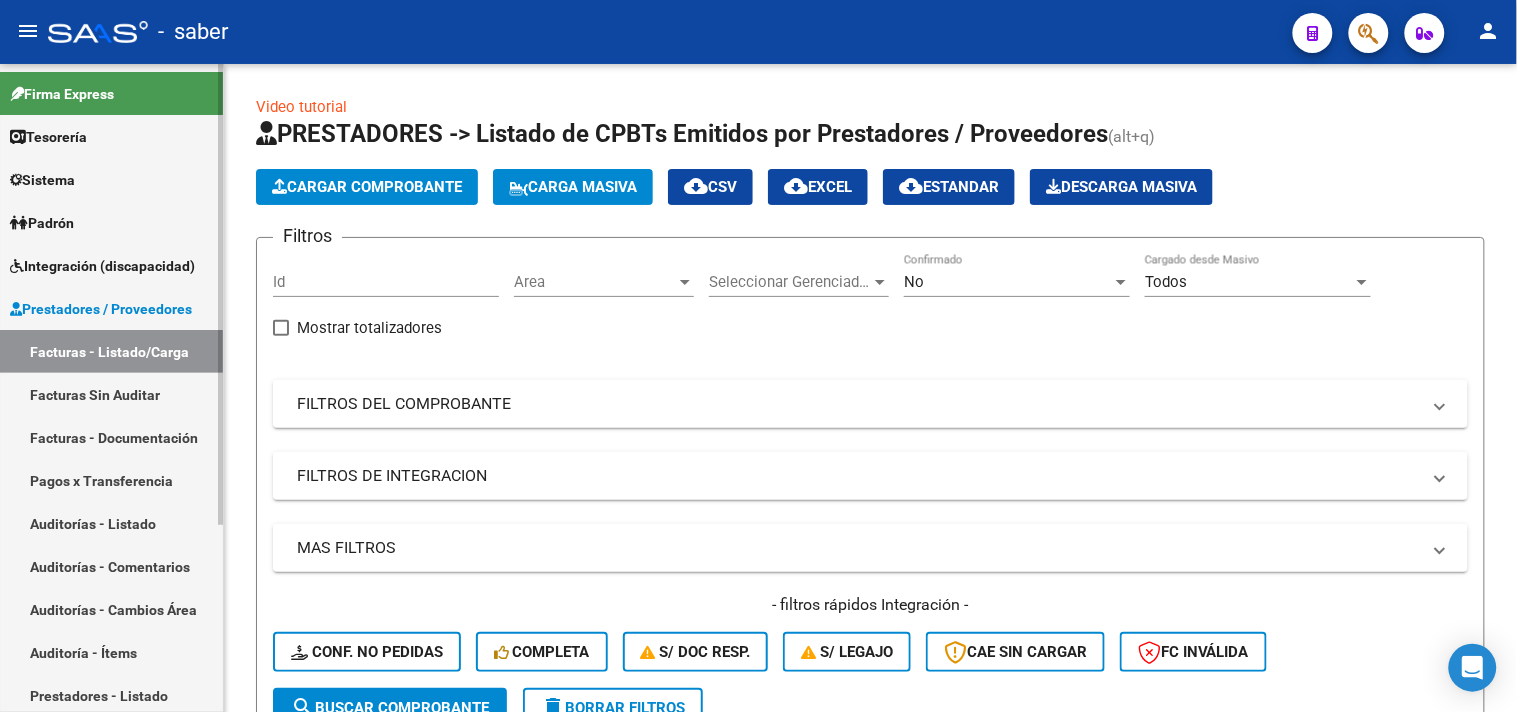 drag, startPoint x: 93, startPoint y: 82, endPoint x: 35, endPoint y: 92, distance: 58.855755 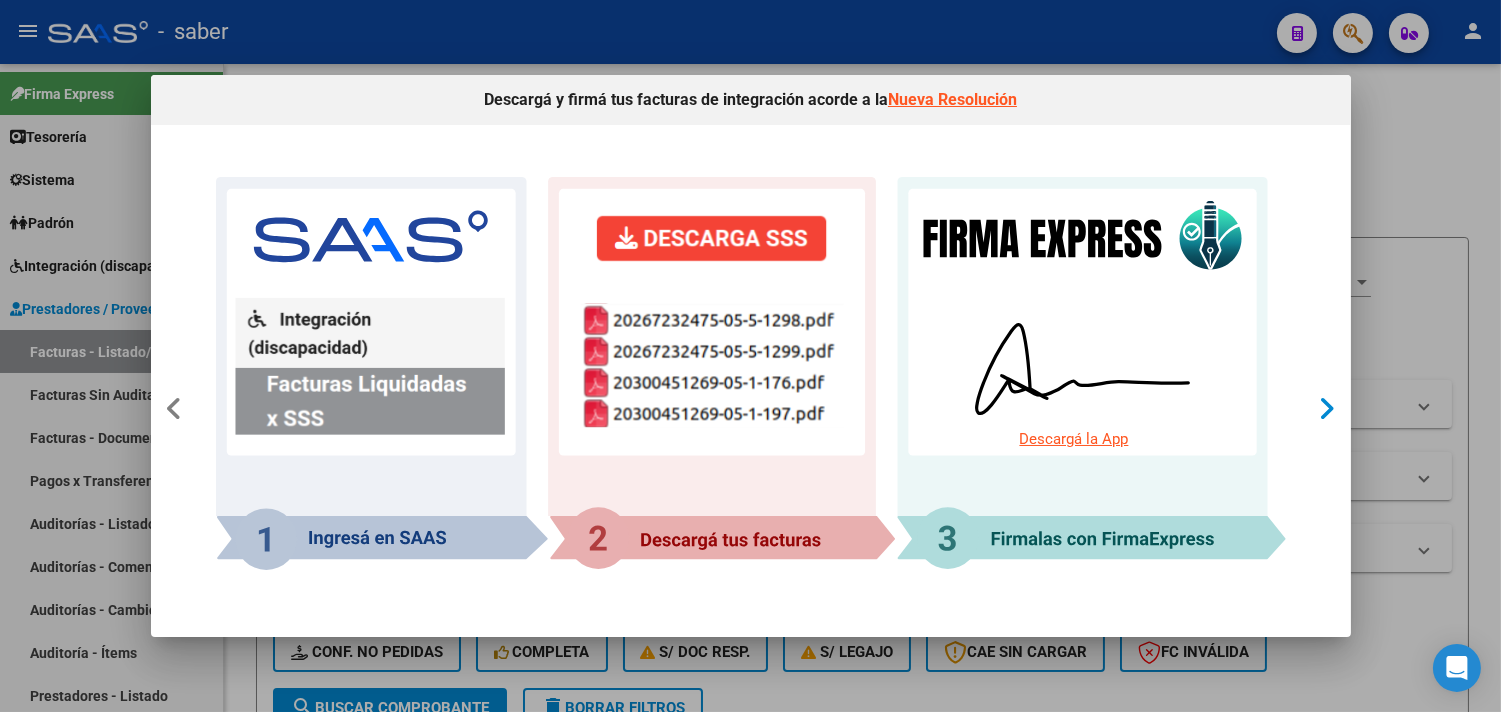 click at bounding box center (1327, 409) 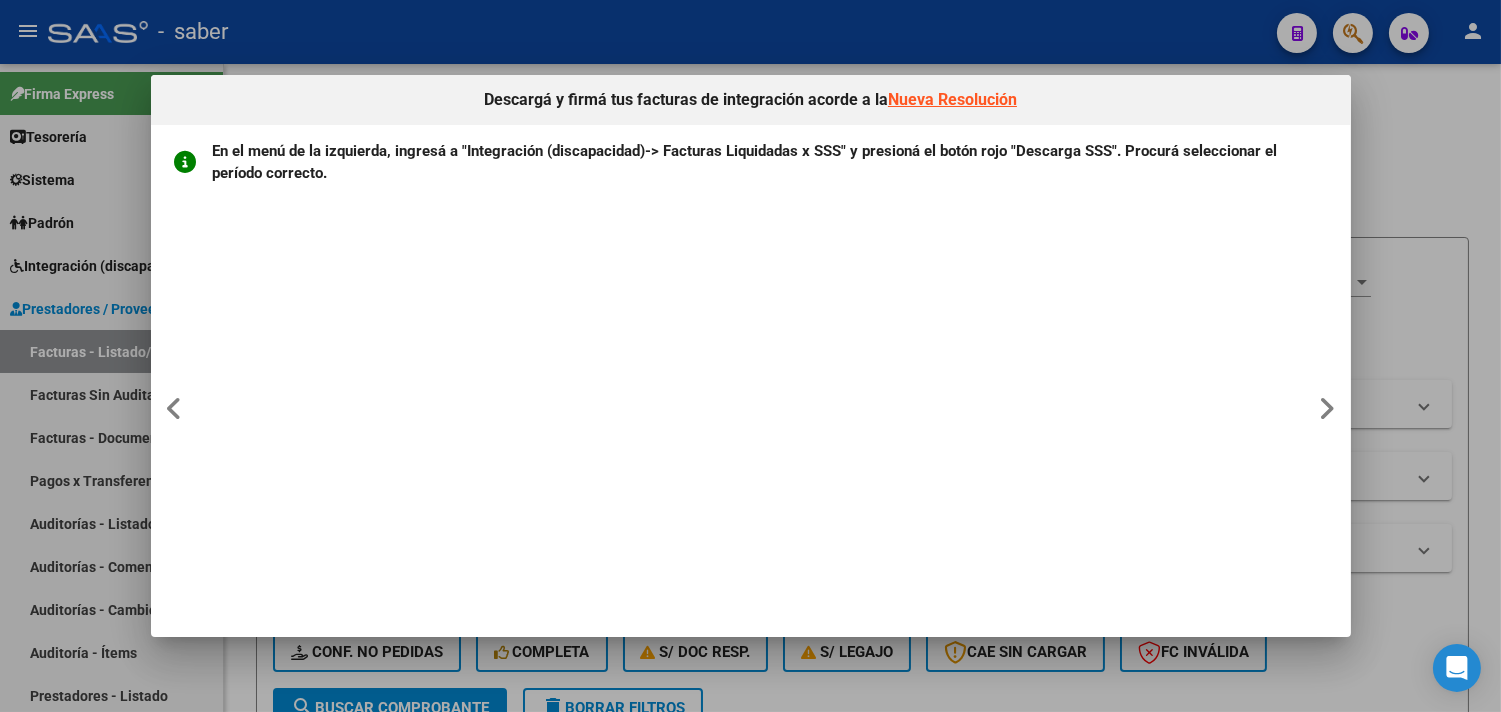 click at bounding box center [750, 356] 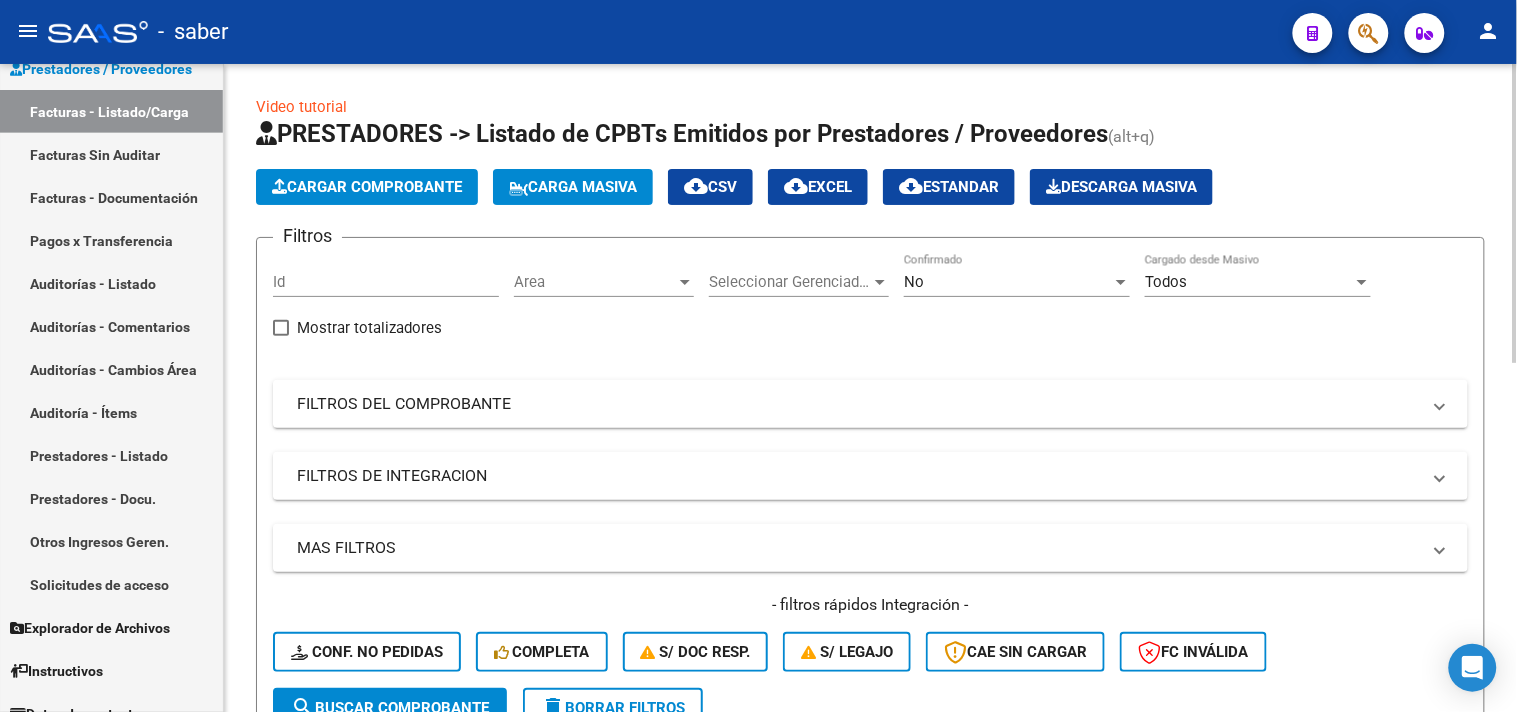 scroll, scrollTop: 262, scrollLeft: 0, axis: vertical 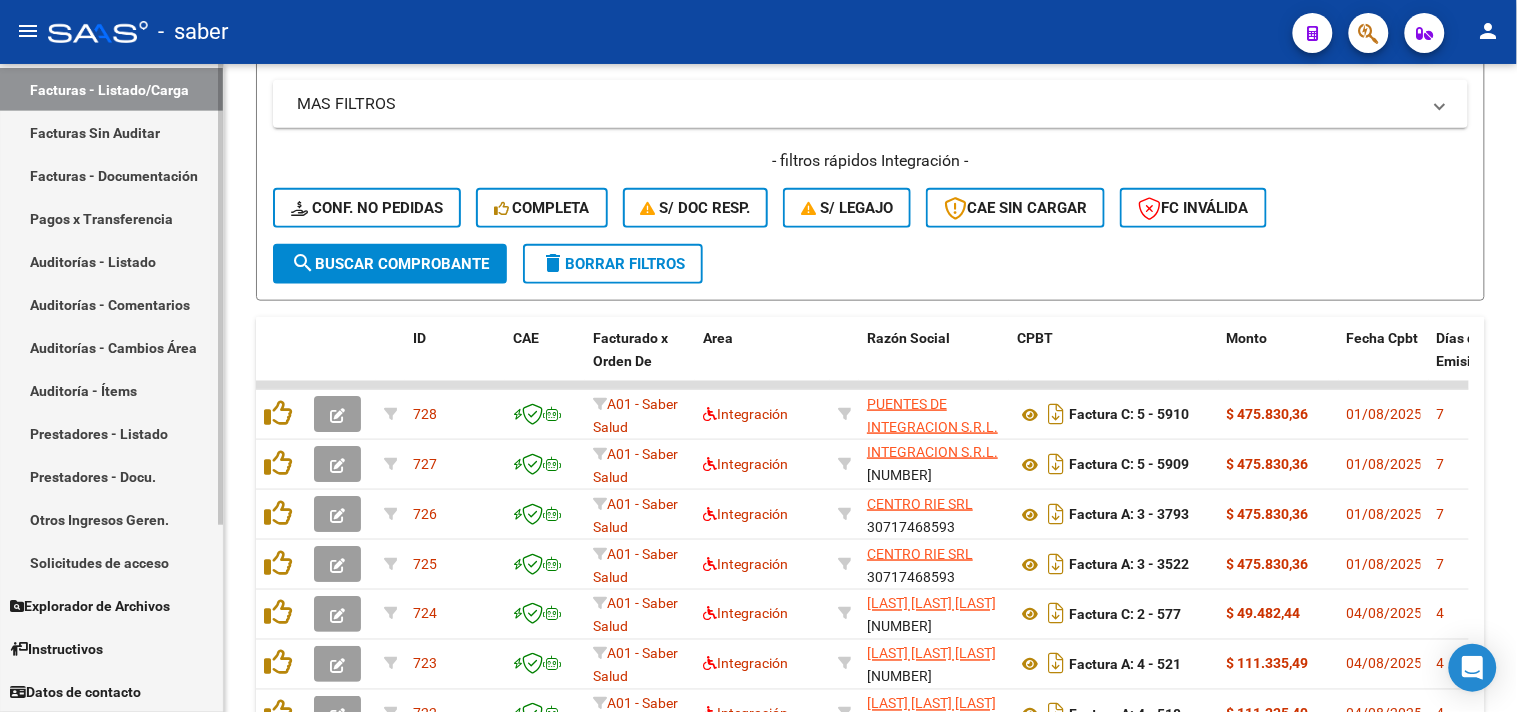 click on "Solicitudes de acceso" at bounding box center [111, 562] 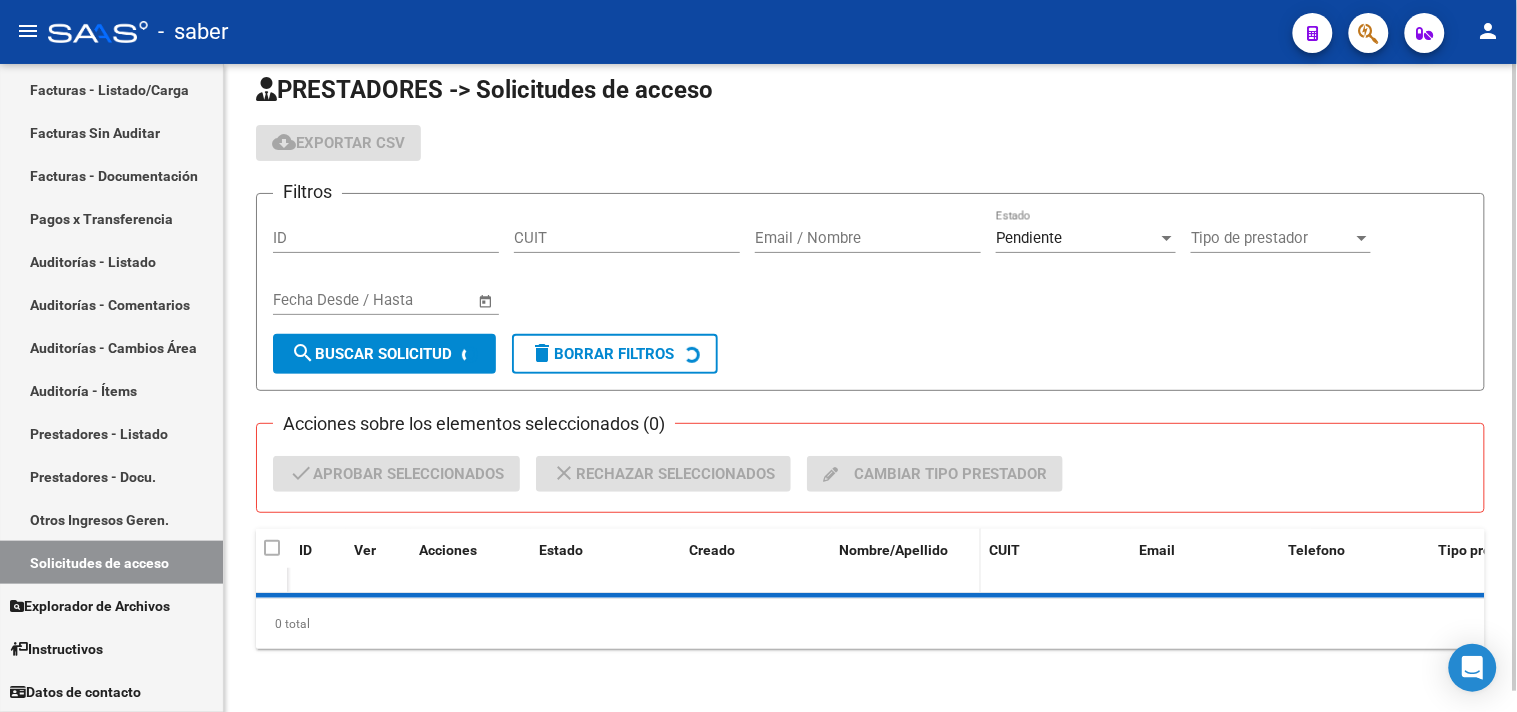 scroll, scrollTop: 67, scrollLeft: 0, axis: vertical 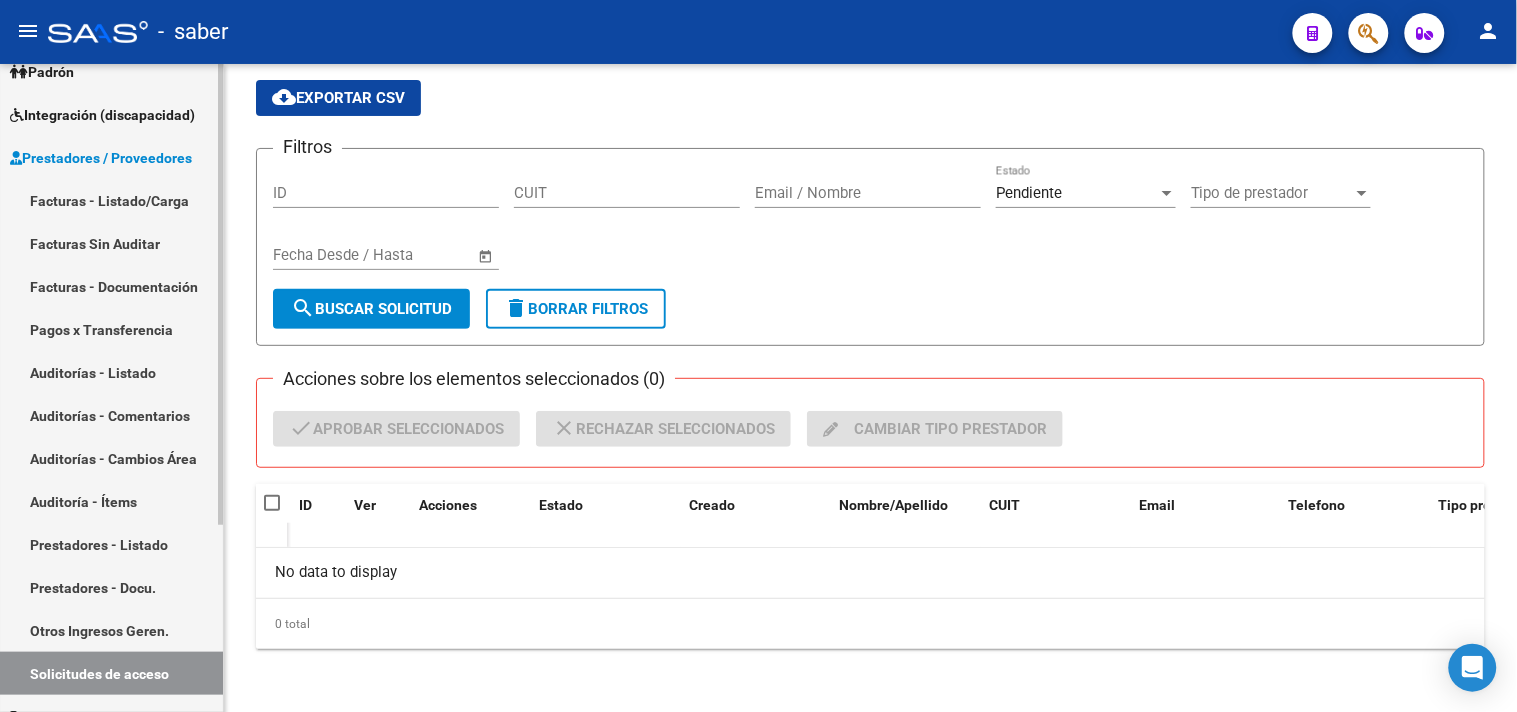 click on "Facturas - Listado/Carga" at bounding box center (111, 200) 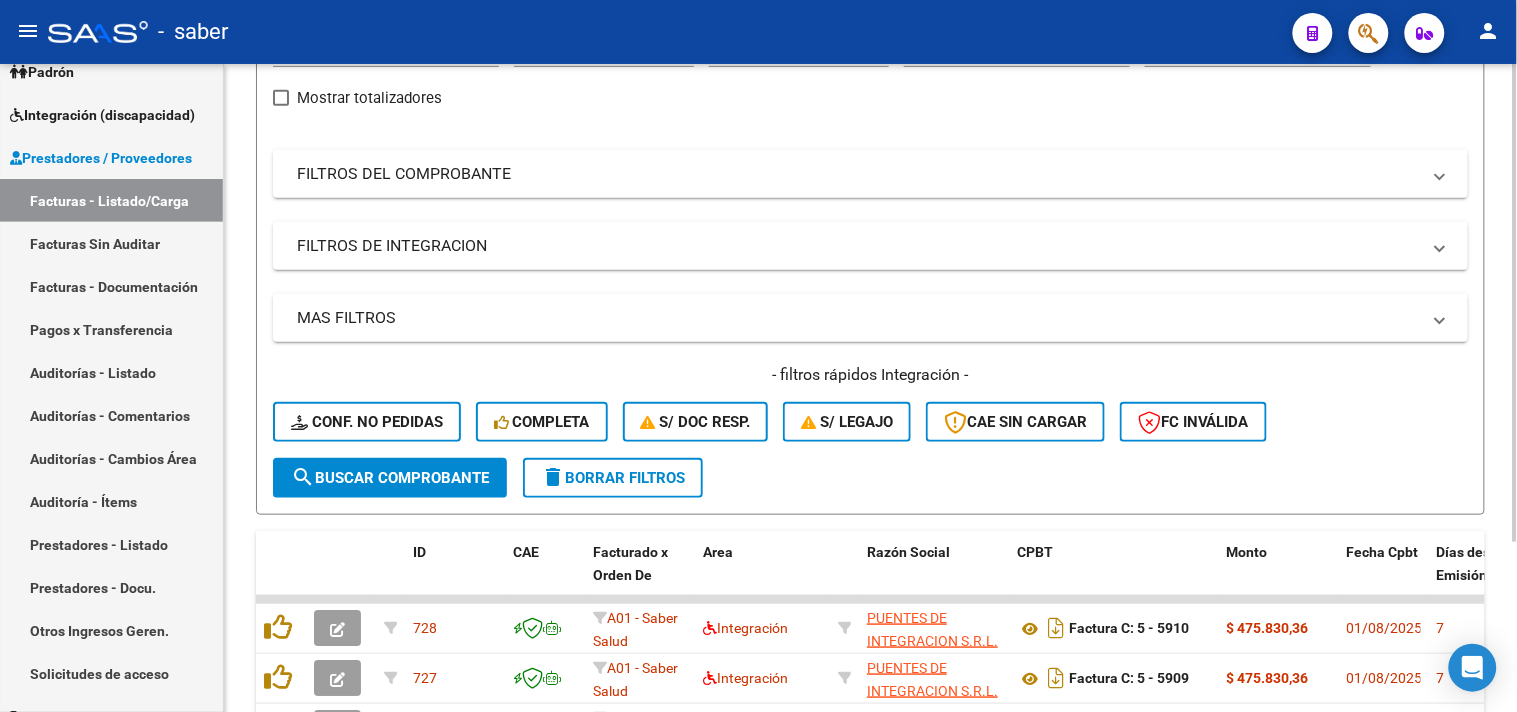 scroll, scrollTop: 444, scrollLeft: 0, axis: vertical 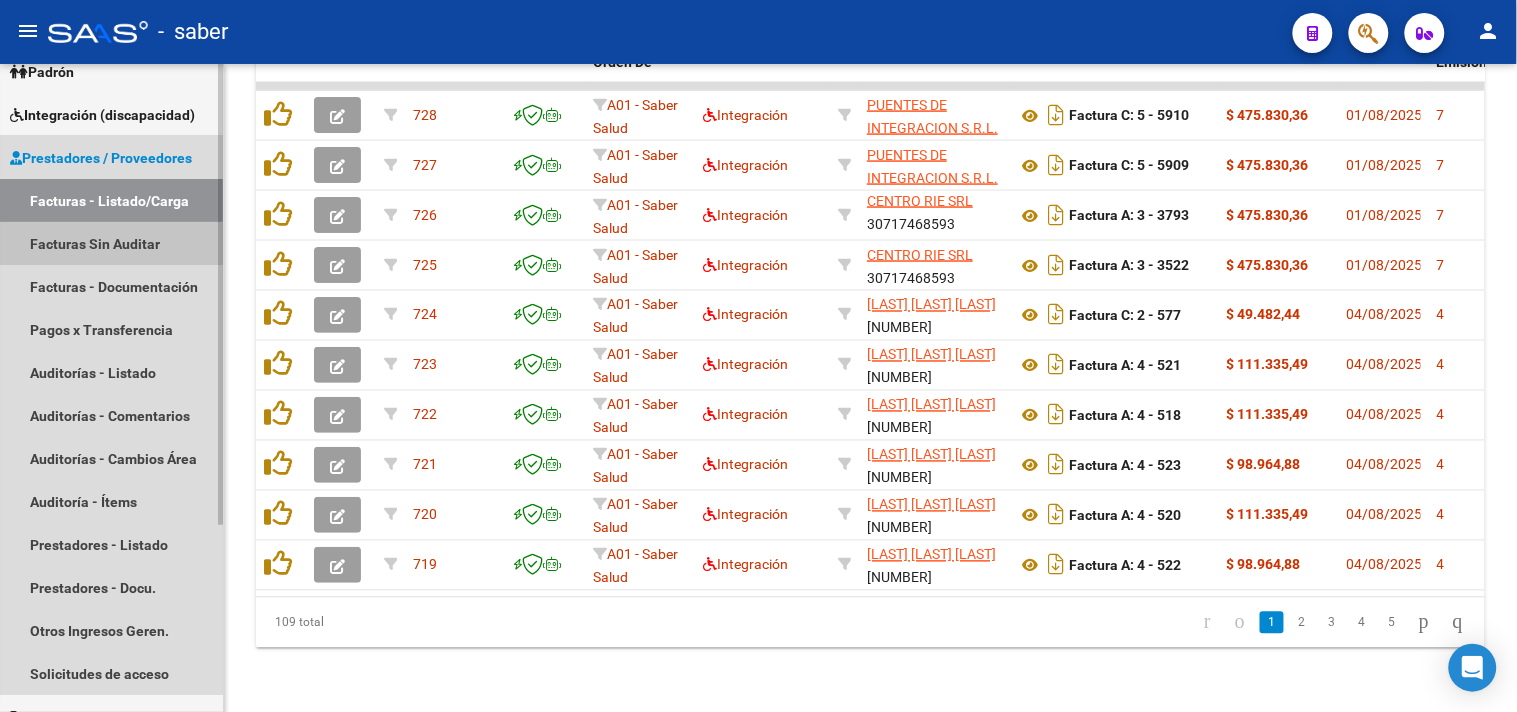 click on "Facturas Sin Auditar" at bounding box center (111, 243) 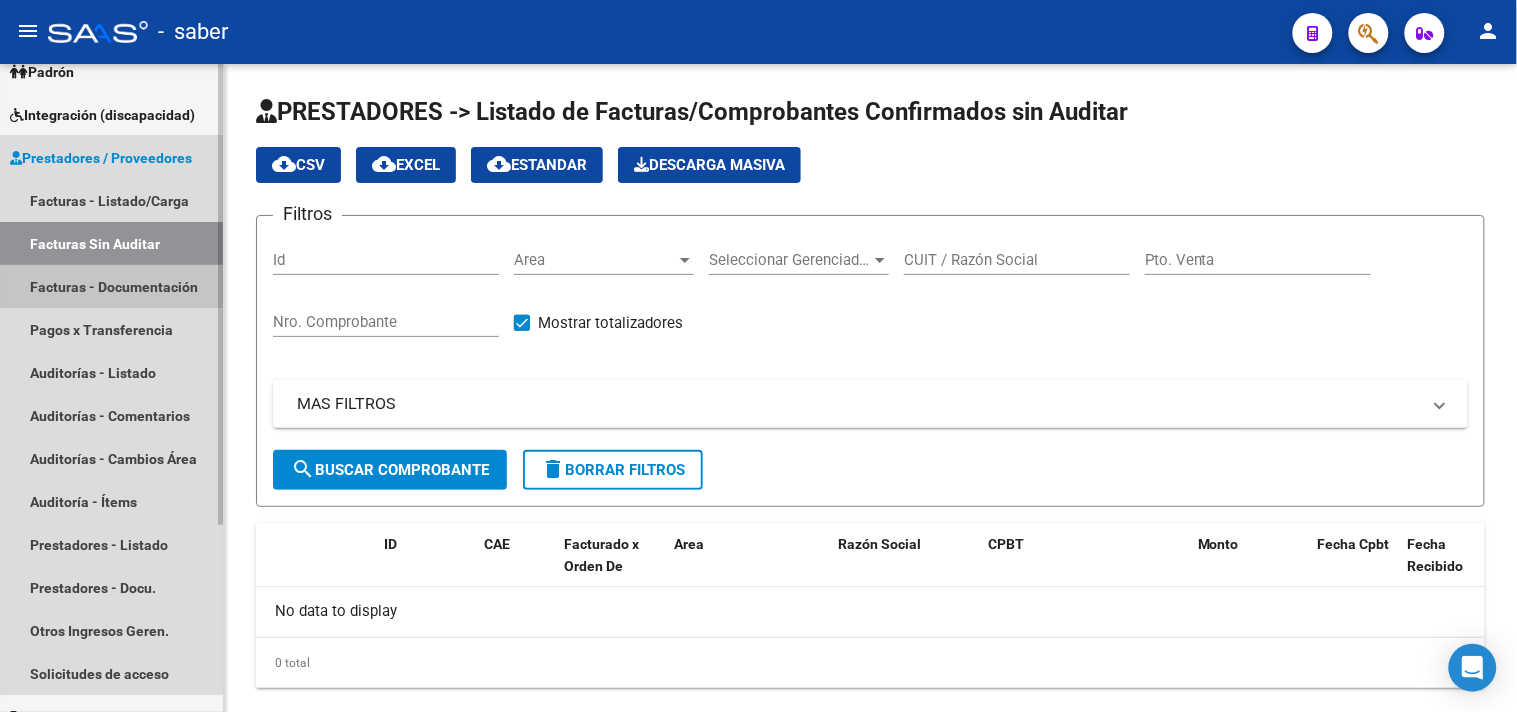click on "Facturas - Documentación" at bounding box center [111, 286] 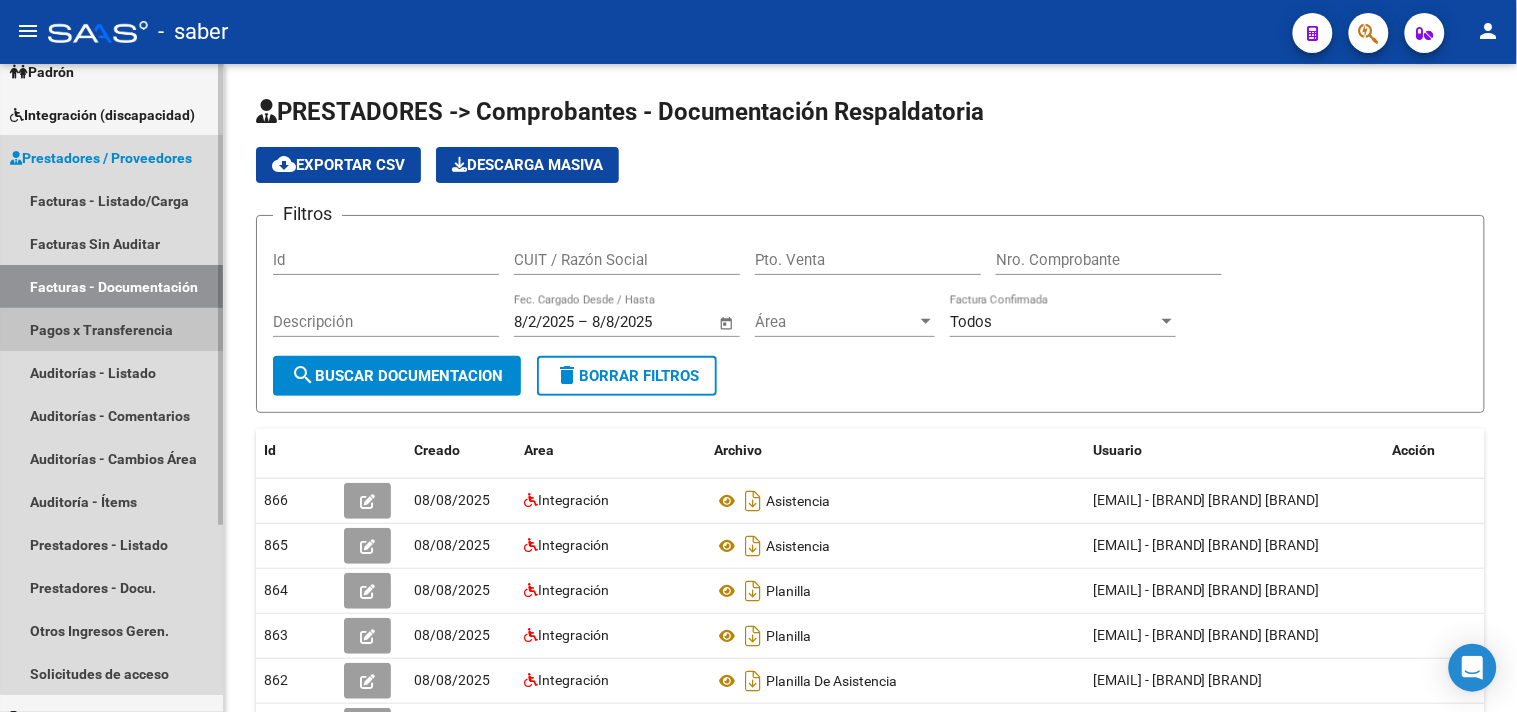 click on "Pagos x Transferencia" at bounding box center [111, 329] 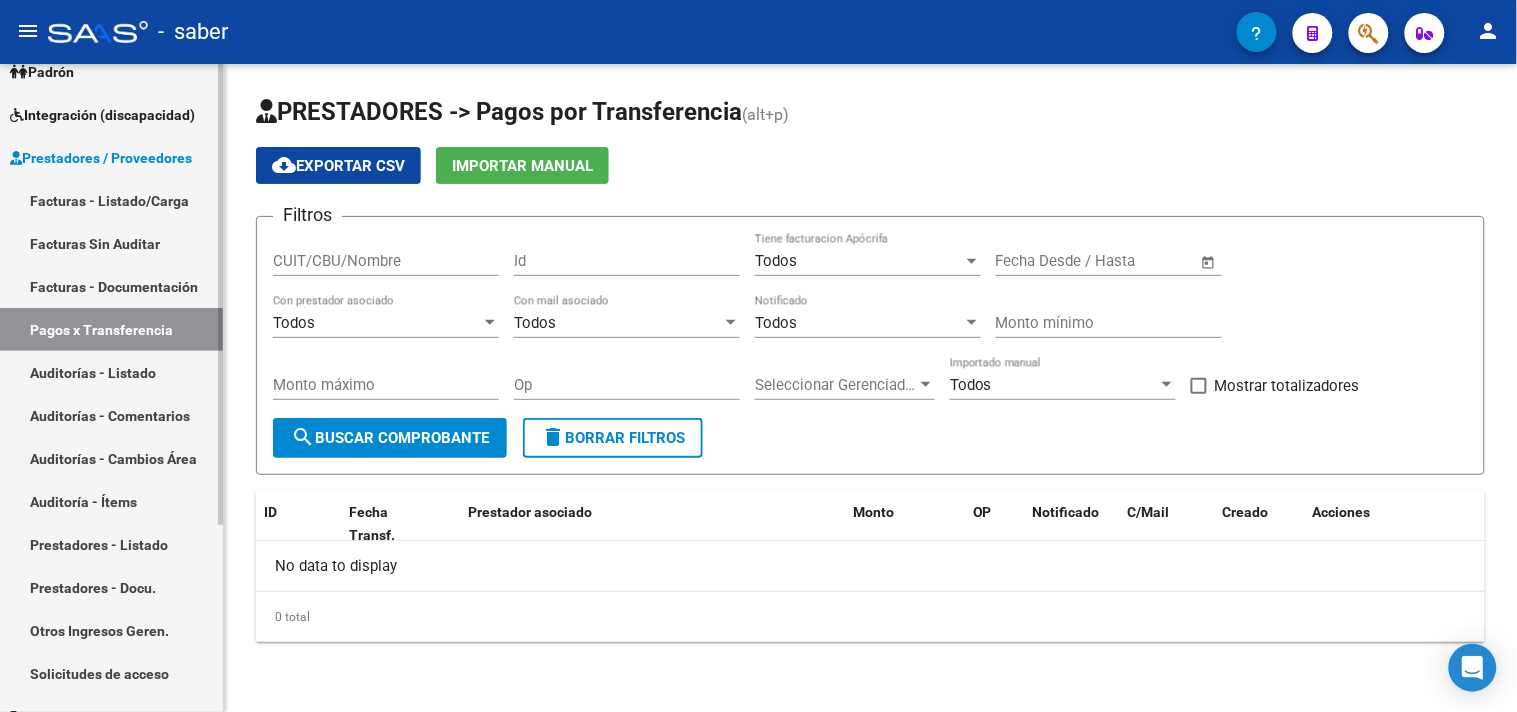 click on "Auditorías - Listado" at bounding box center [111, 372] 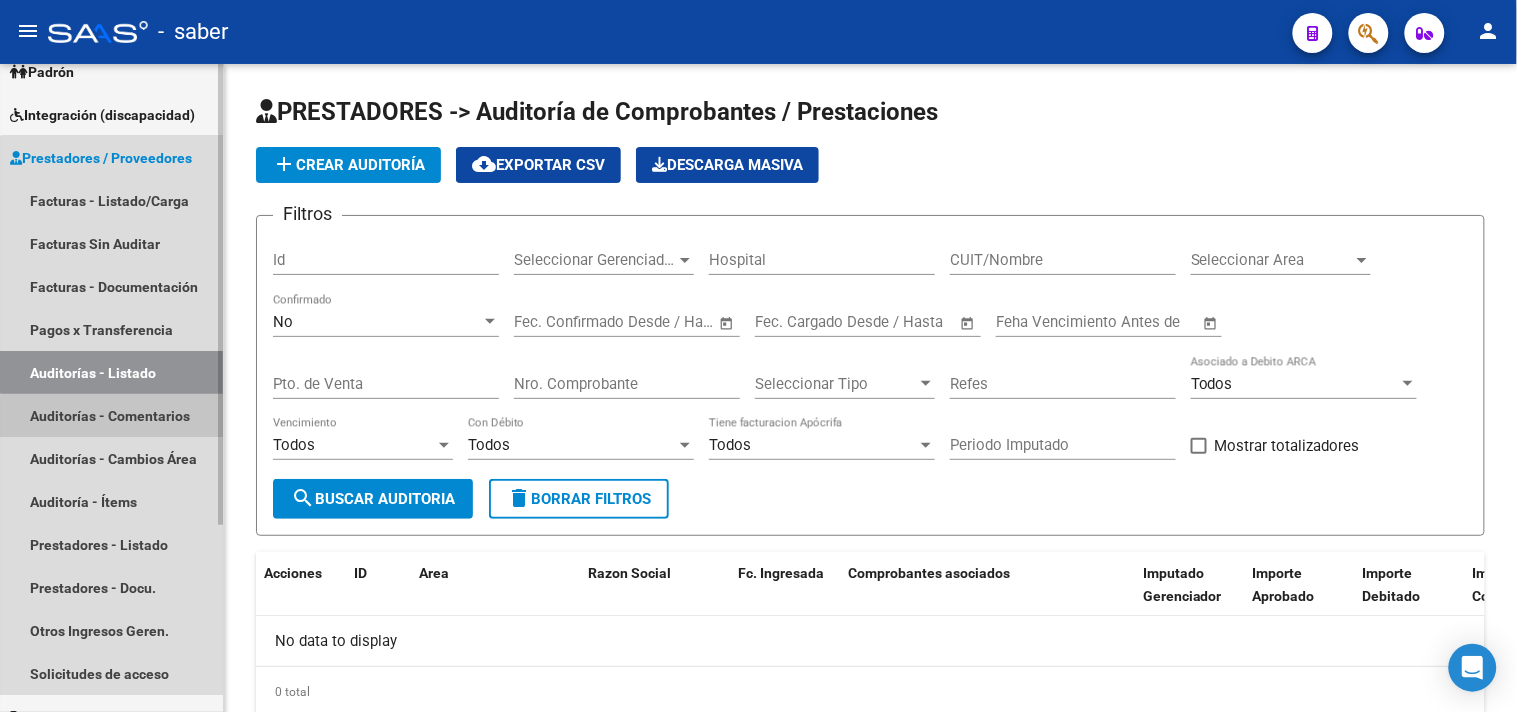 click on "Auditorías - Comentarios" at bounding box center (111, 415) 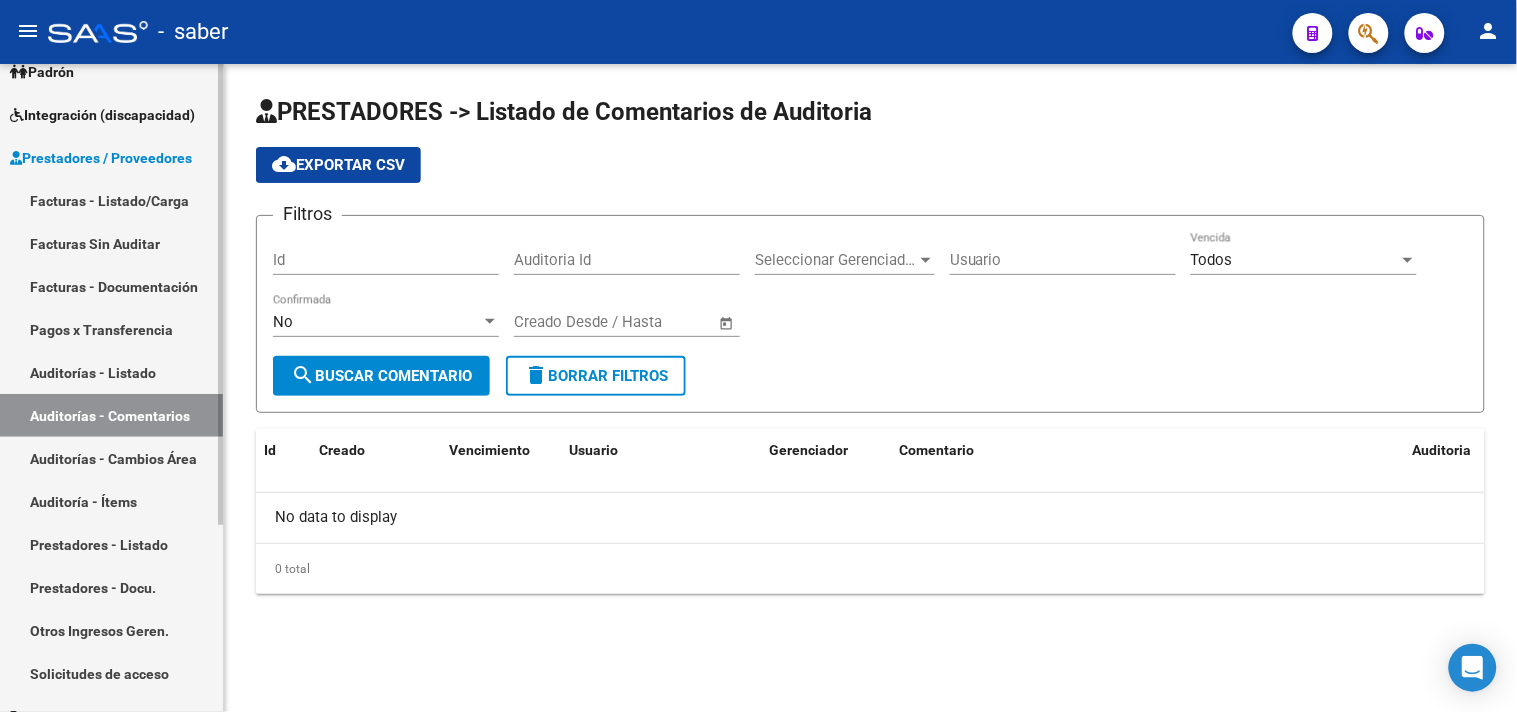 click on "Auditorías - Cambios Área" at bounding box center (111, 458) 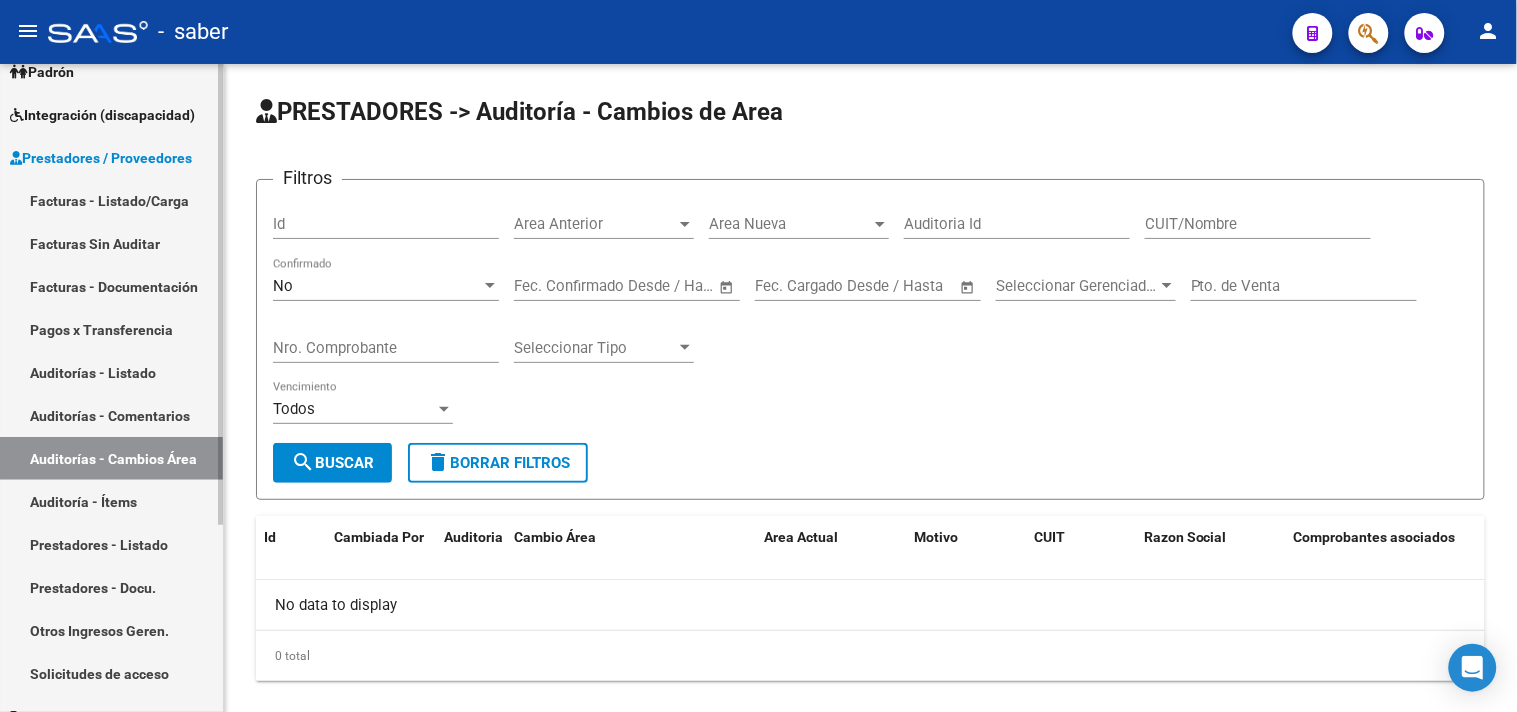 click on "Auditoría - Ítems" at bounding box center (111, 501) 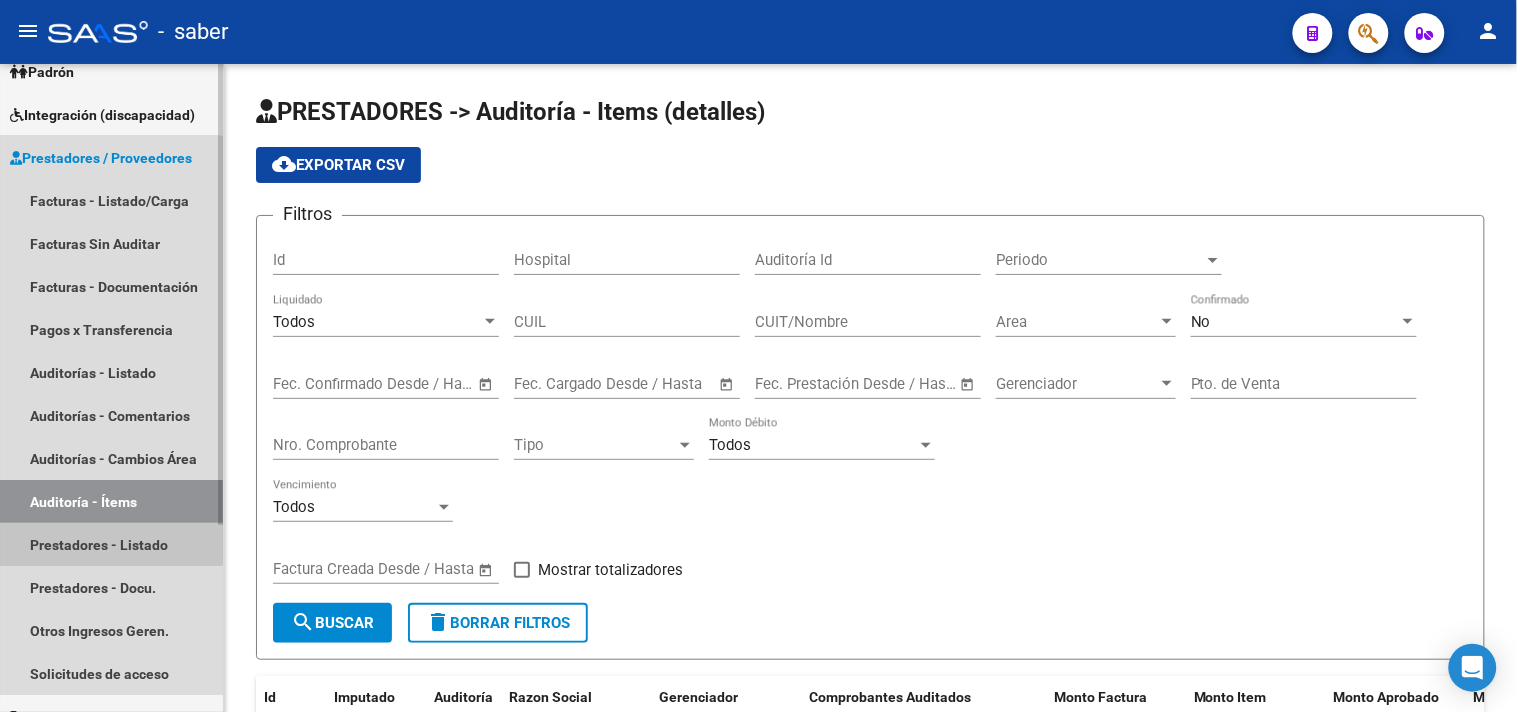 click on "Prestadores - Listado" at bounding box center [111, 544] 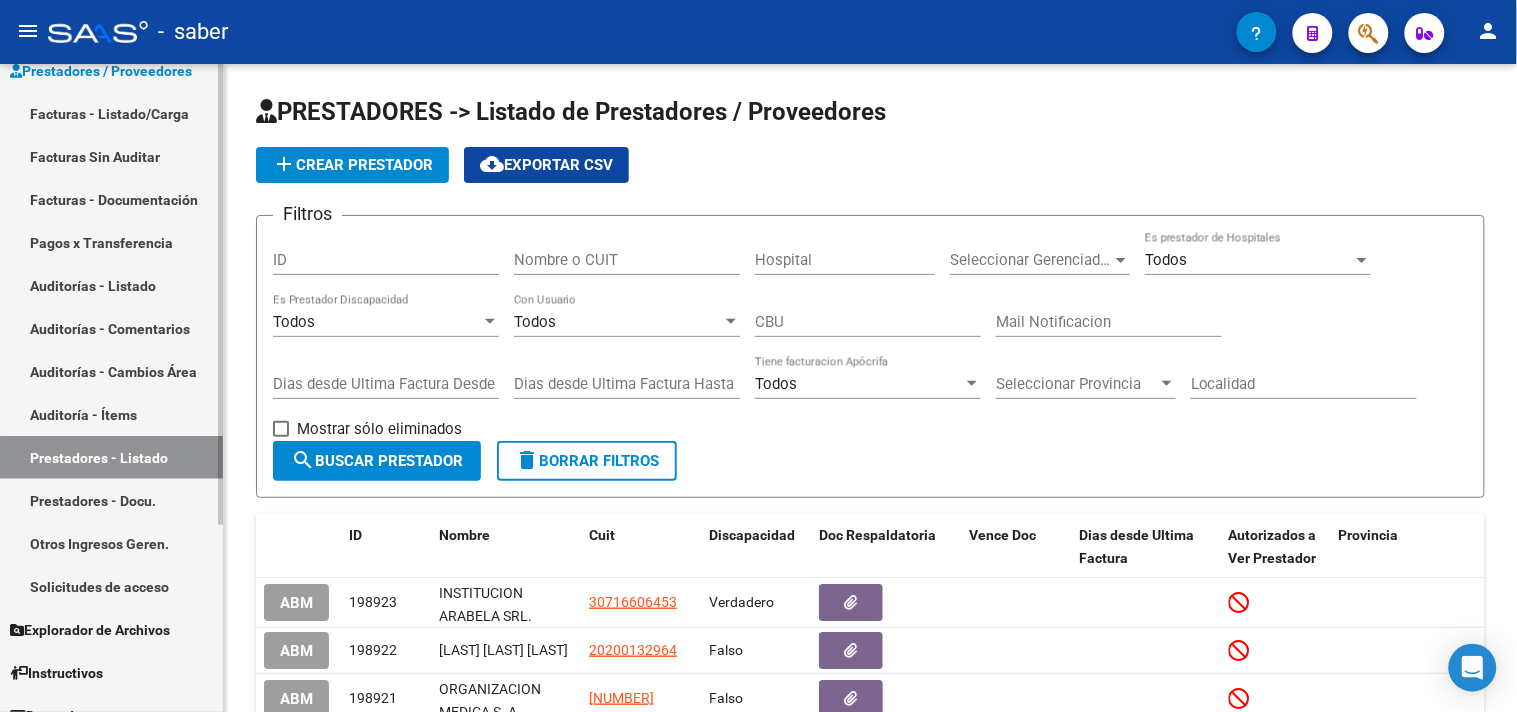 scroll, scrollTop: 262, scrollLeft: 0, axis: vertical 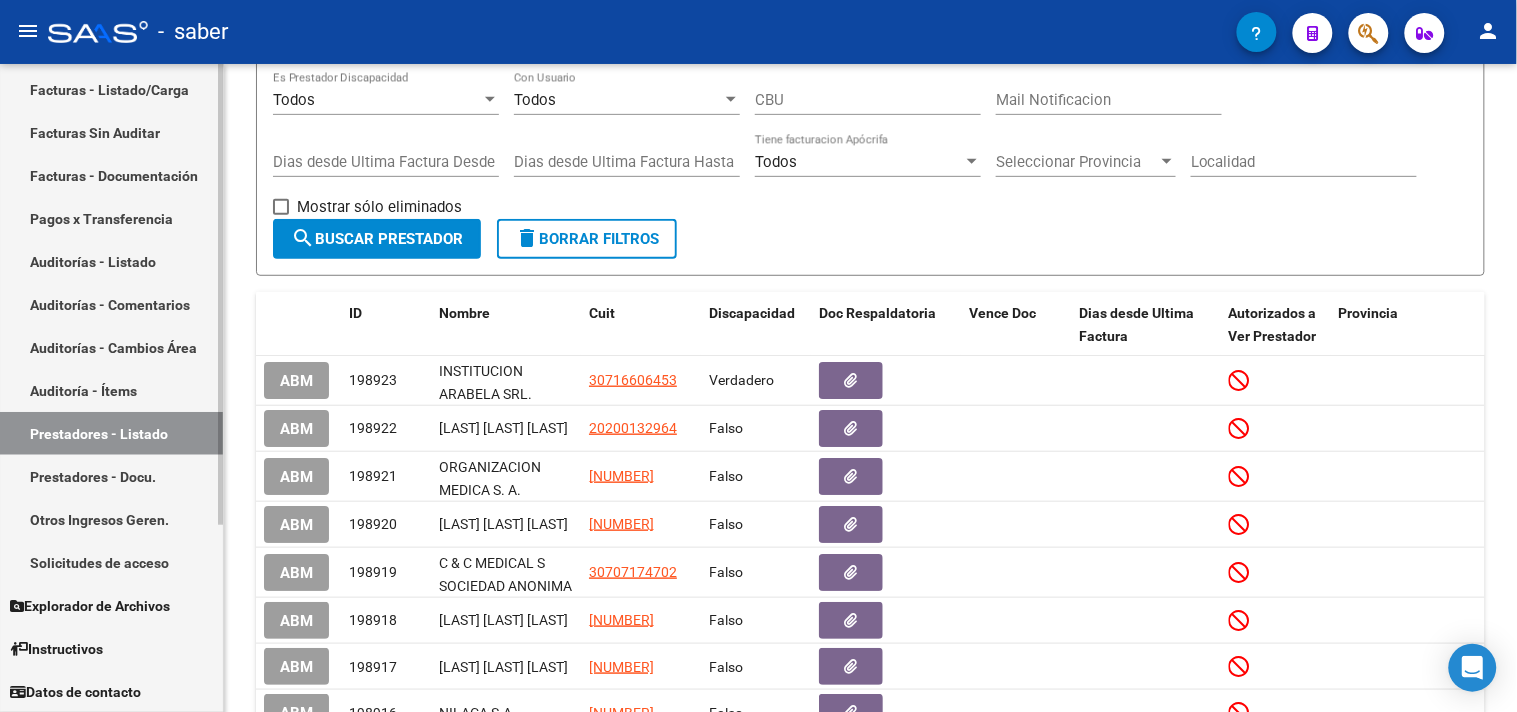click on "Prestadores - Docu." at bounding box center [111, 476] 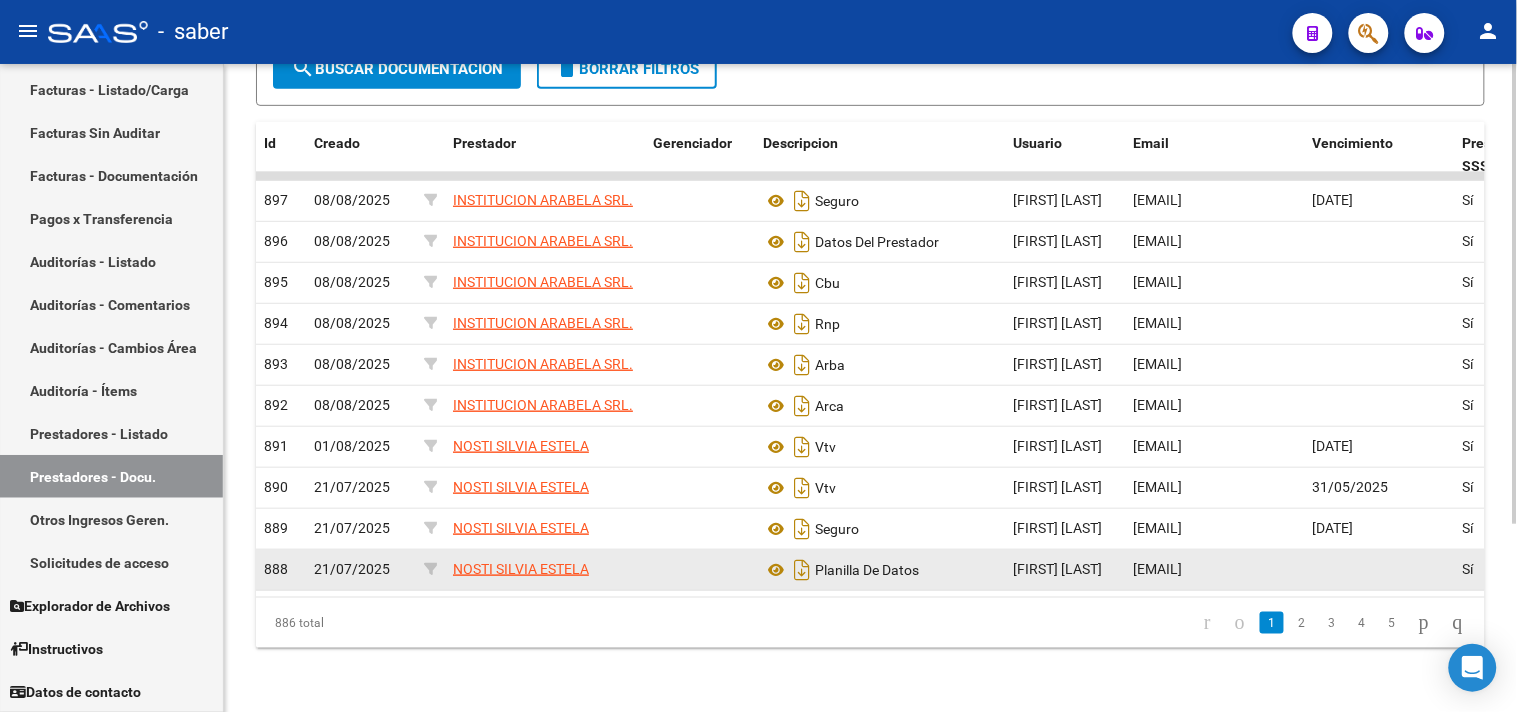 scroll, scrollTop: 264, scrollLeft: 0, axis: vertical 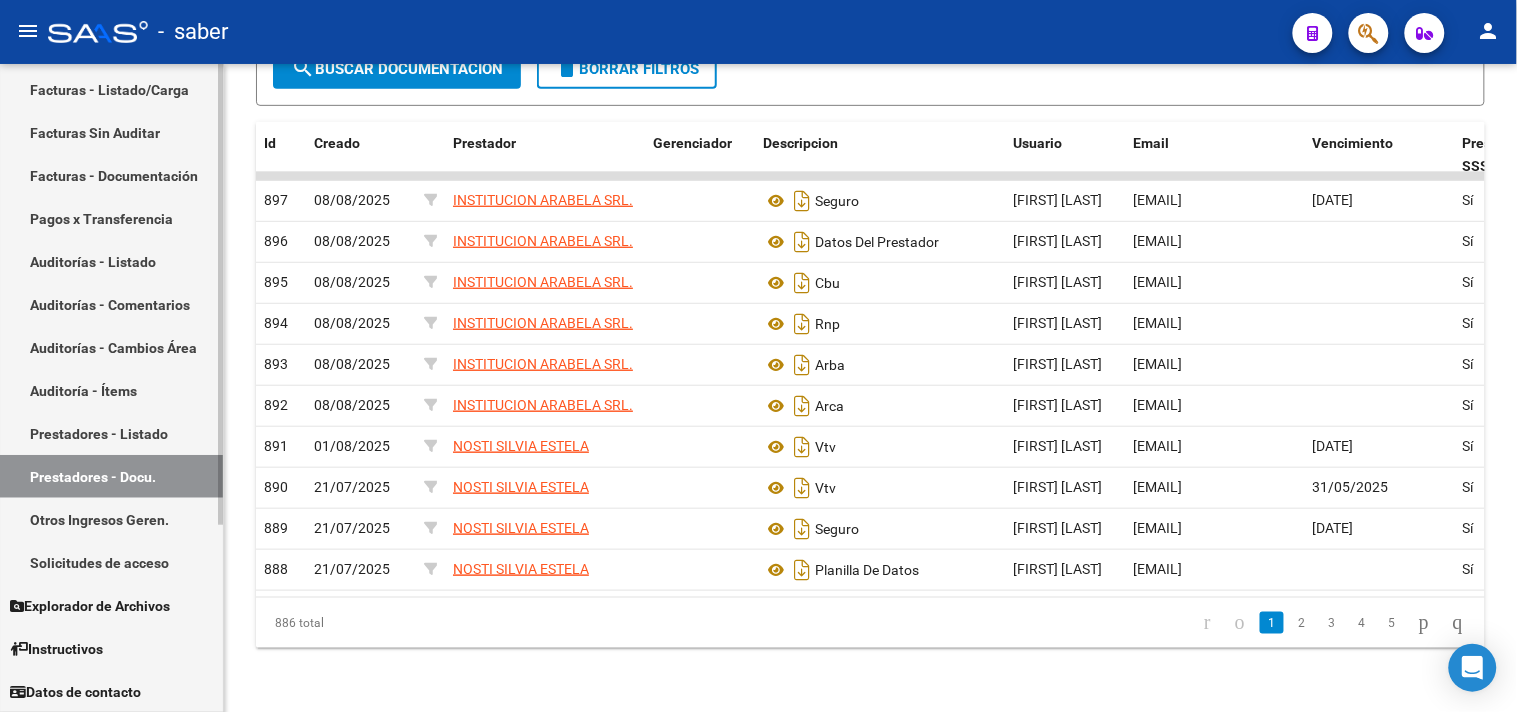 click on "Otros Ingresos Geren." at bounding box center (111, 519) 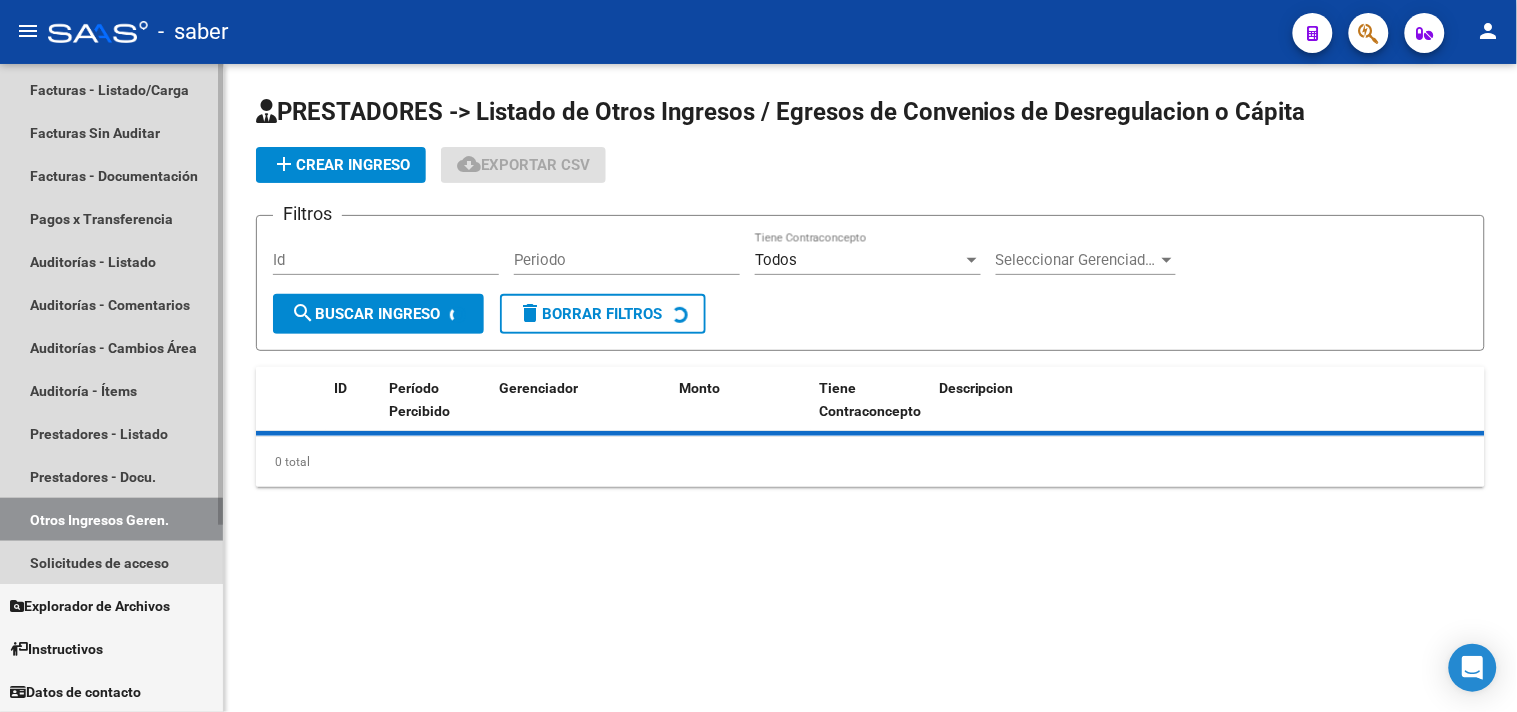 scroll, scrollTop: 0, scrollLeft: 0, axis: both 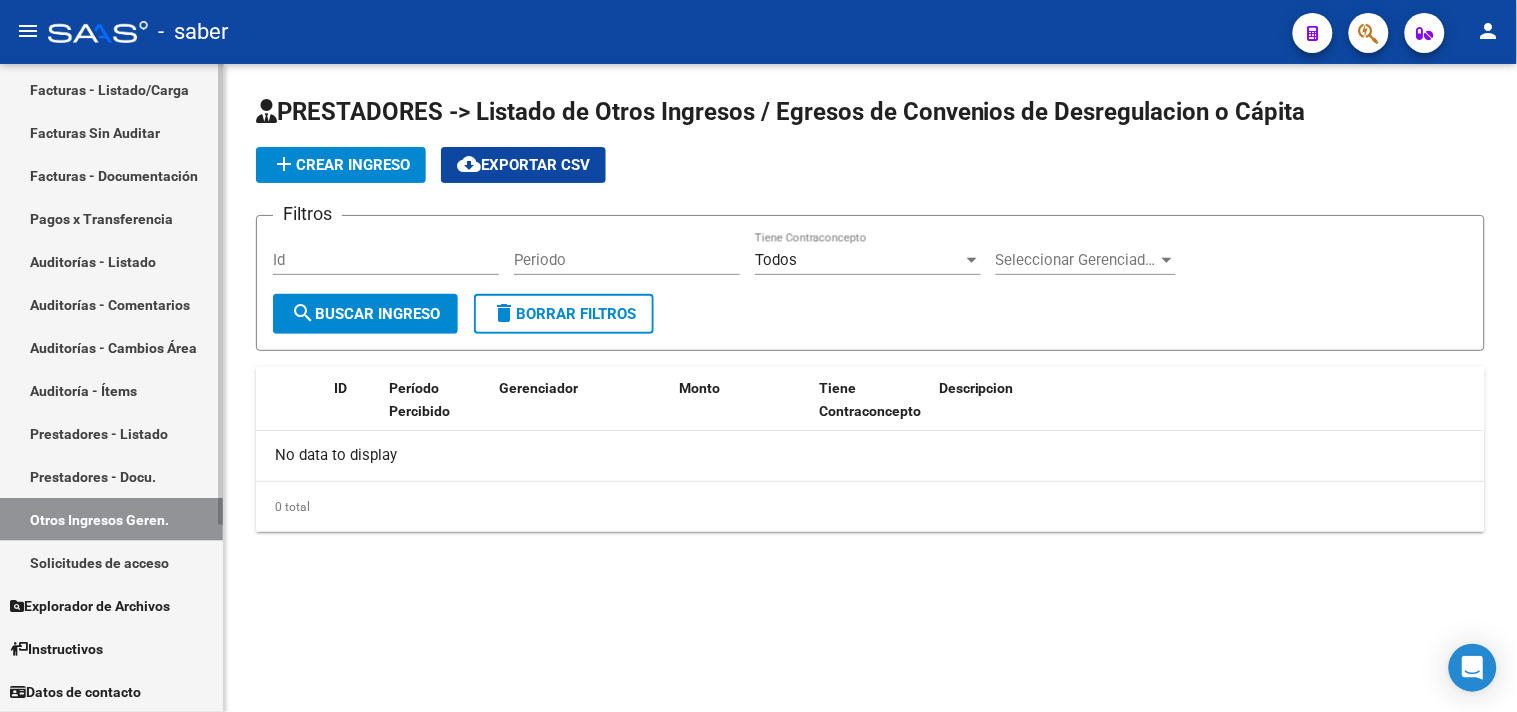 click on "Solicitudes de acceso" at bounding box center [111, 562] 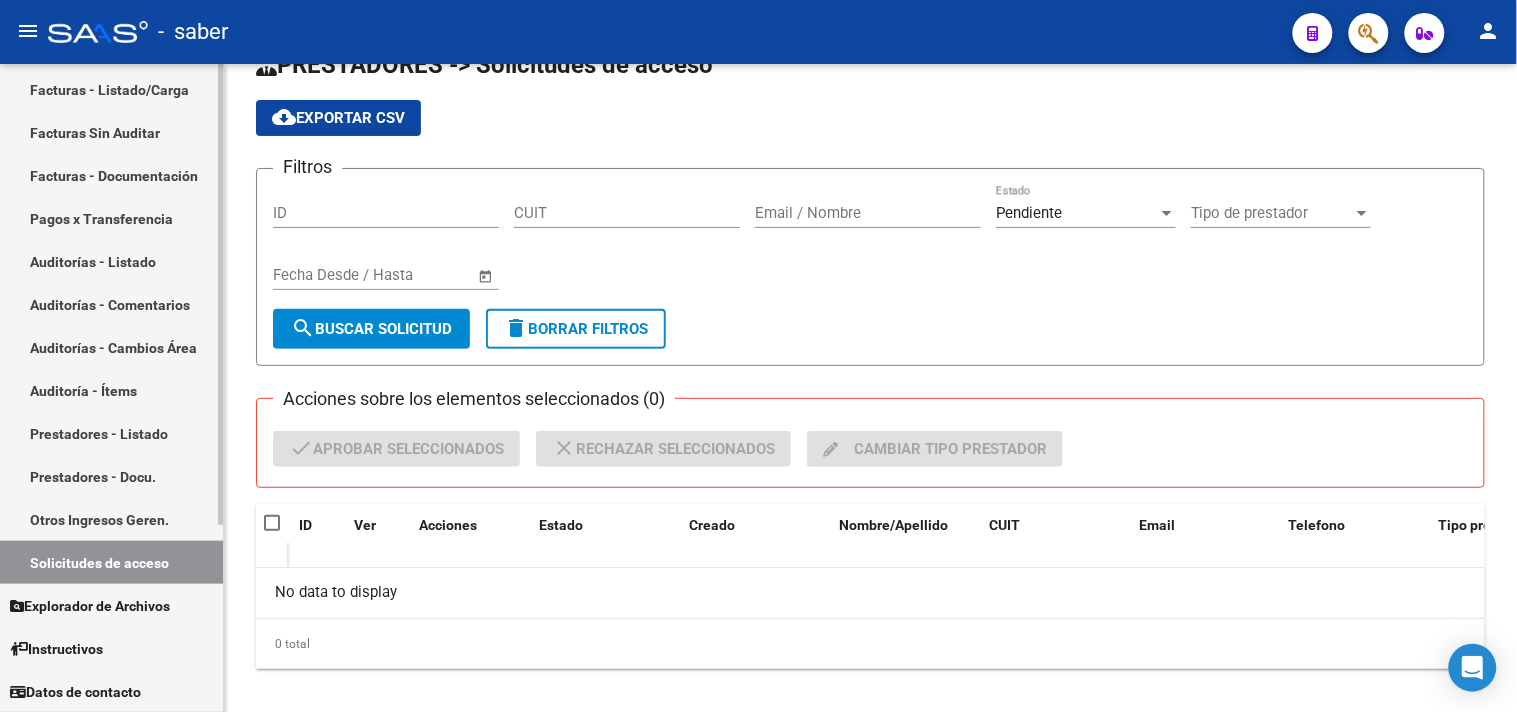 scroll, scrollTop: 66, scrollLeft: 0, axis: vertical 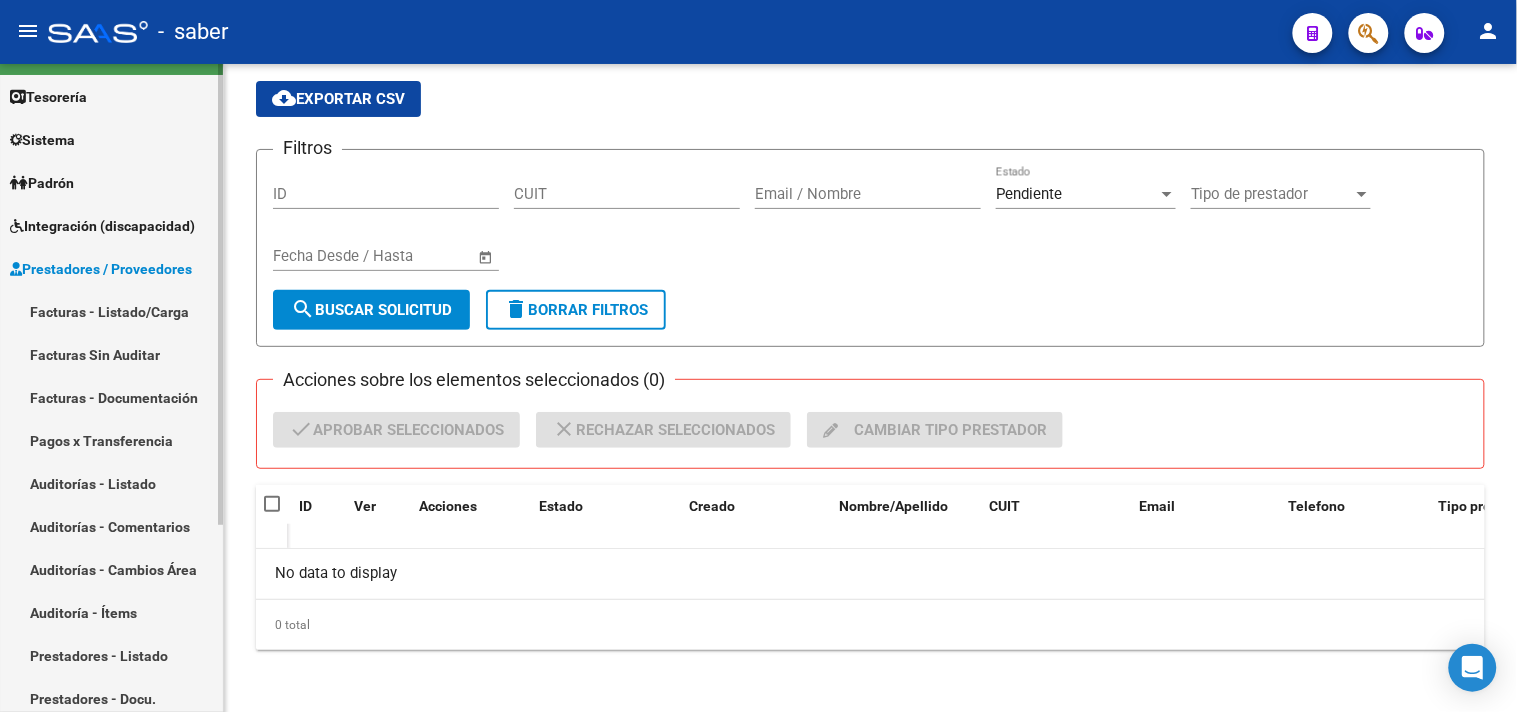 click on "Prestadores / Proveedores" at bounding box center (101, 269) 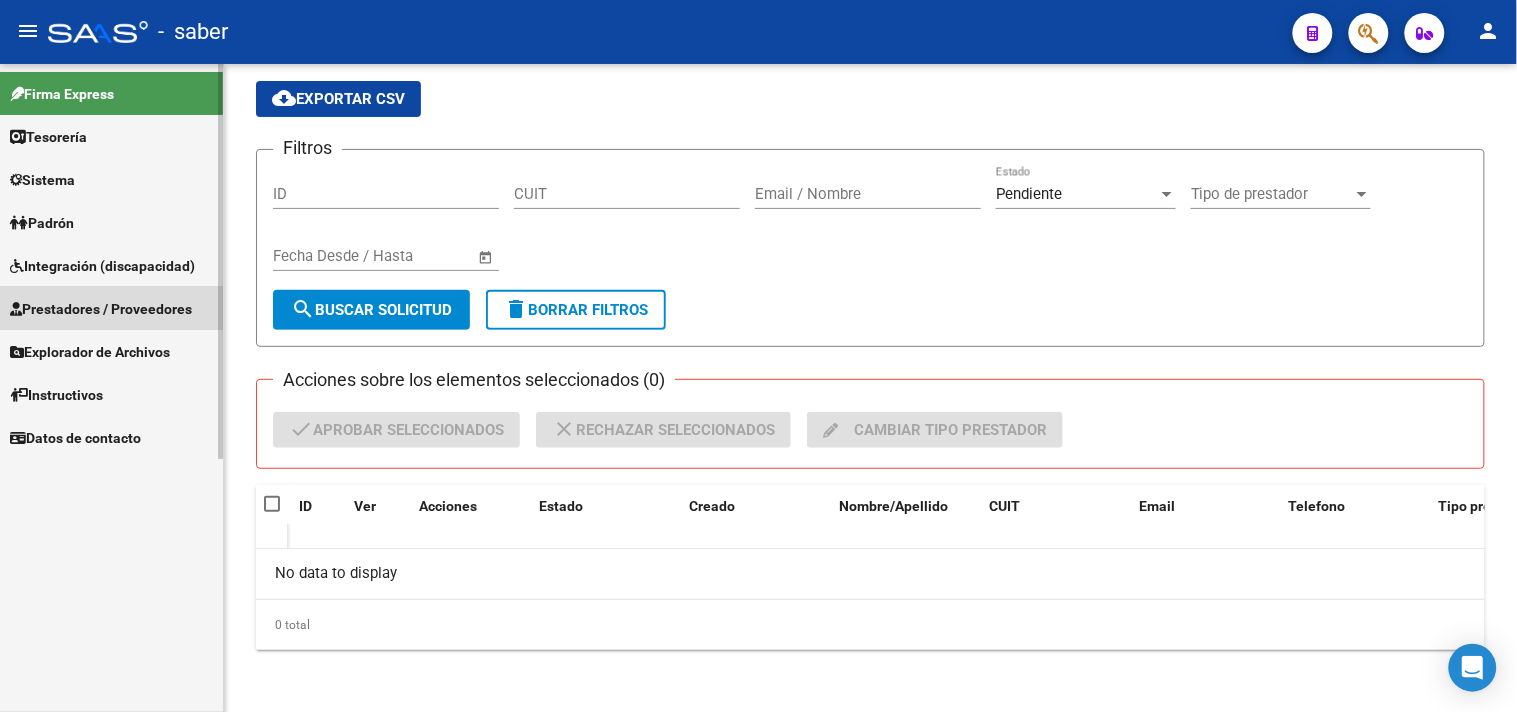 scroll, scrollTop: 0, scrollLeft: 0, axis: both 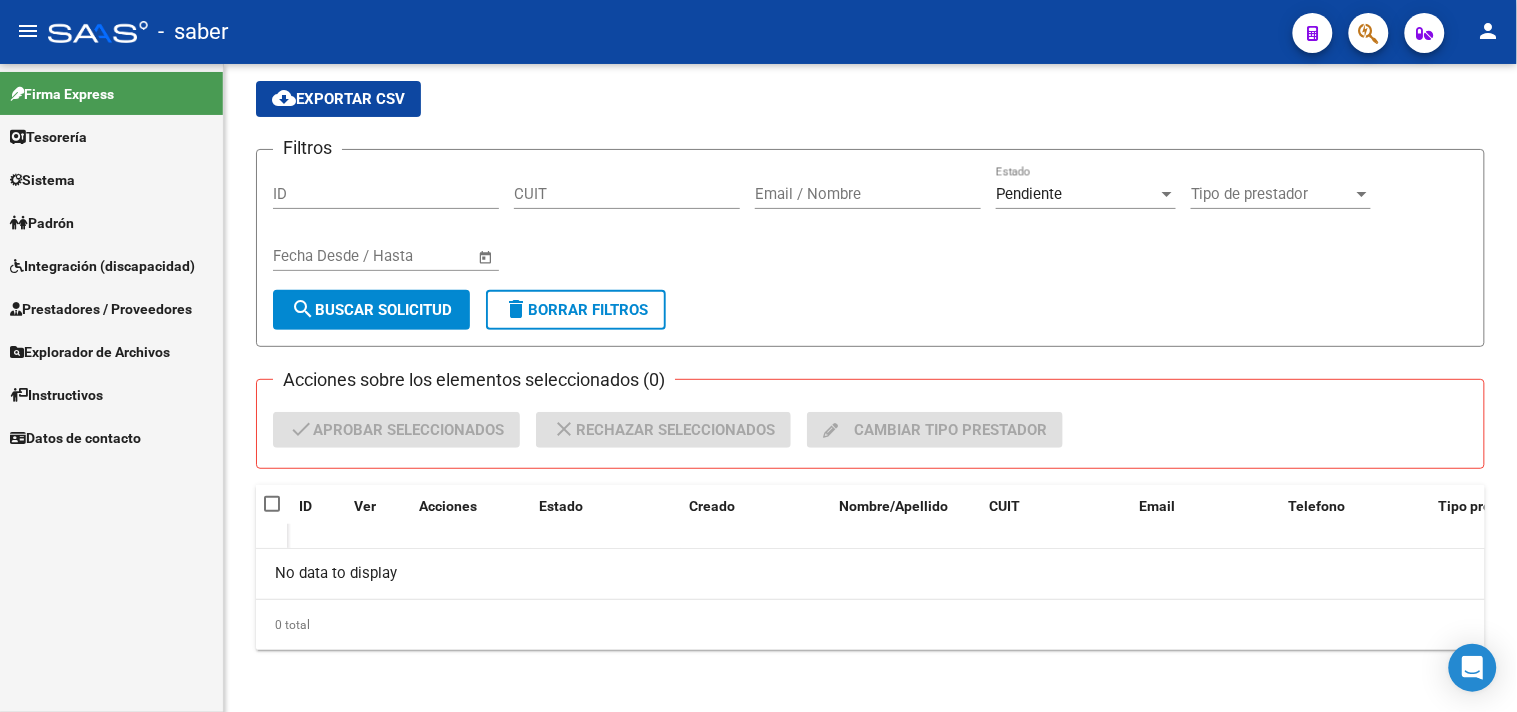 click on "Integración (discapacidad)" at bounding box center [111, 265] 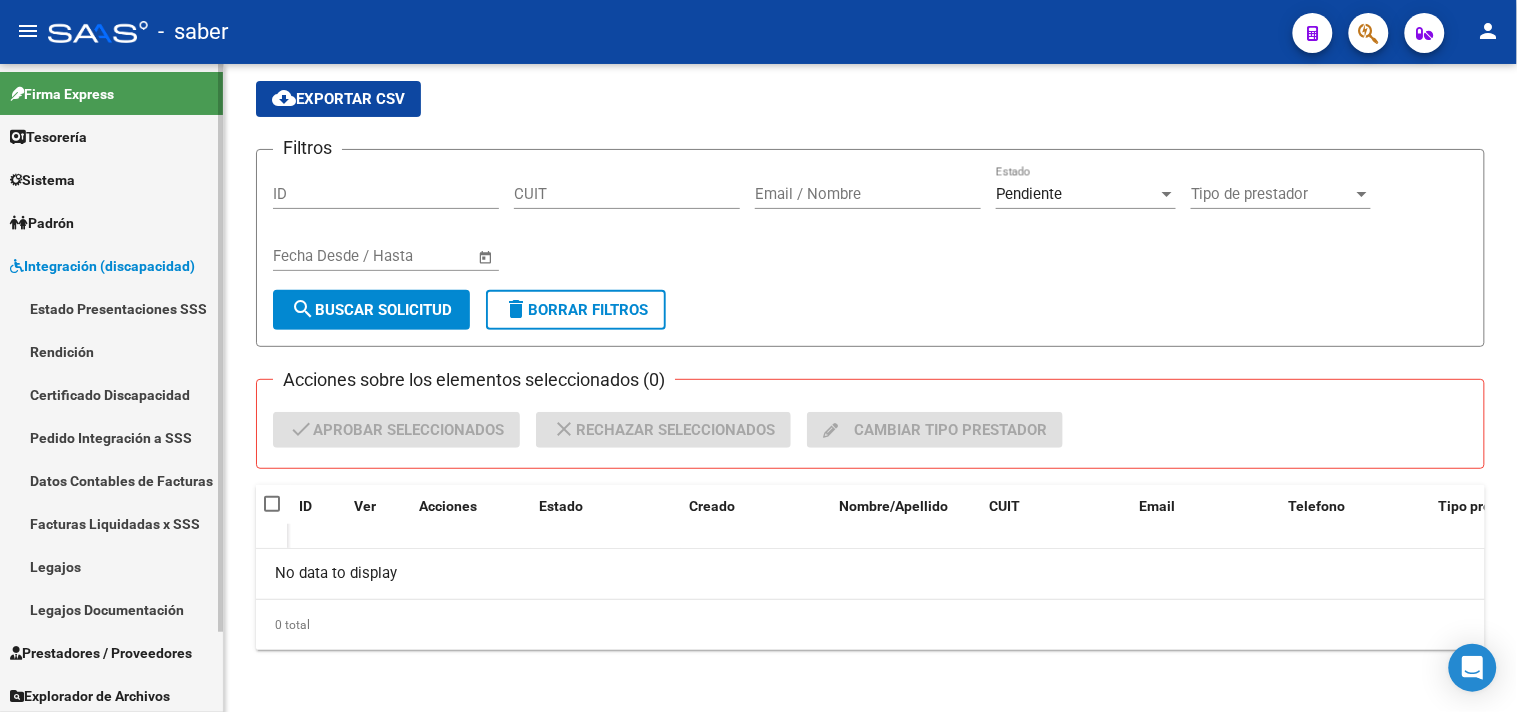 click on "Integración (discapacidad)" at bounding box center (102, 266) 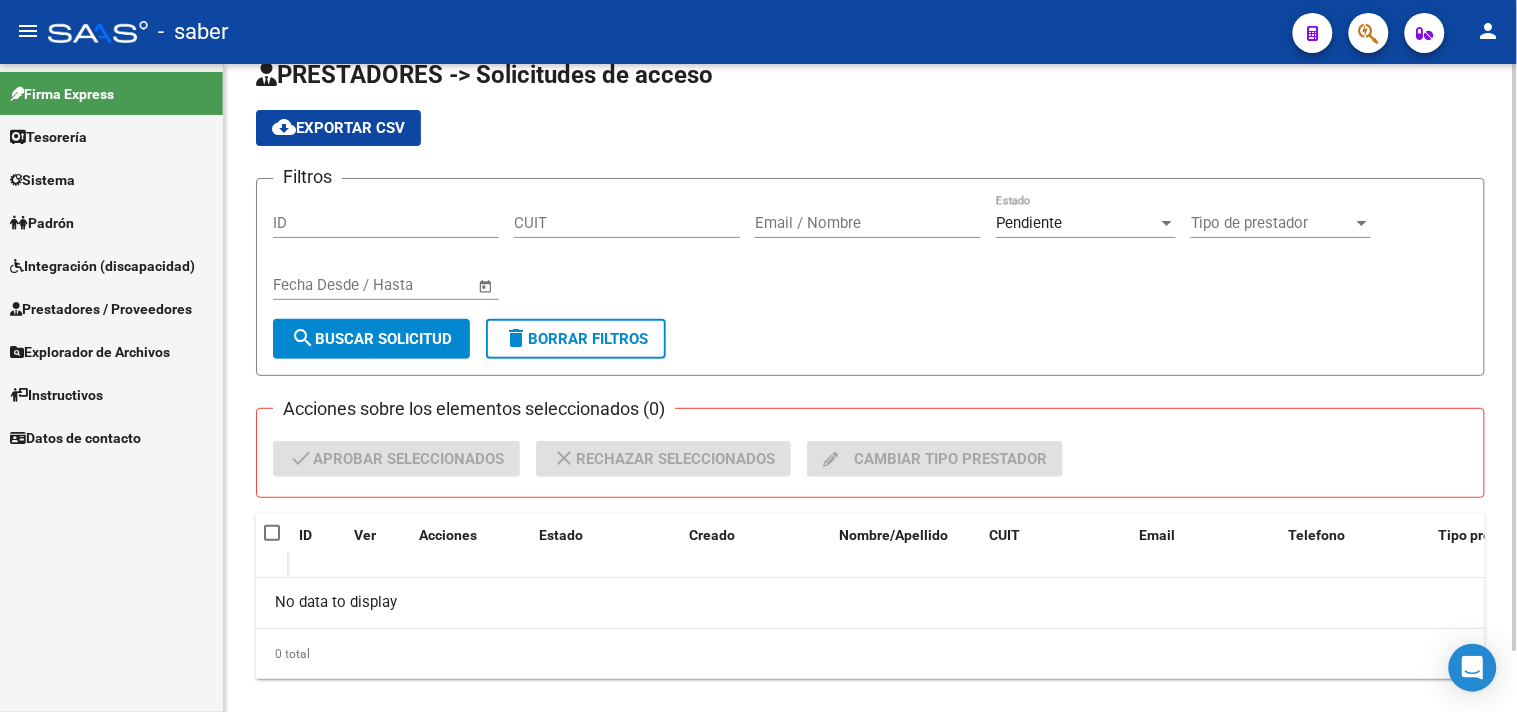 scroll, scrollTop: 66, scrollLeft: 0, axis: vertical 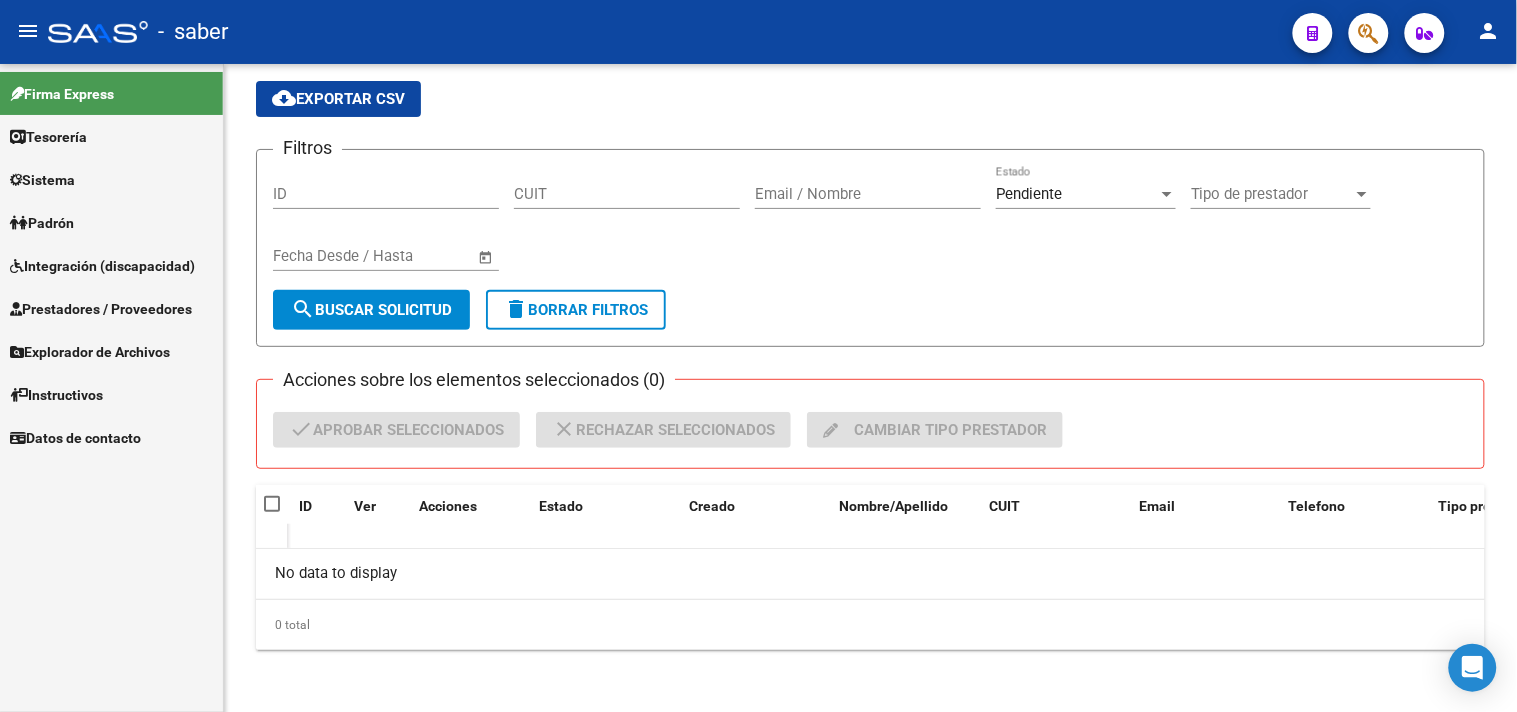 click on "Prestadores / Proveedores" at bounding box center (101, 309) 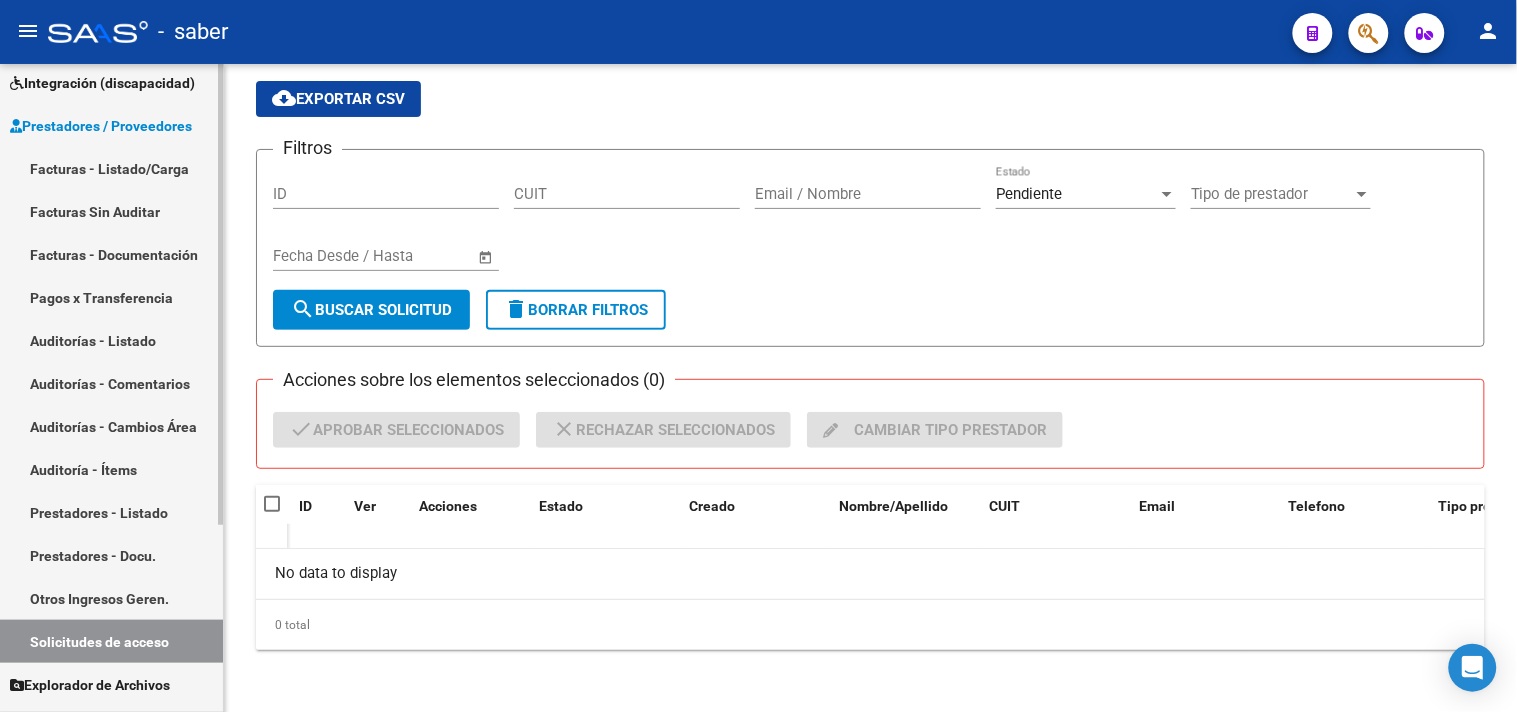 scroll, scrollTop: 151, scrollLeft: 0, axis: vertical 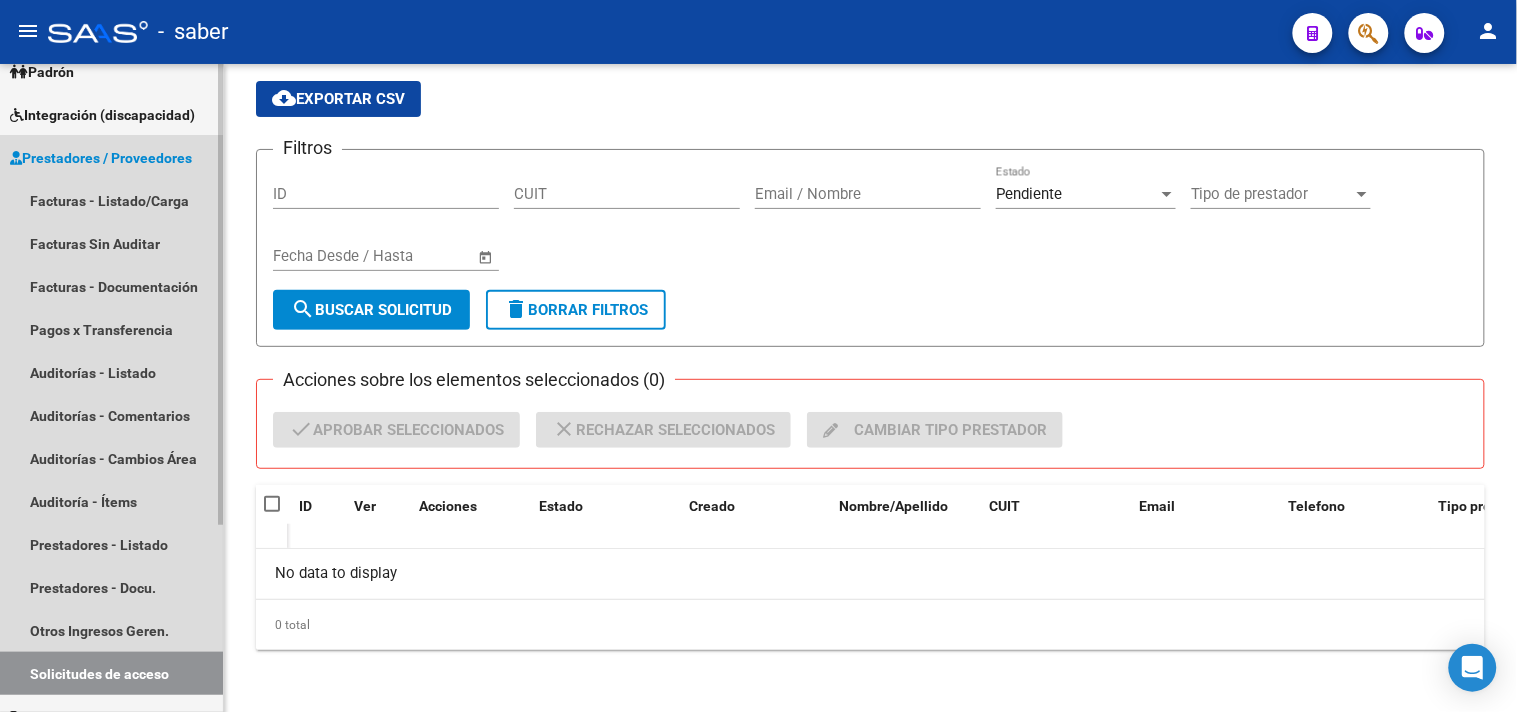 click on "Prestadores / Proveedores" at bounding box center (101, 158) 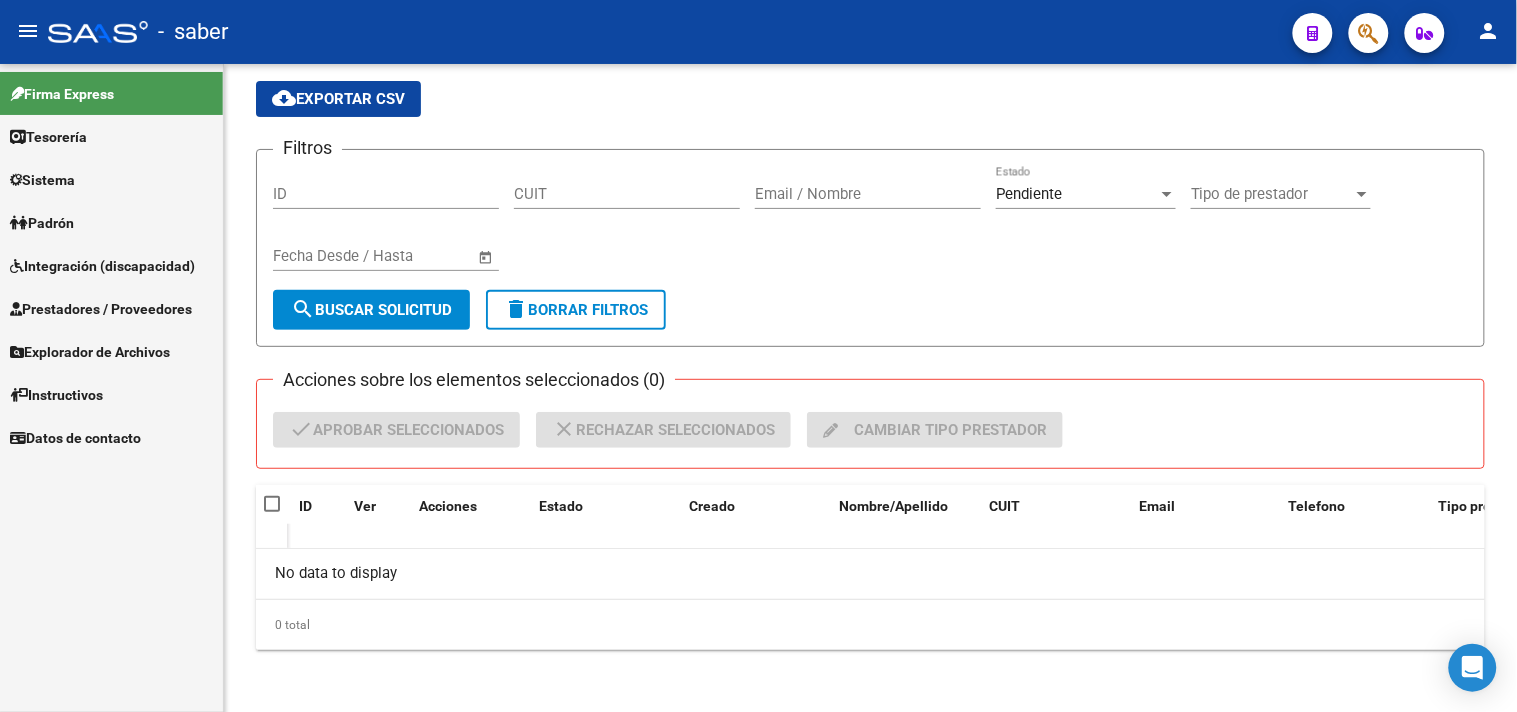 scroll, scrollTop: 0, scrollLeft: 0, axis: both 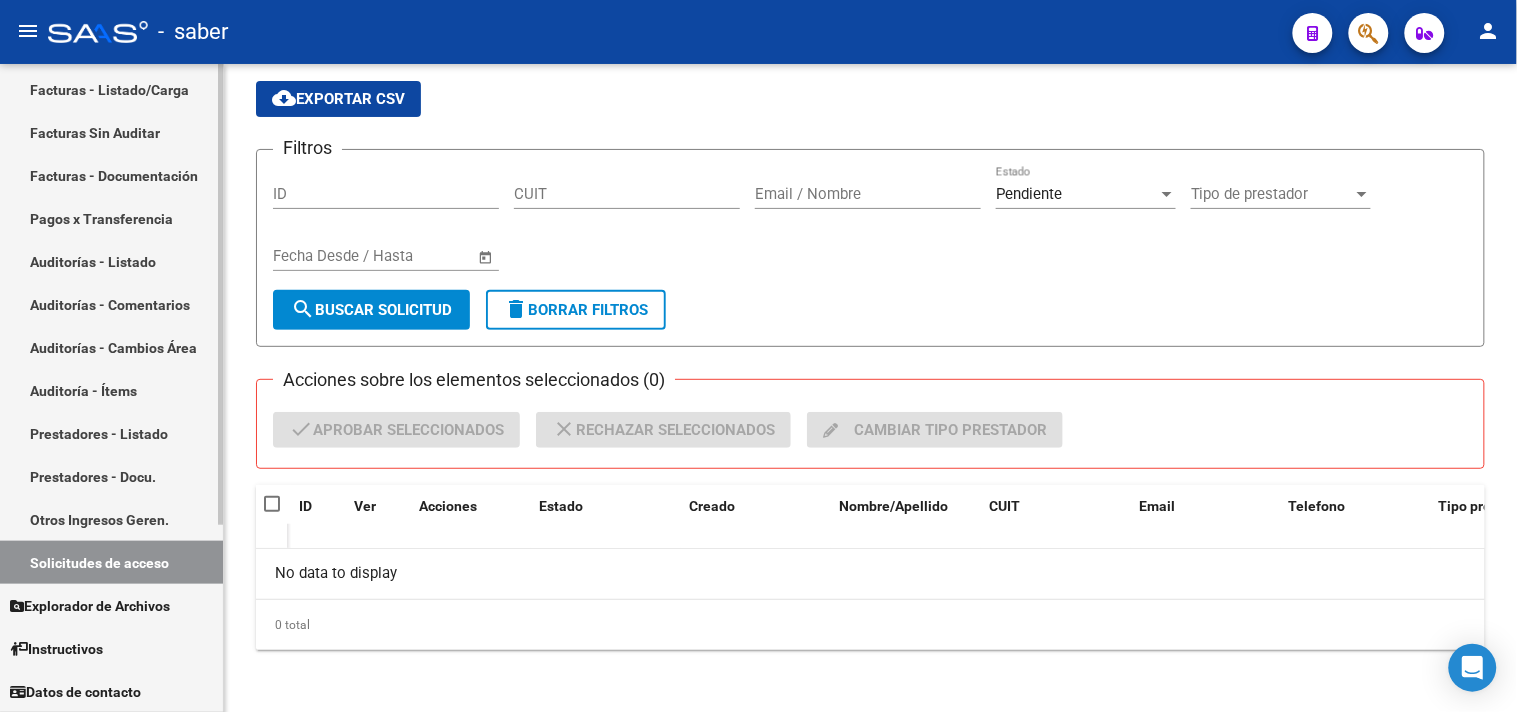 click on "Otros Ingresos Geren." at bounding box center [111, 519] 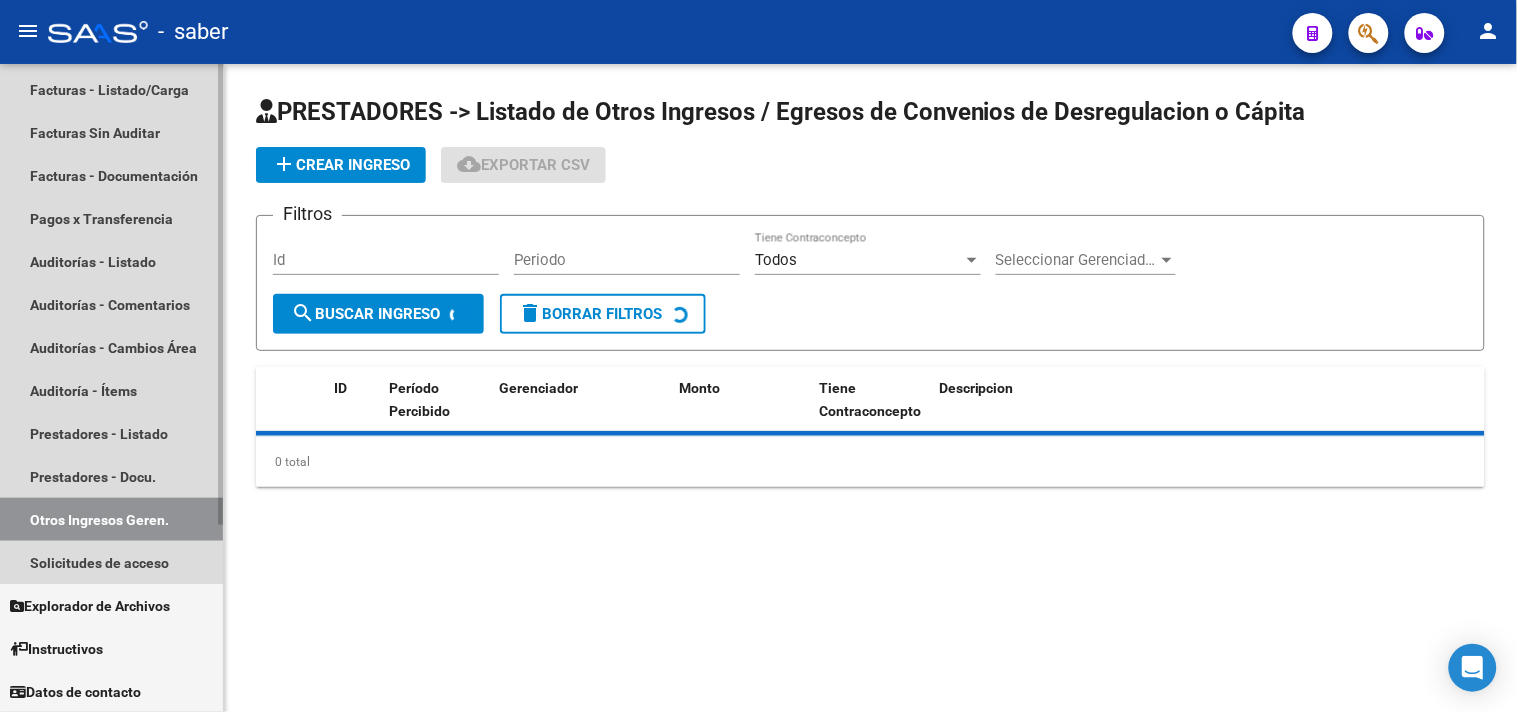 scroll, scrollTop: 0, scrollLeft: 0, axis: both 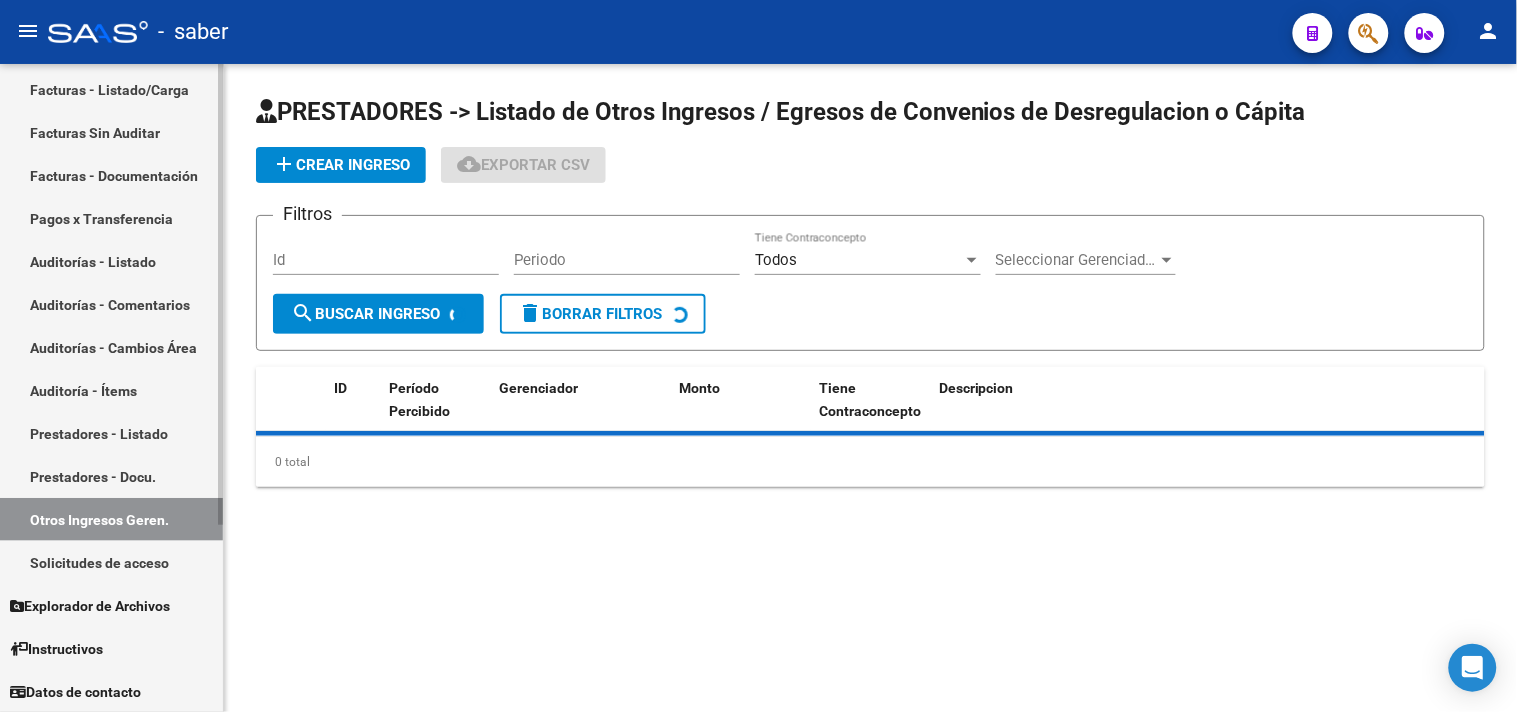click on "Solicitudes de acceso" at bounding box center [111, 562] 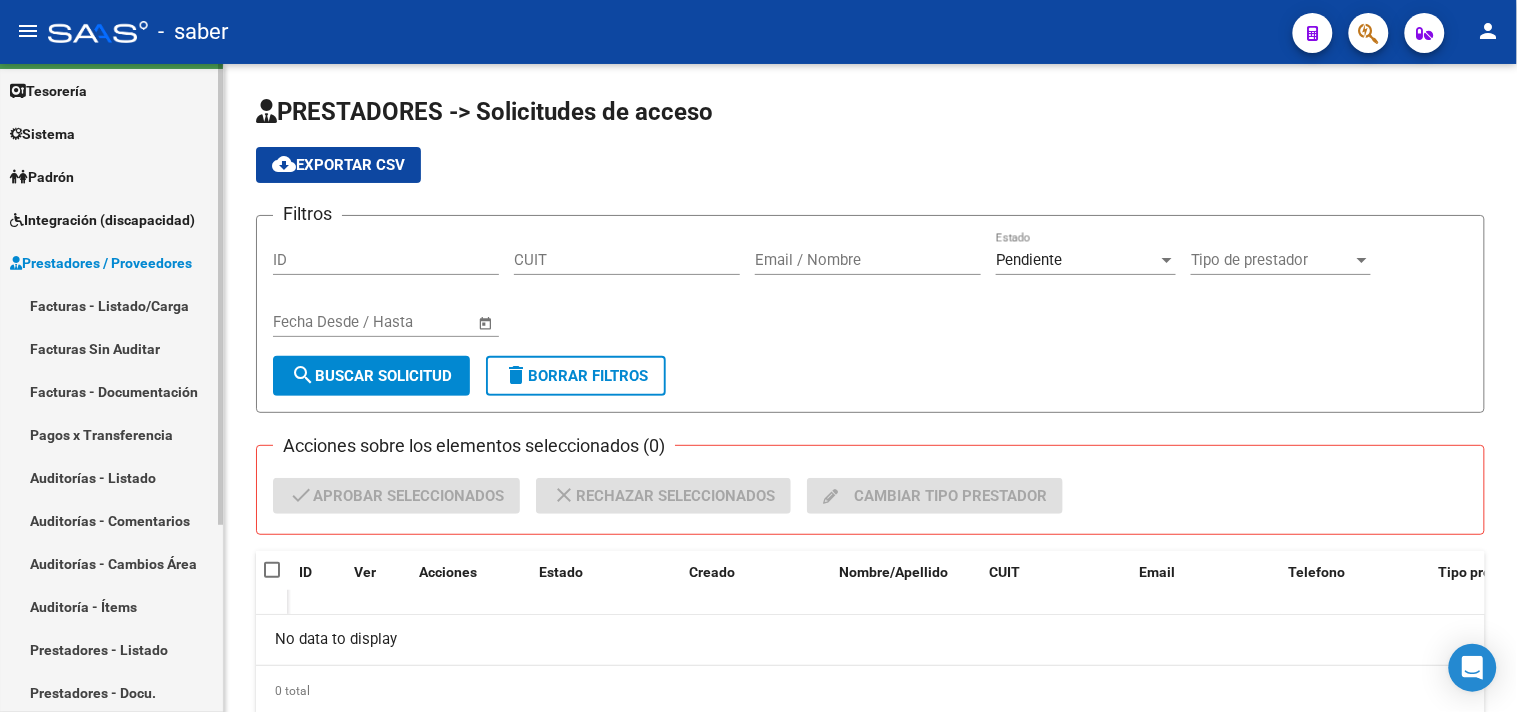 scroll, scrollTop: 40, scrollLeft: 0, axis: vertical 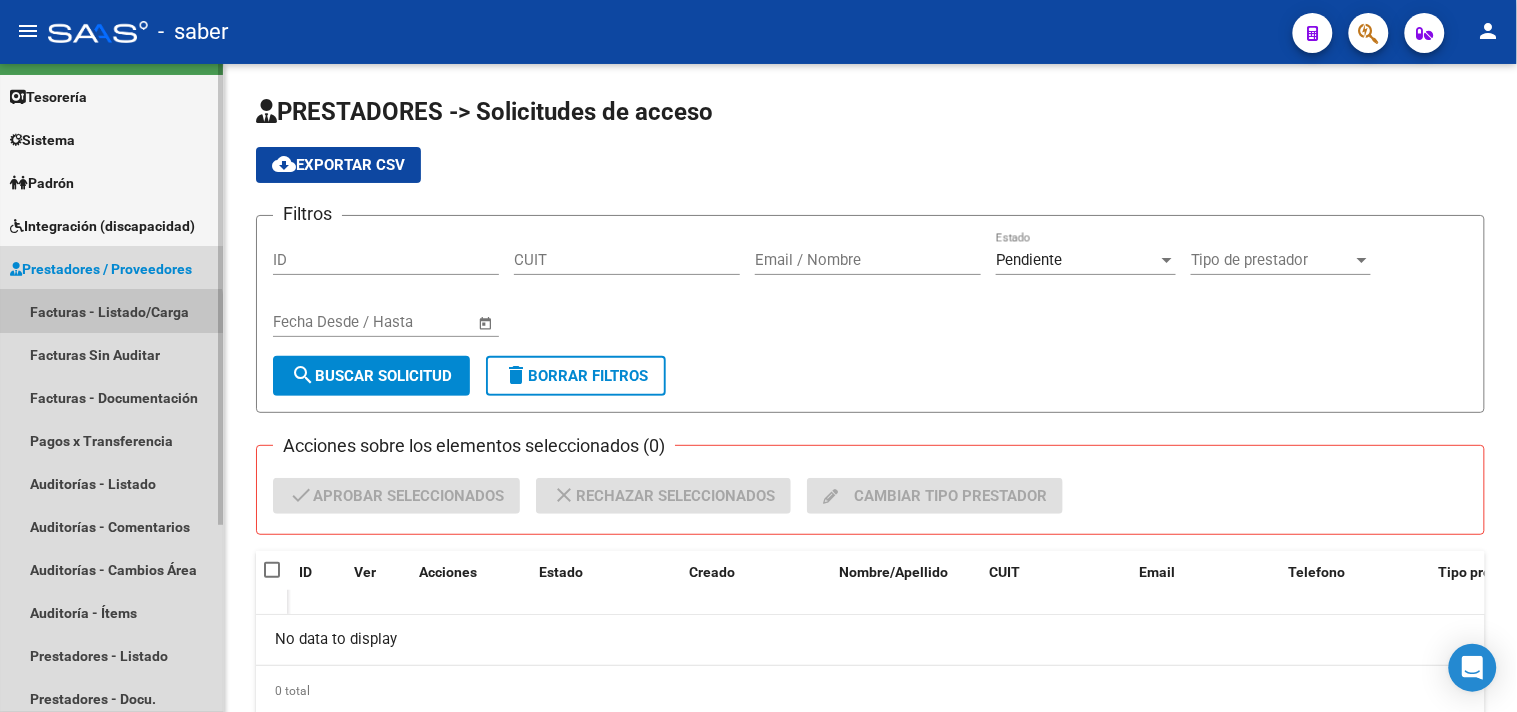 click on "Facturas - Listado/Carga" at bounding box center [111, 311] 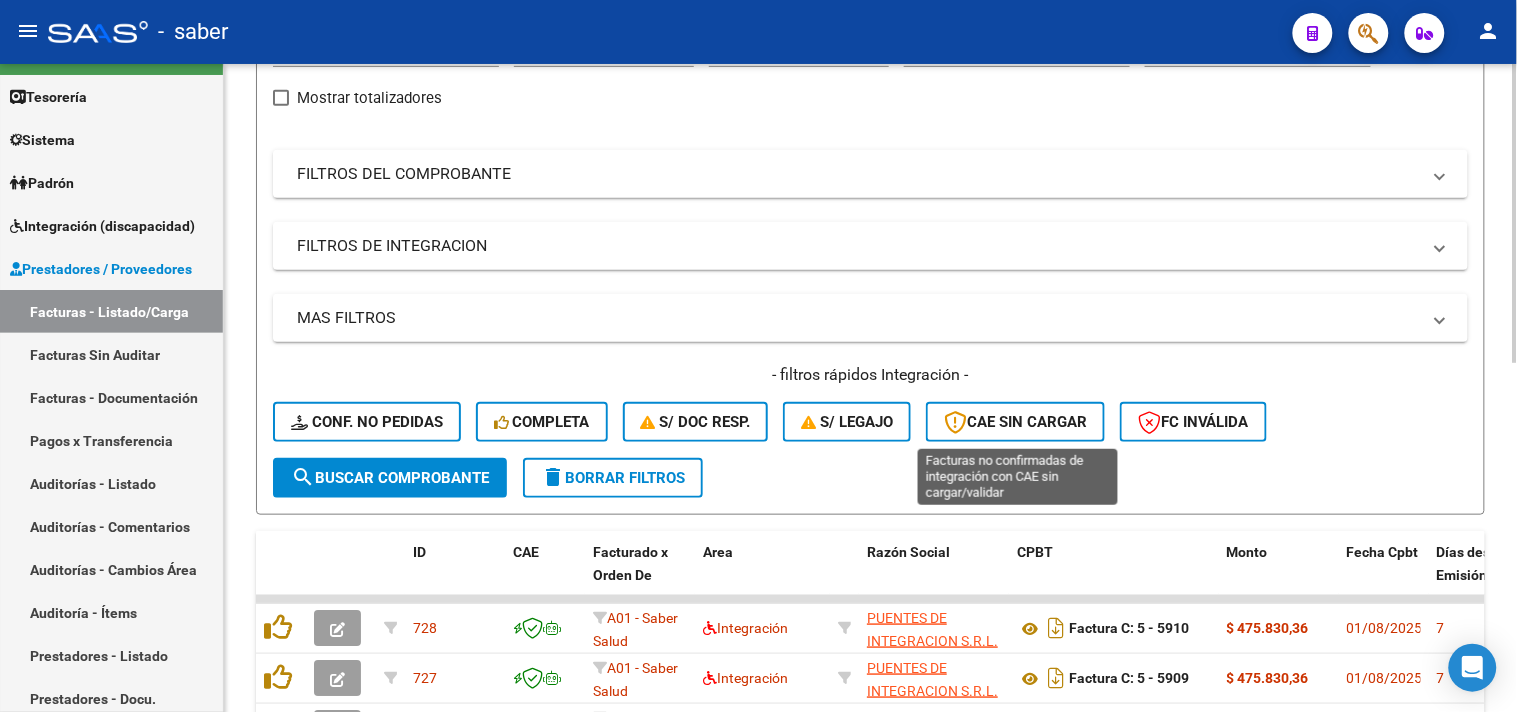 scroll, scrollTop: 341, scrollLeft: 0, axis: vertical 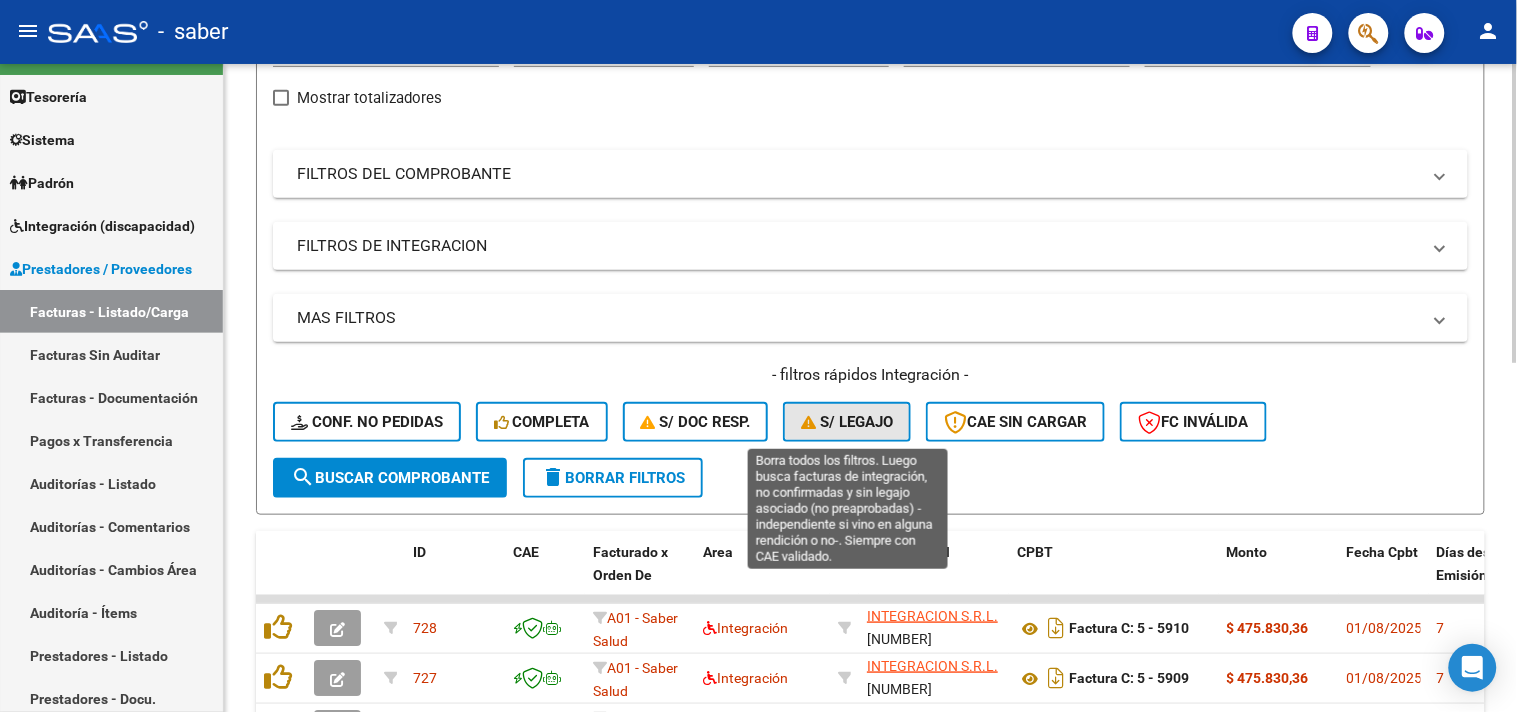 click on "S/ legajo" 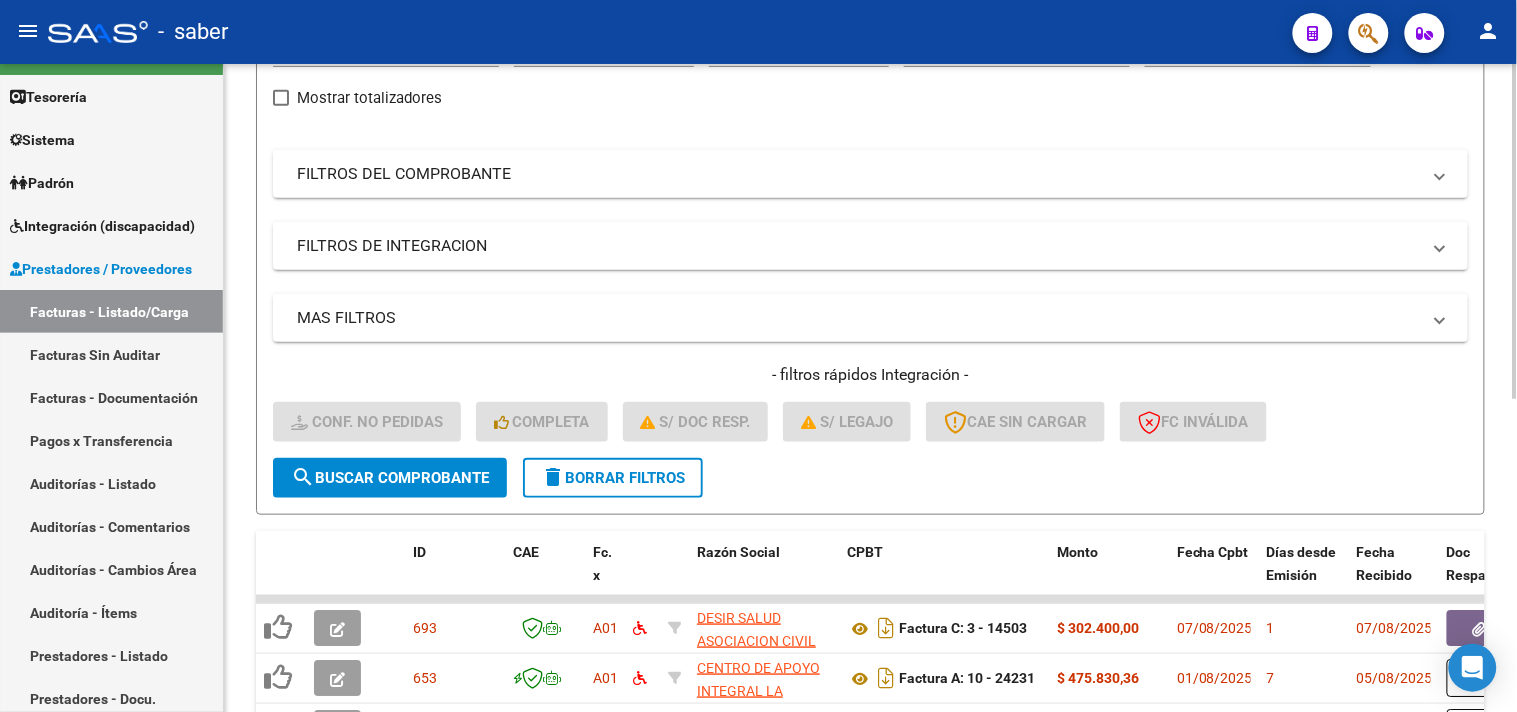 scroll, scrollTop: 341, scrollLeft: 0, axis: vertical 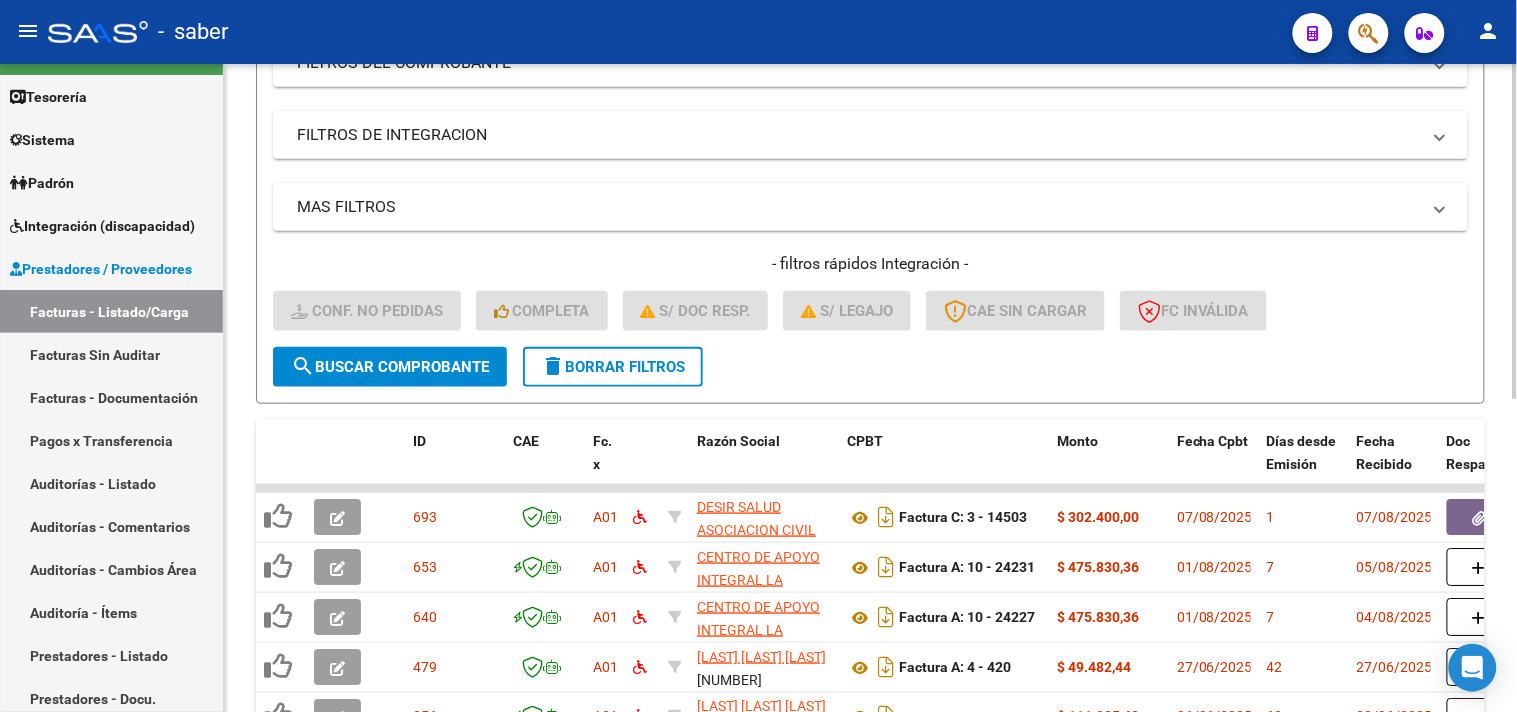 click on "delete  Borrar Filtros" 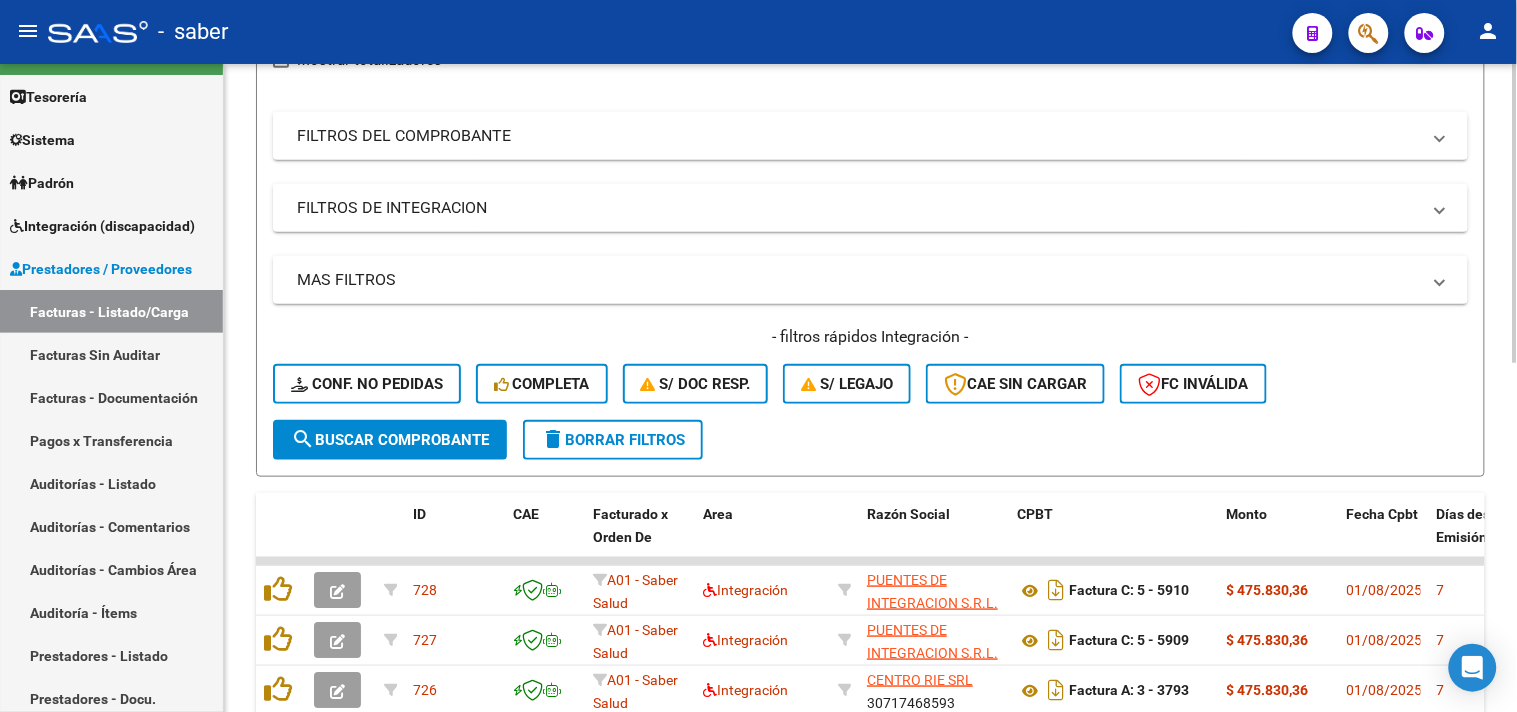 scroll, scrollTop: 341, scrollLeft: 0, axis: vertical 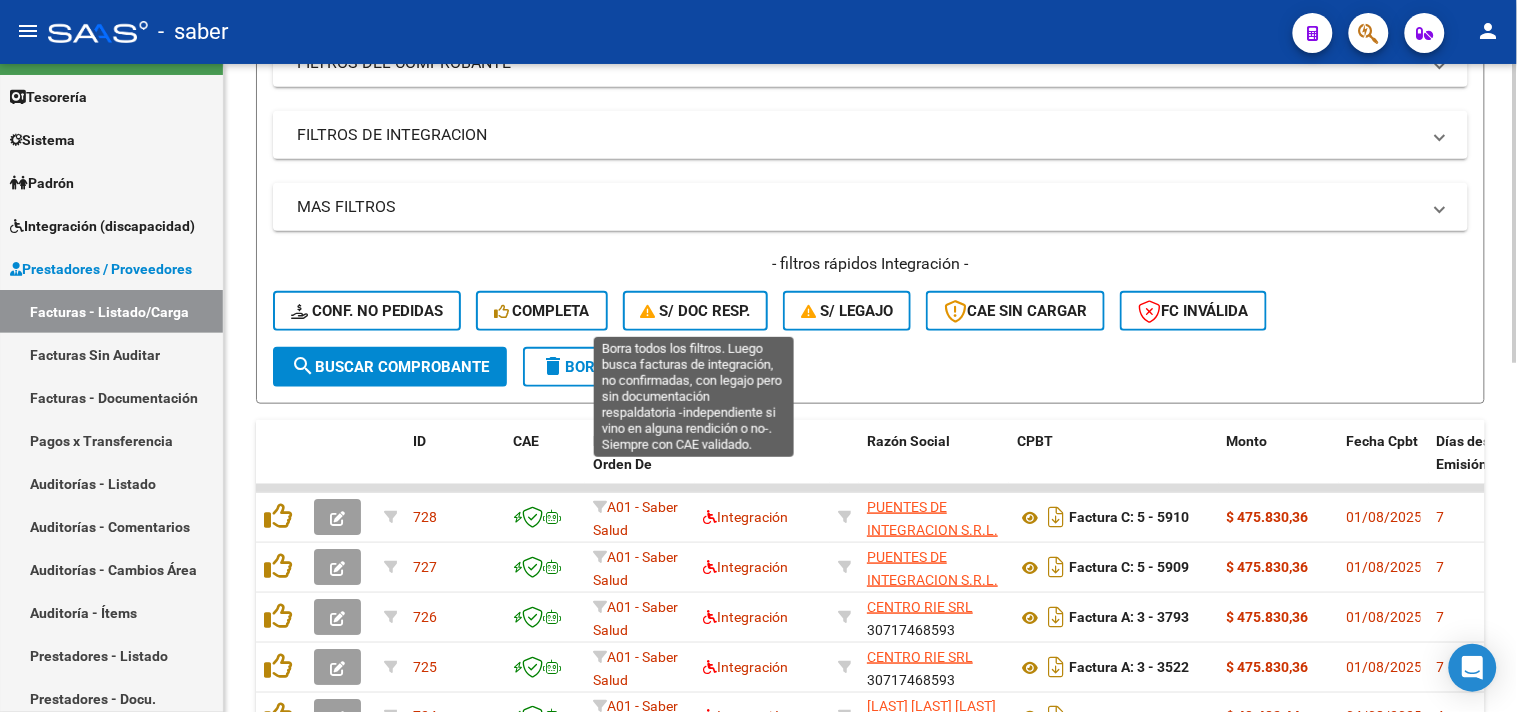 click on "S/ Doc Resp." 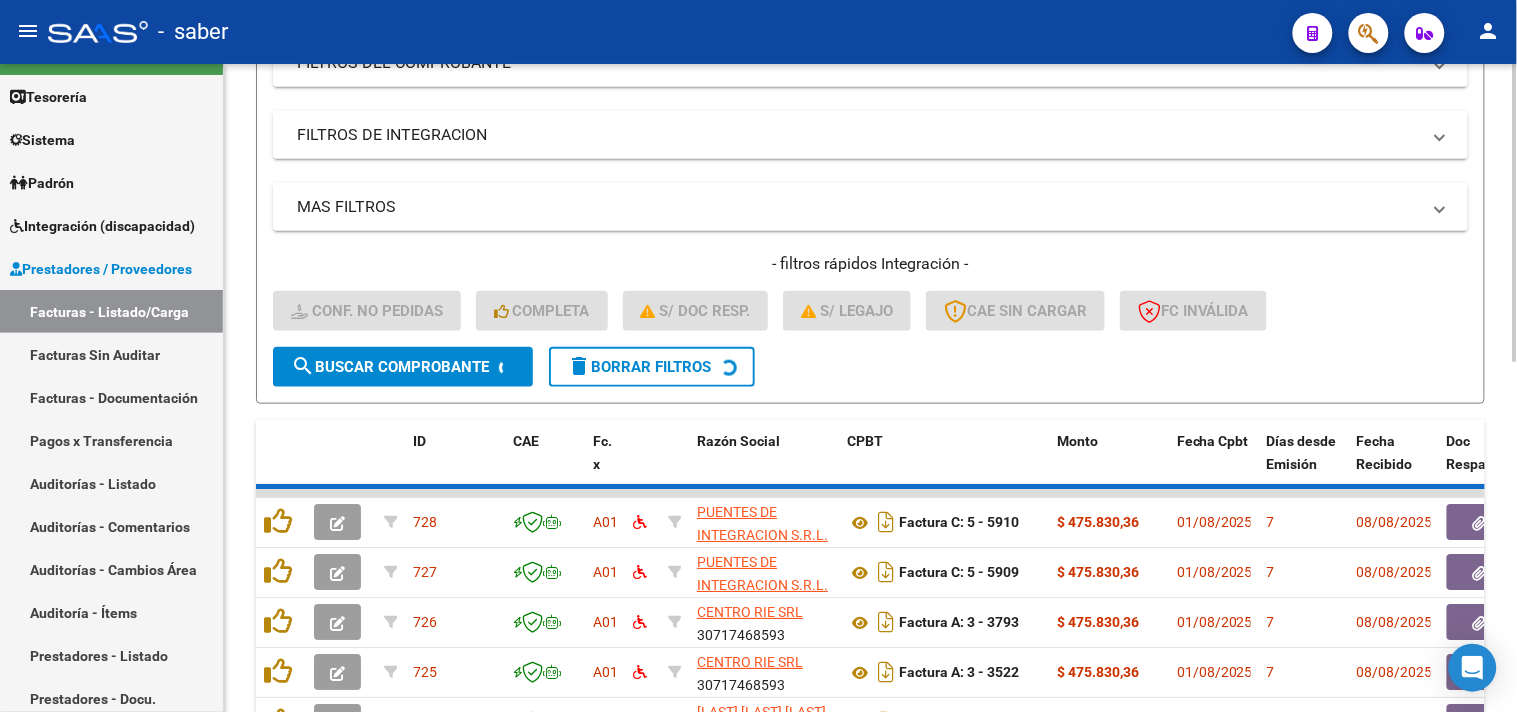 scroll, scrollTop: 275, scrollLeft: 0, axis: vertical 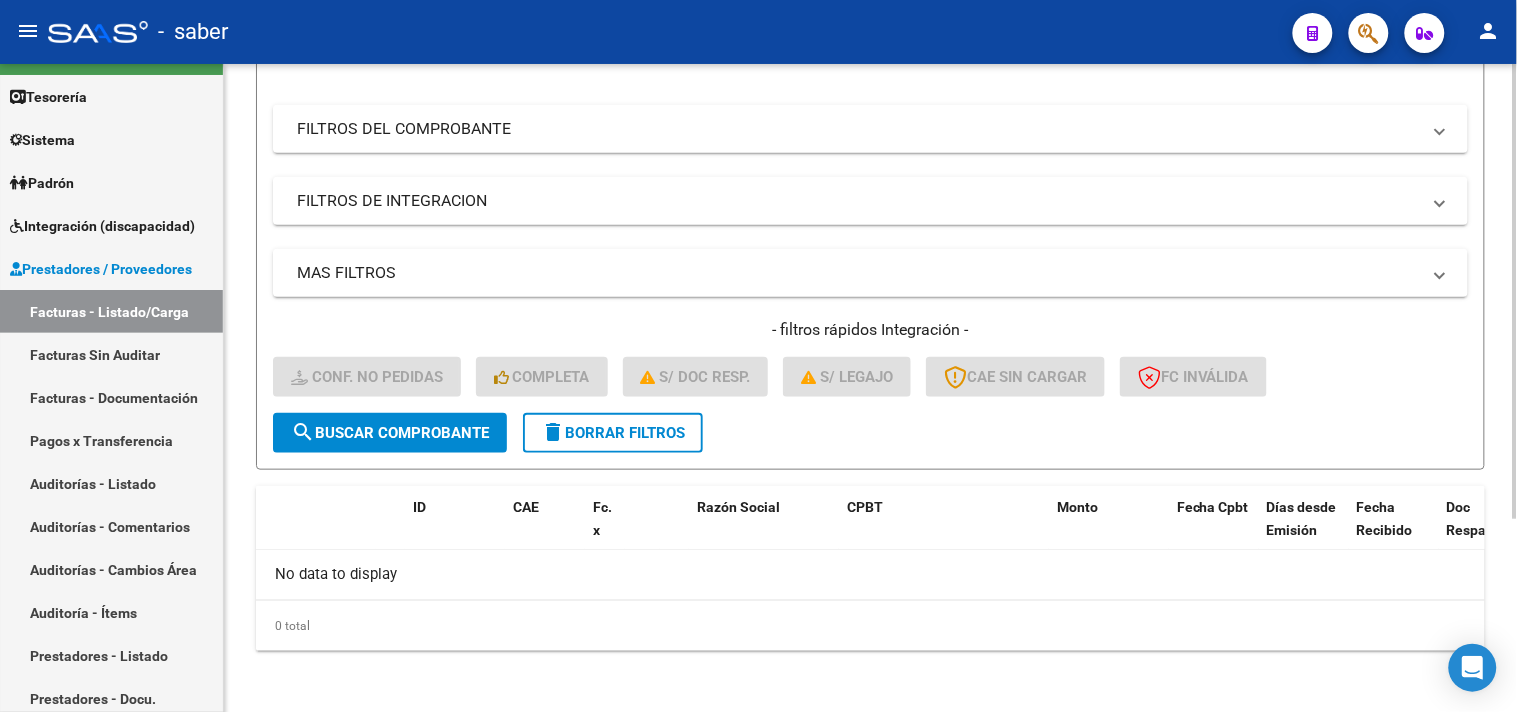 click on "delete  Borrar Filtros" 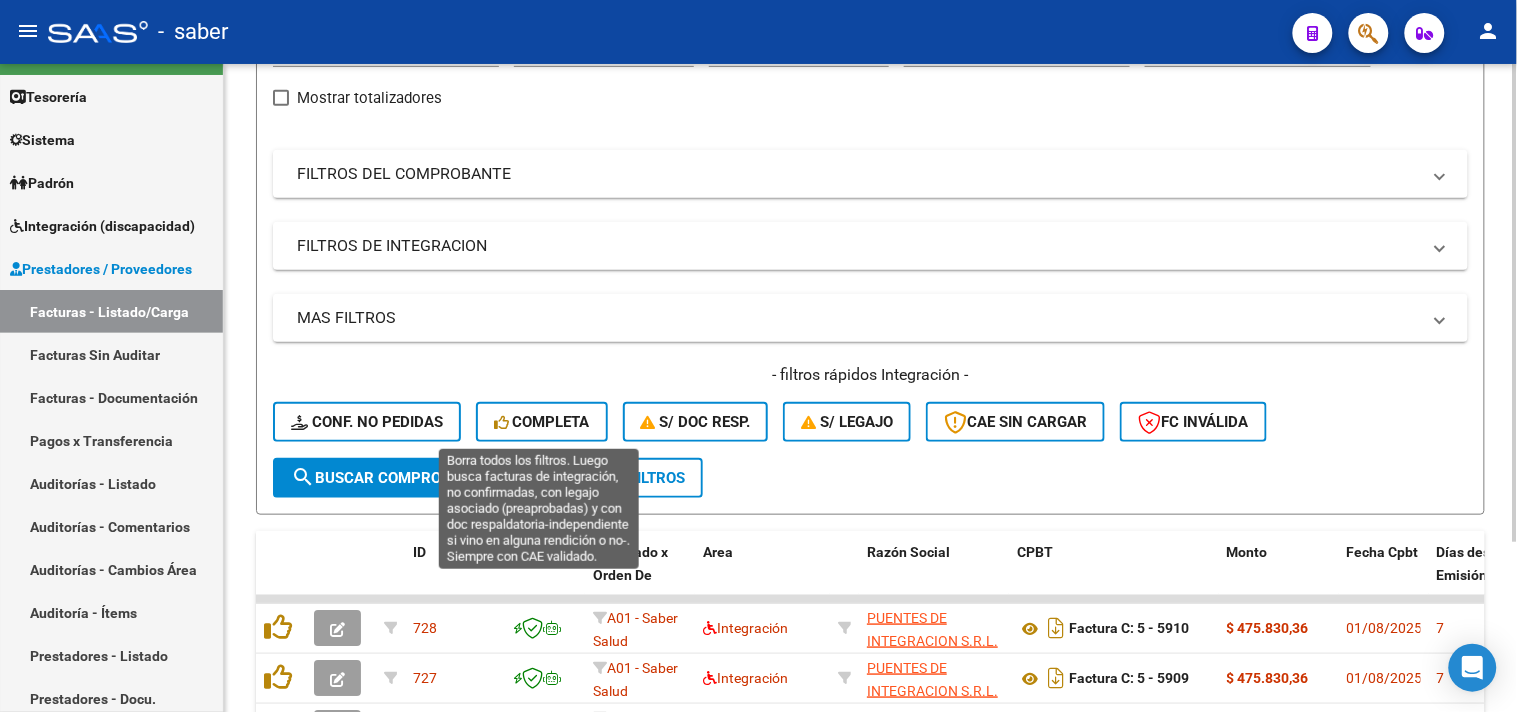 scroll, scrollTop: 275, scrollLeft: 0, axis: vertical 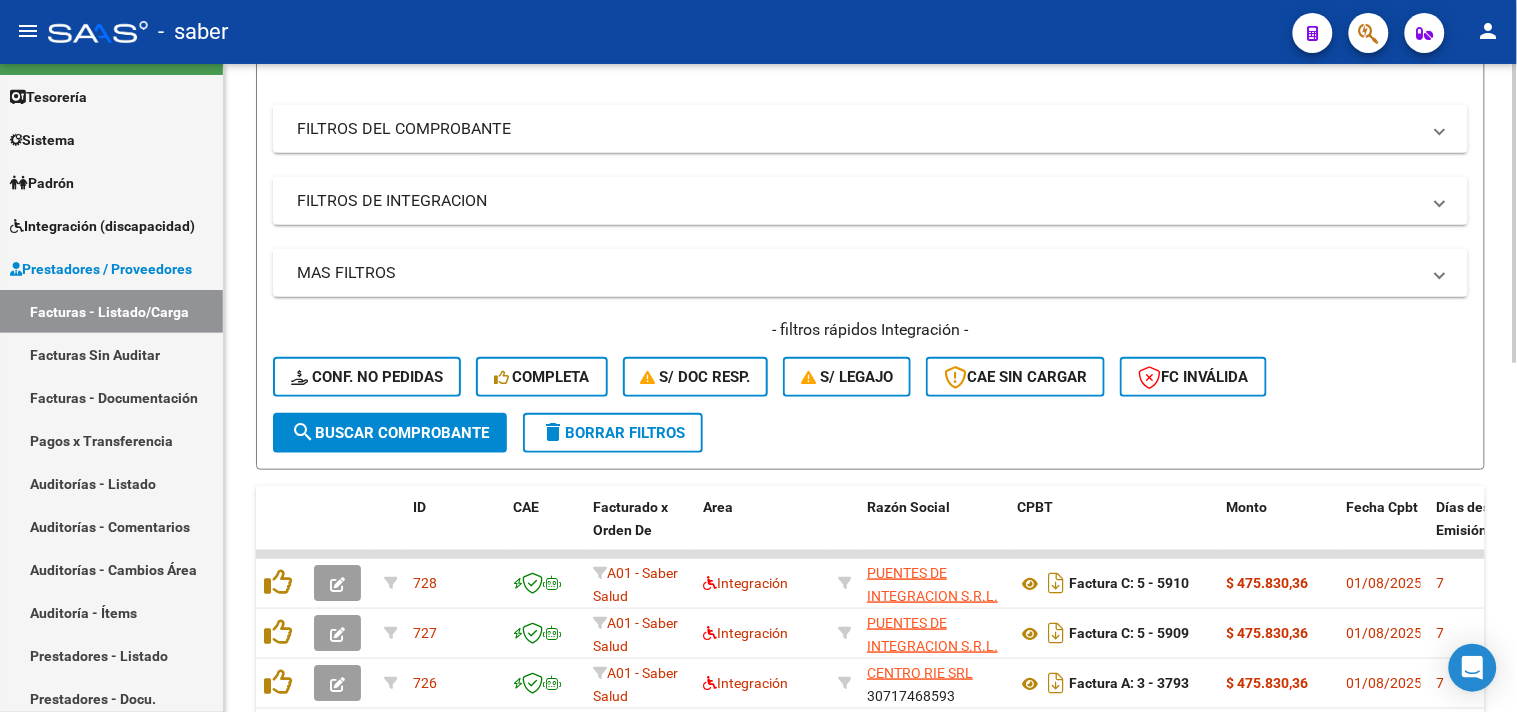 click on "- filtros rápidos Integración -    Conf. no pedidas    Completa    S/ Doc Resp.    S/ legajo  CAE SIN CARGAR  FC Inválida" 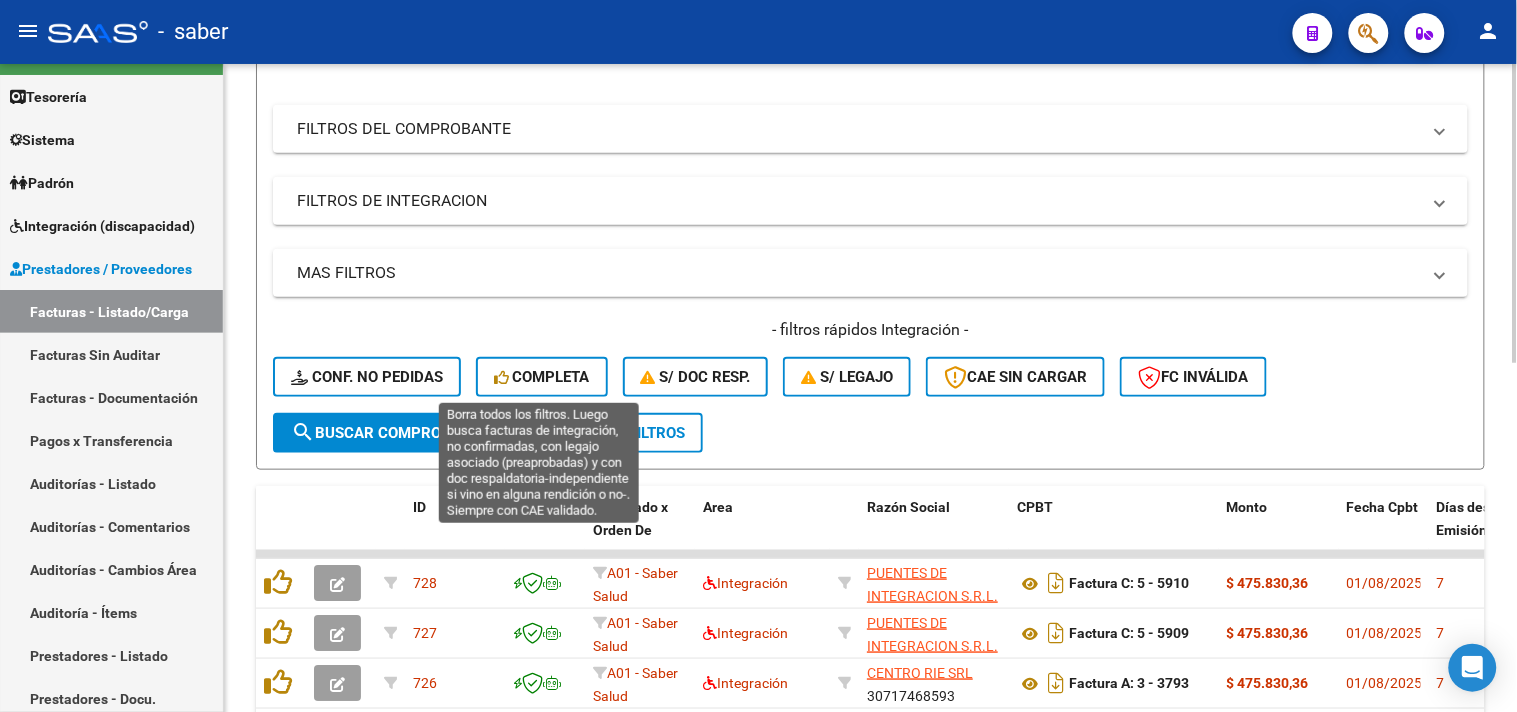 click on "Completa" 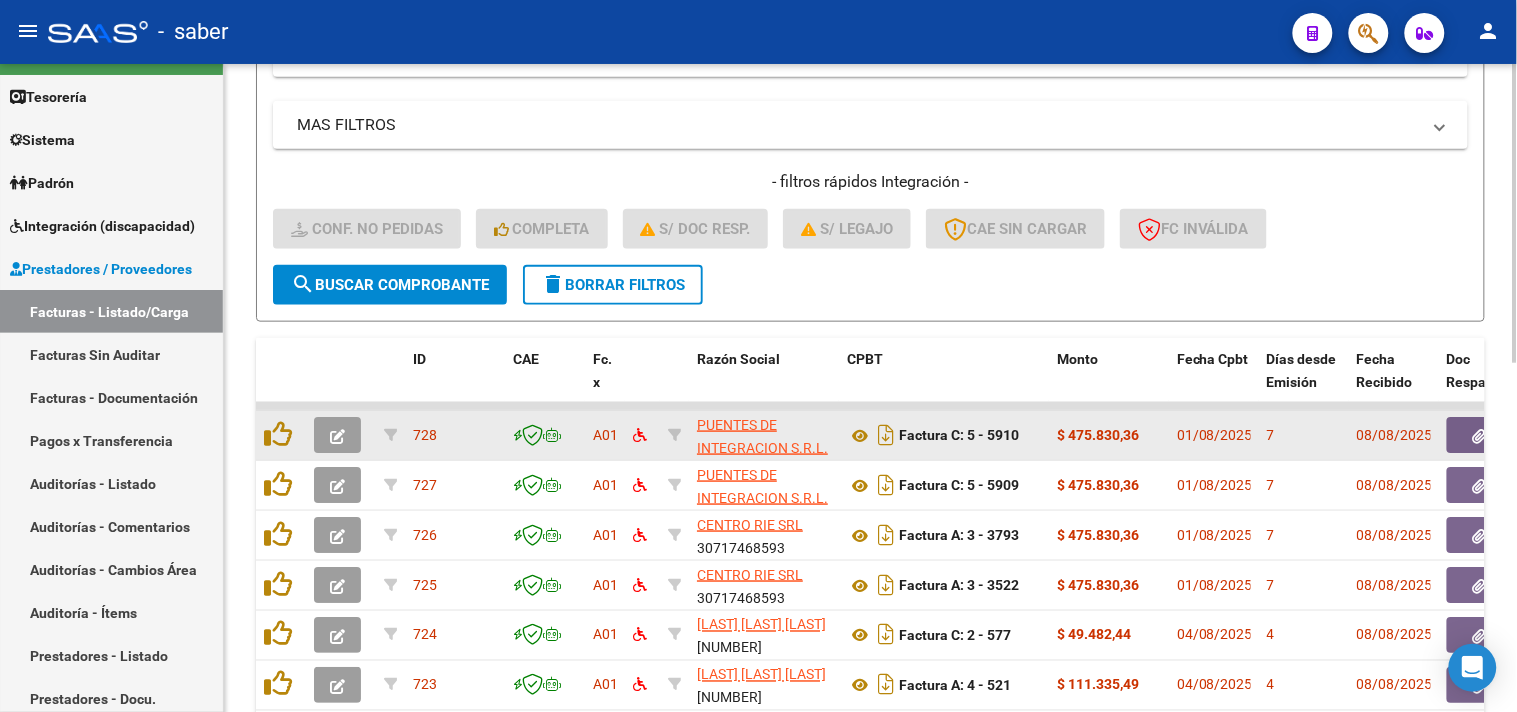 scroll, scrollTop: 0, scrollLeft: 0, axis: both 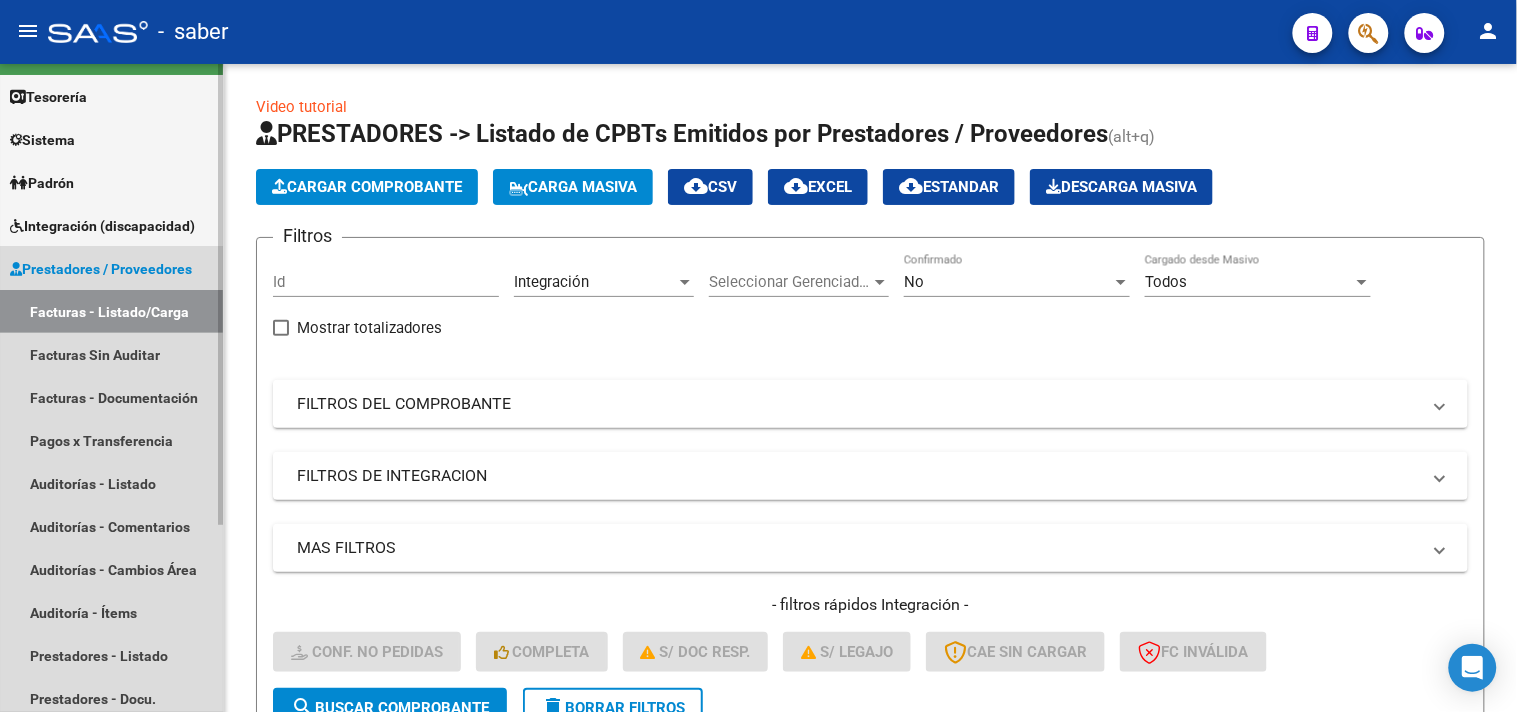 click on "Prestadores / Proveedores" at bounding box center [101, 269] 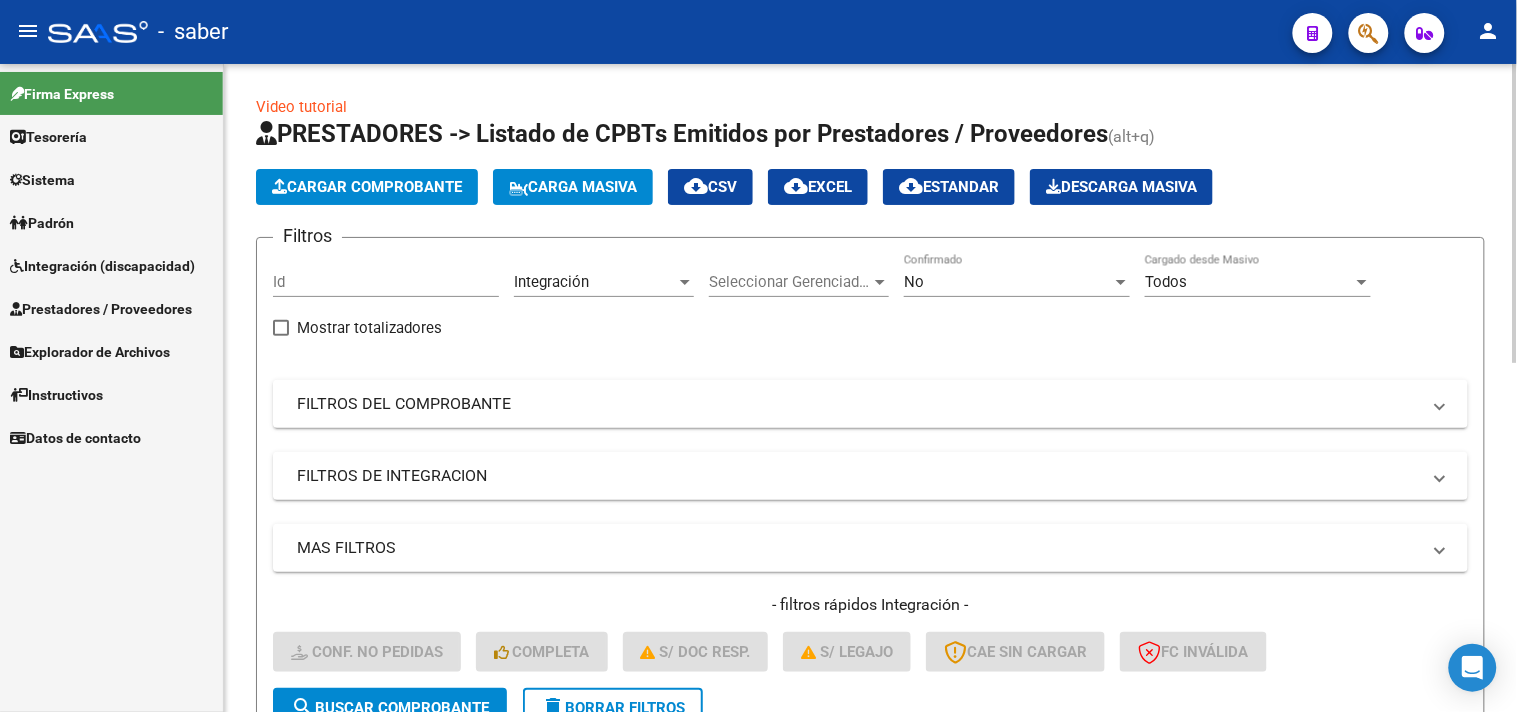 scroll, scrollTop: 0, scrollLeft: 0, axis: both 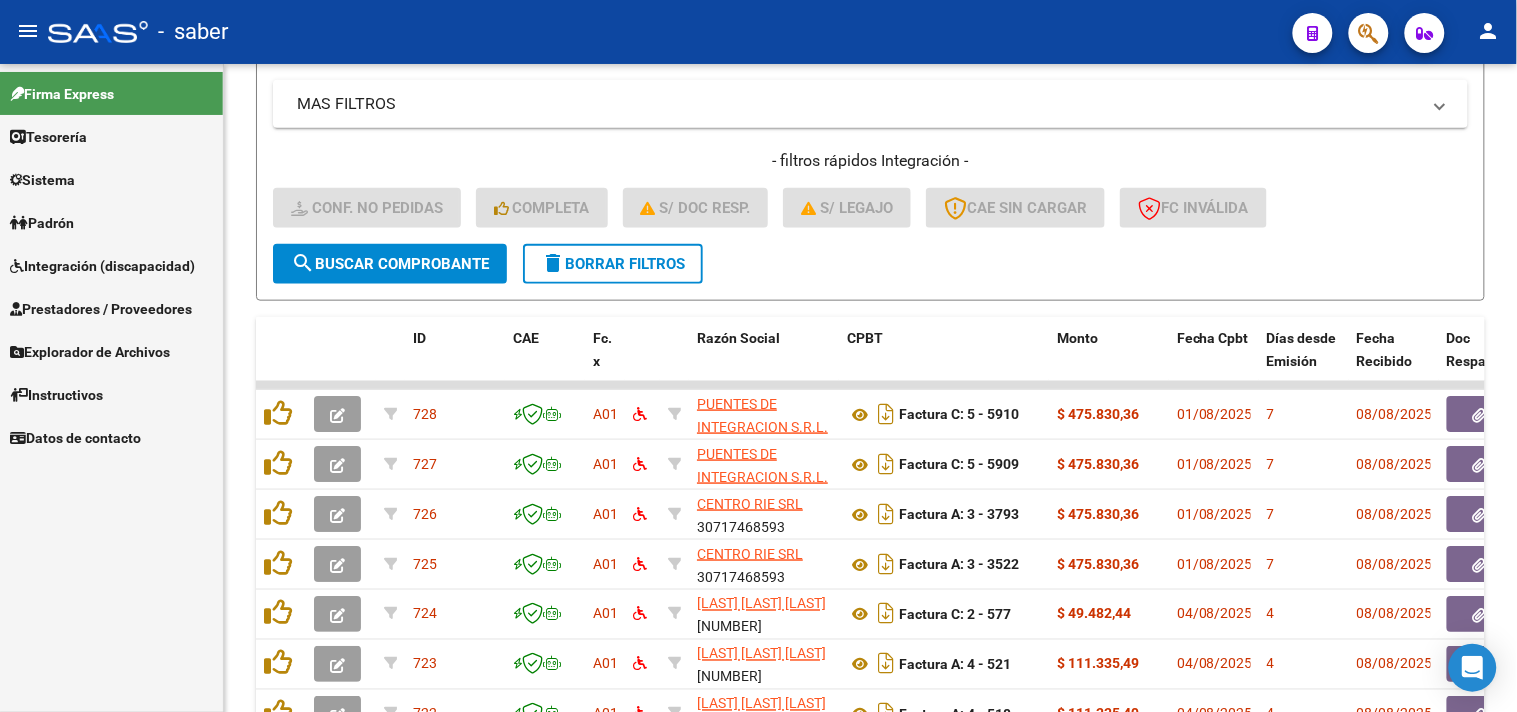 click on "Integración (discapacidad)" at bounding box center (102, 266) 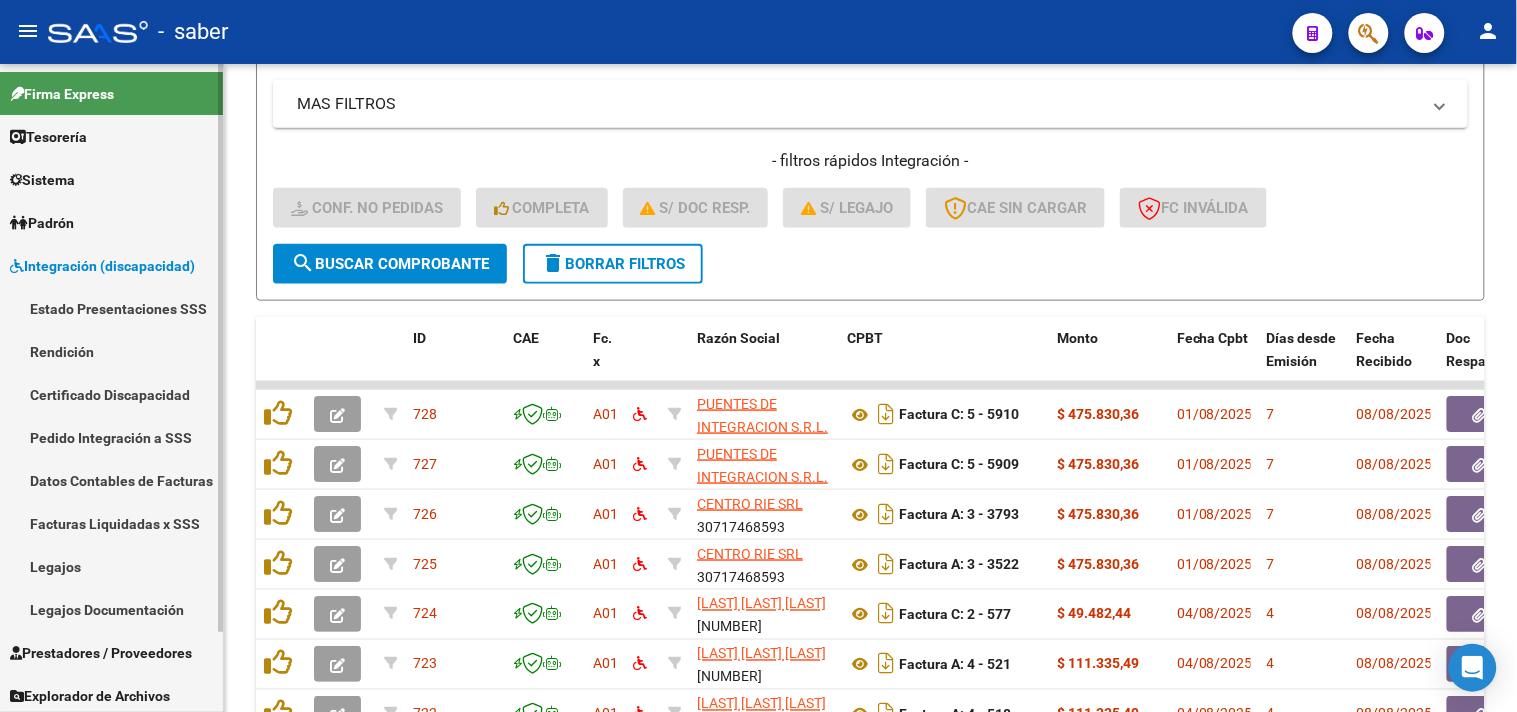 click on "Integración (discapacidad)" at bounding box center [102, 266] 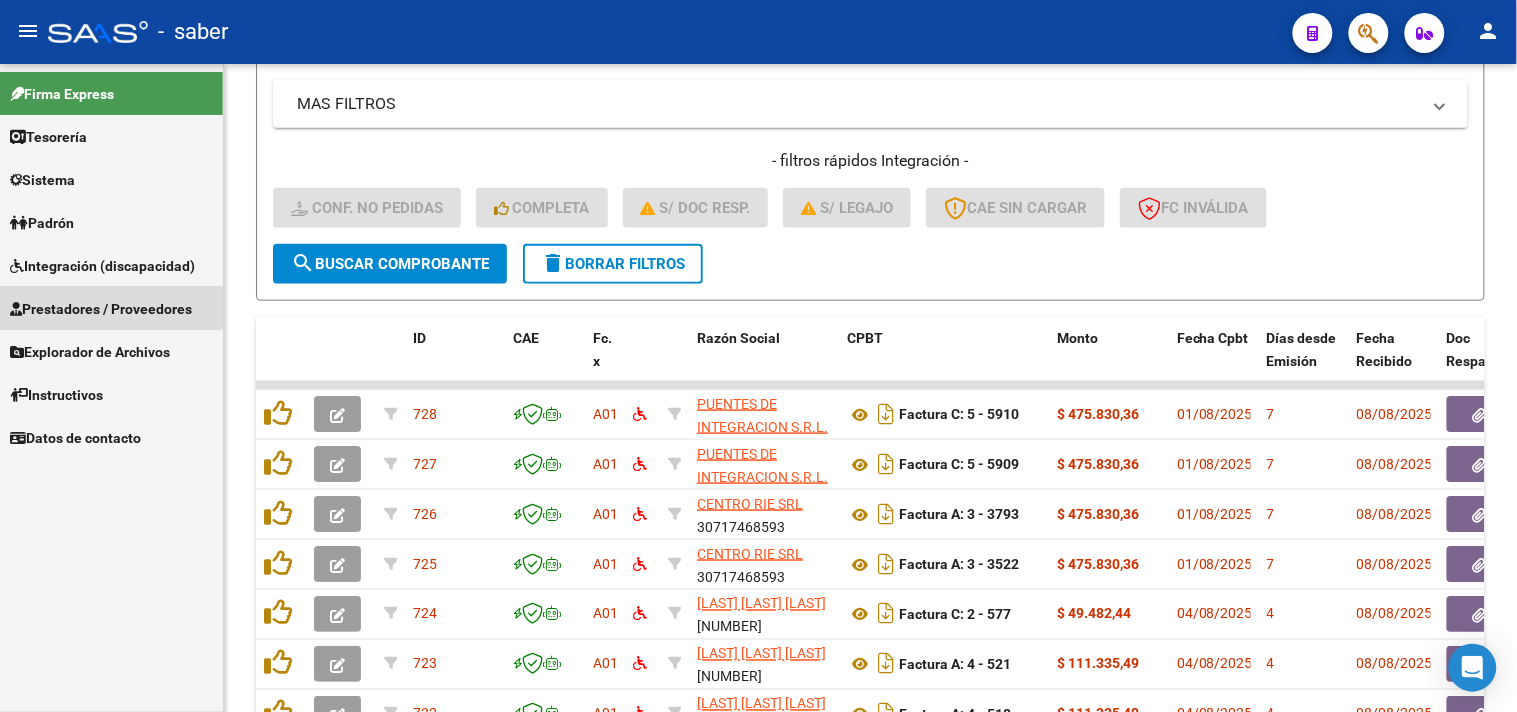 click on "Prestadores / Proveedores" at bounding box center (101, 309) 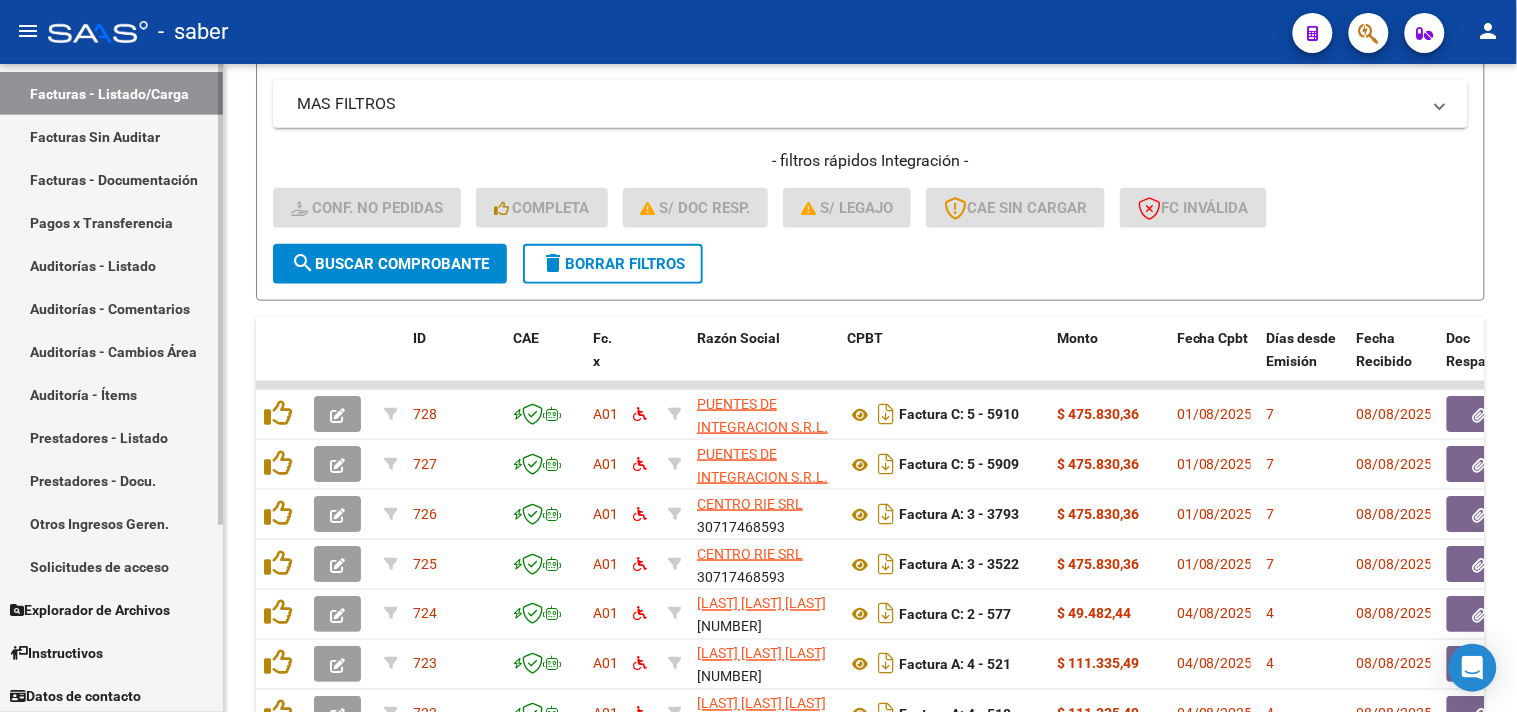scroll, scrollTop: 262, scrollLeft: 0, axis: vertical 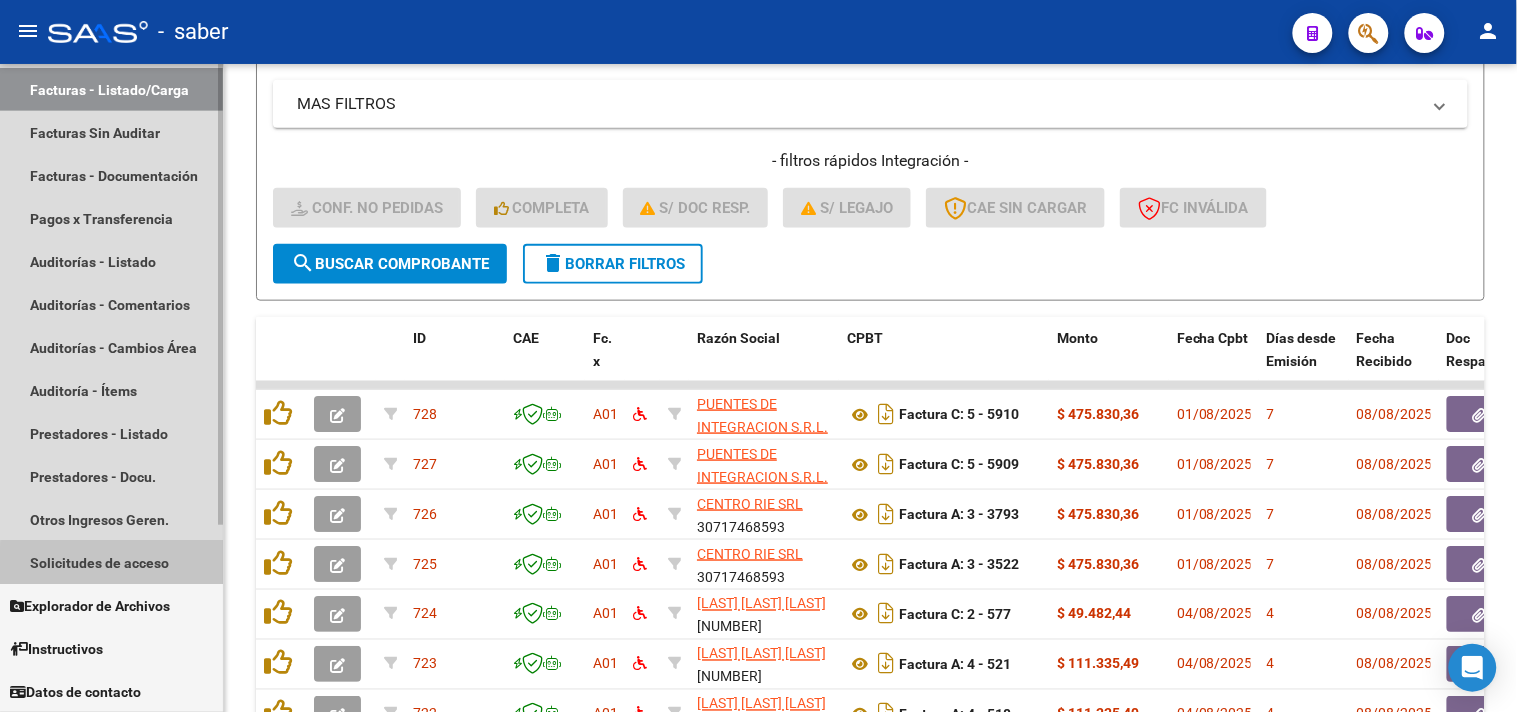 click on "Solicitudes de acceso" at bounding box center [111, 562] 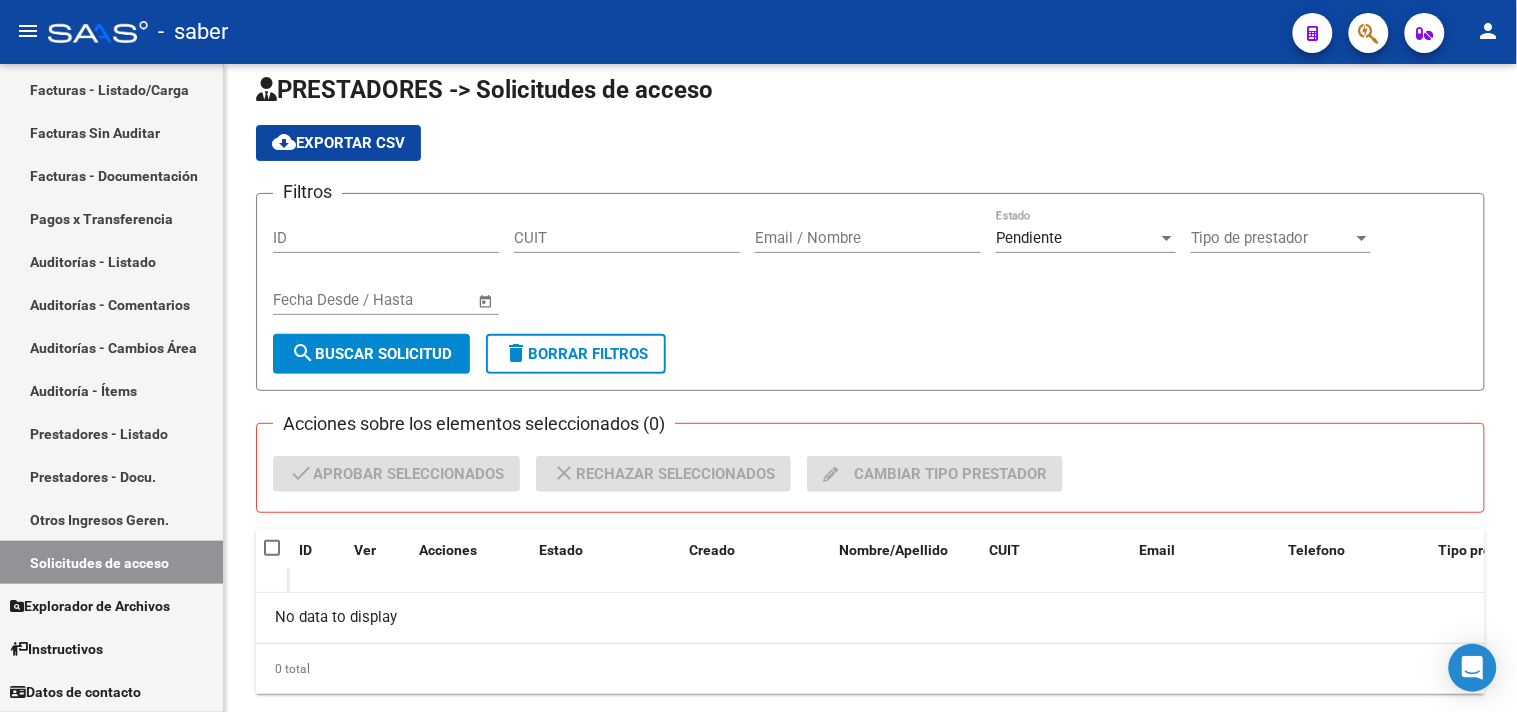 scroll, scrollTop: 67, scrollLeft: 0, axis: vertical 